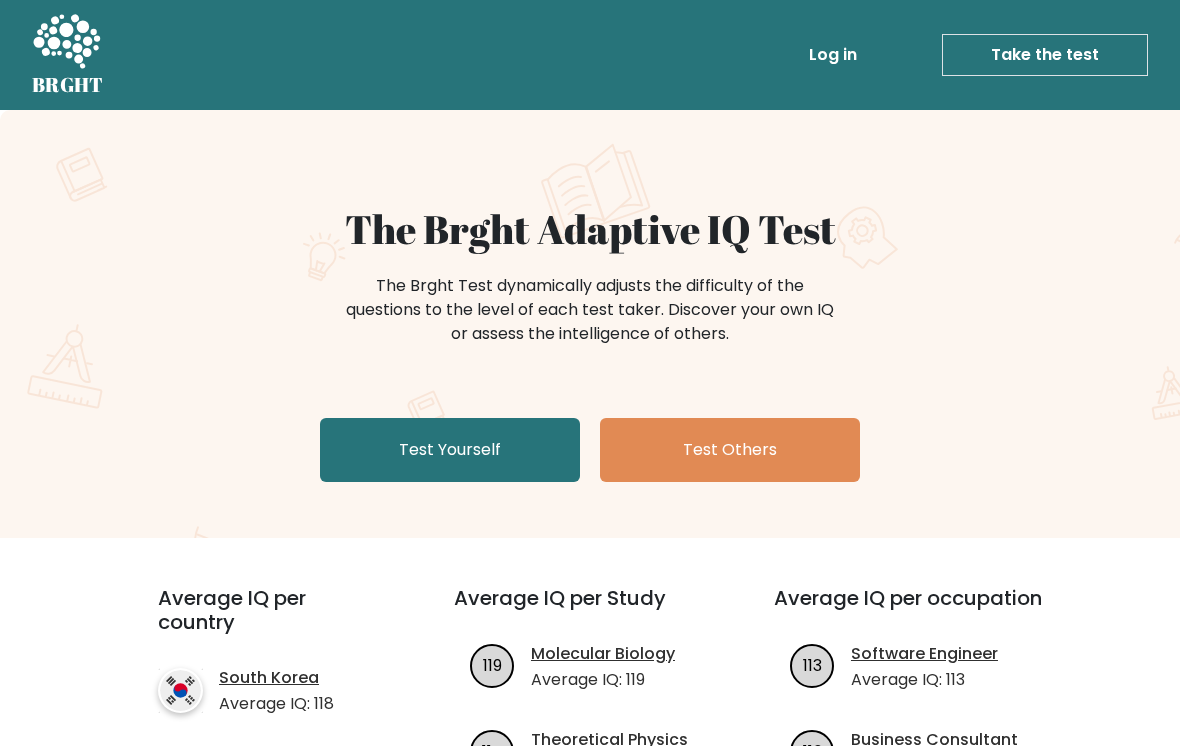 scroll, scrollTop: 0, scrollLeft: 0, axis: both 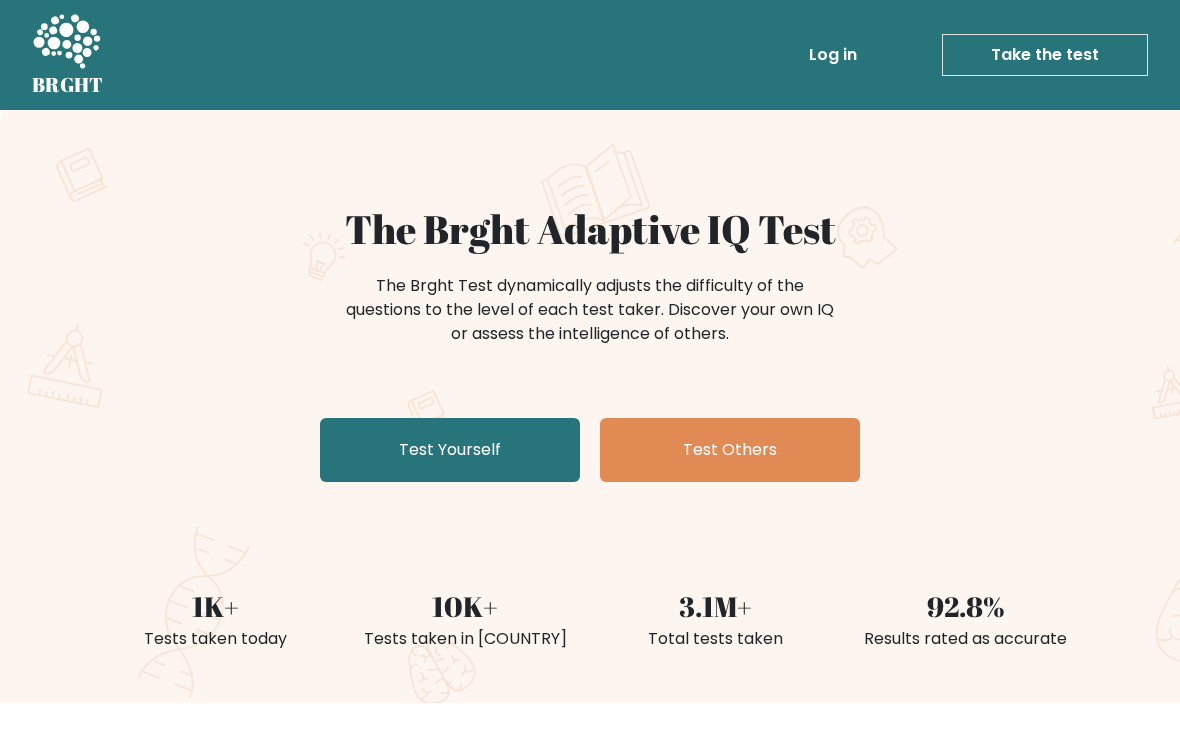 click on "Test Yourself" at bounding box center [450, 450] 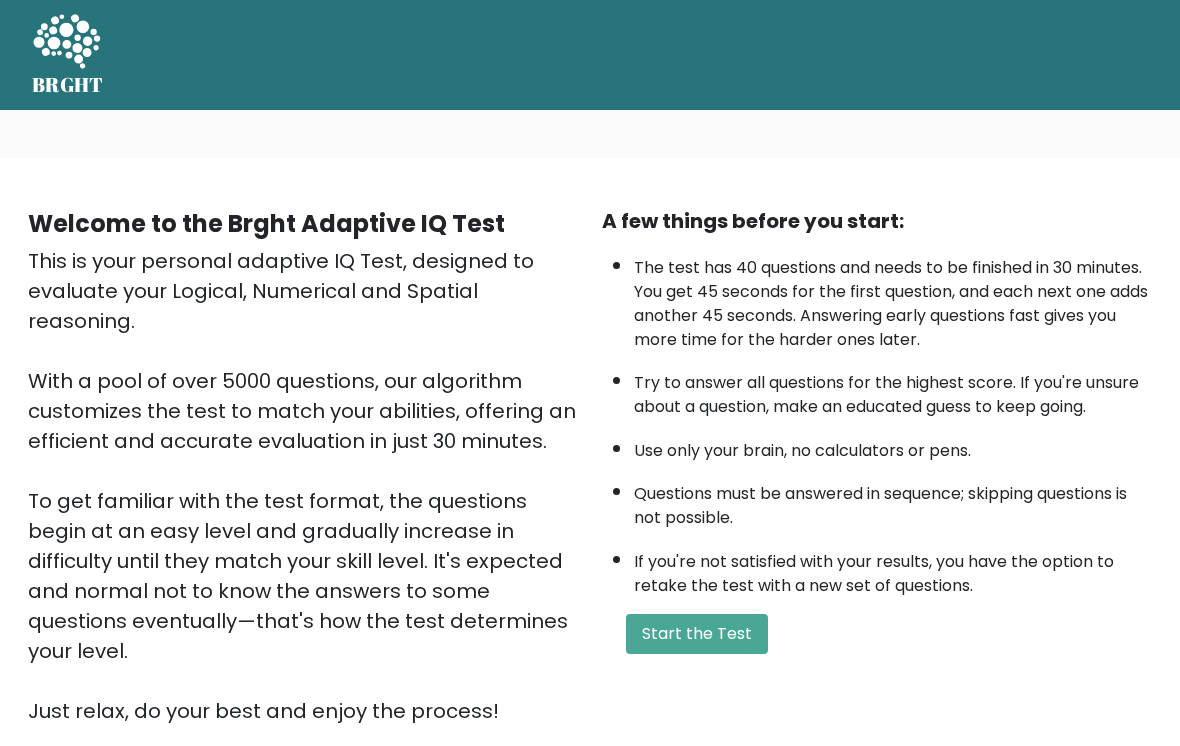 scroll, scrollTop: 0, scrollLeft: 0, axis: both 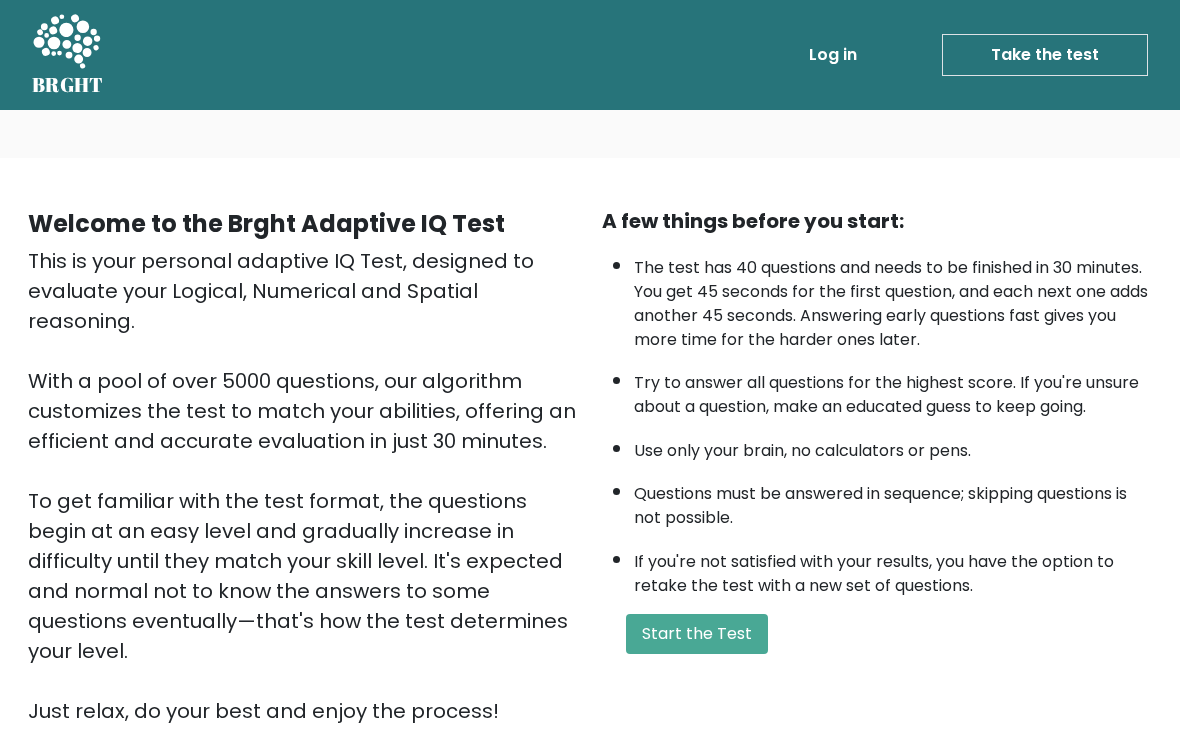 click on "If you're not satisfied with your results, you have the option to retake the test with a new set of questions." at bounding box center (893, 569) 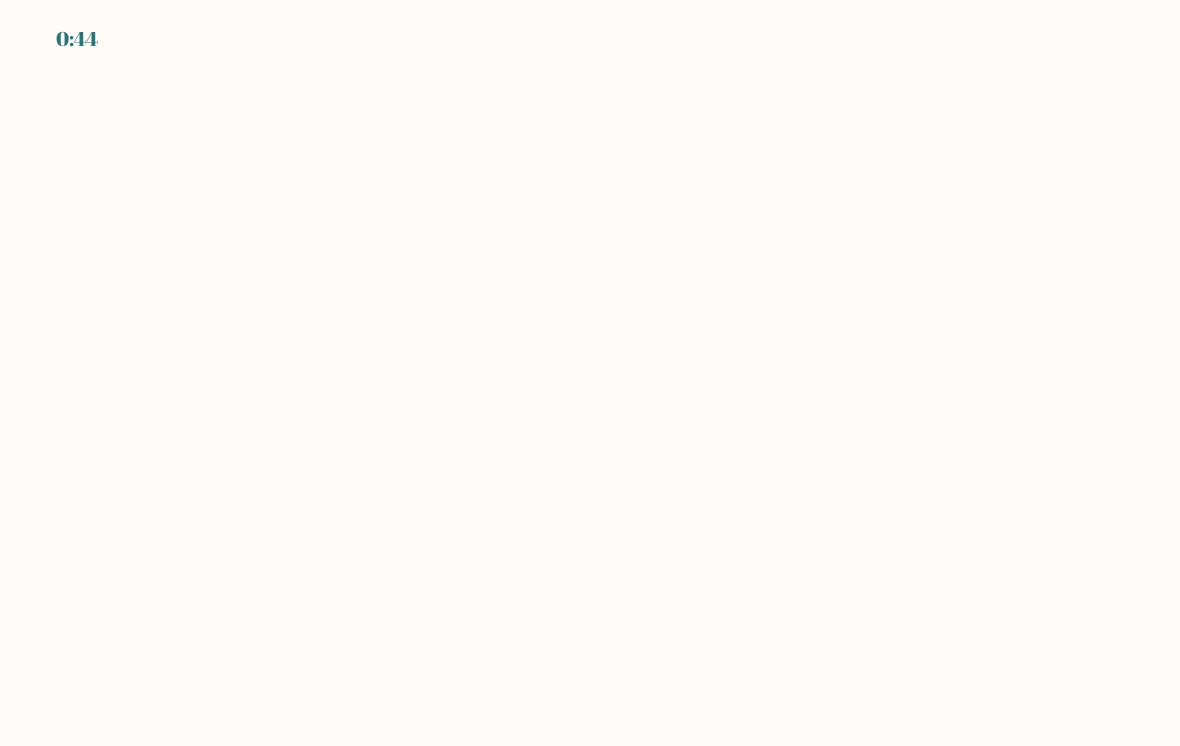 scroll, scrollTop: 0, scrollLeft: 0, axis: both 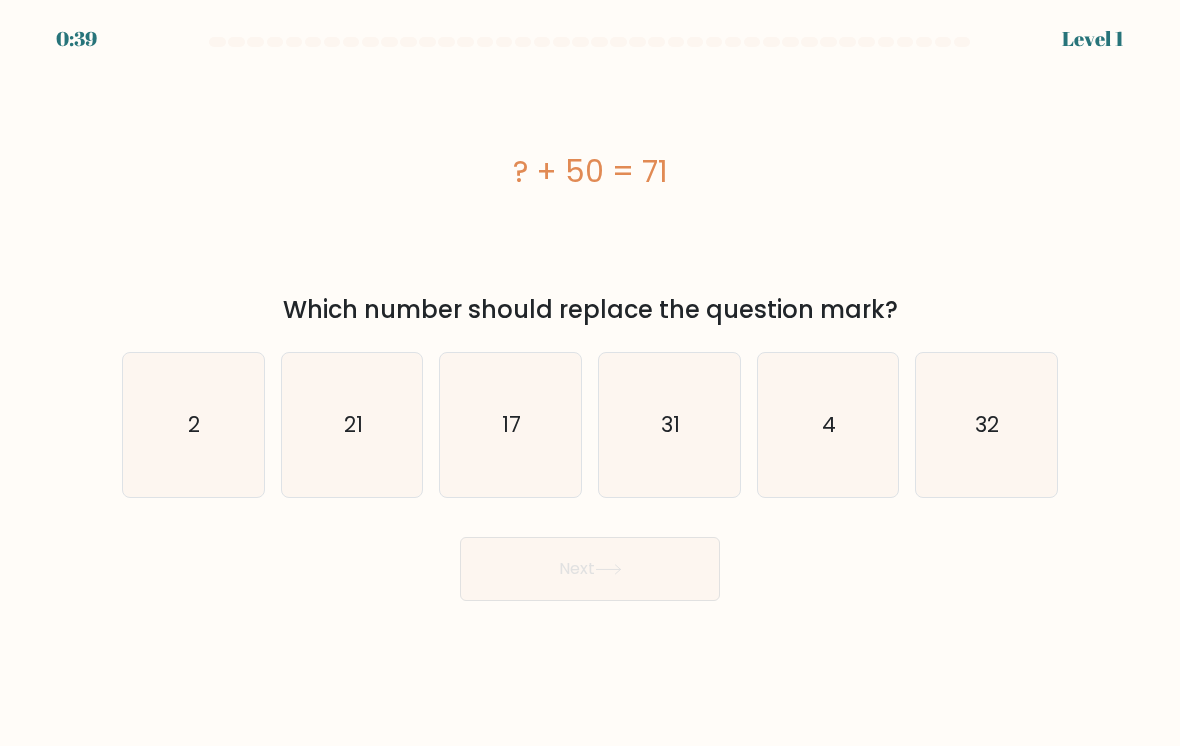 click on "21" at bounding box center (352, 425) 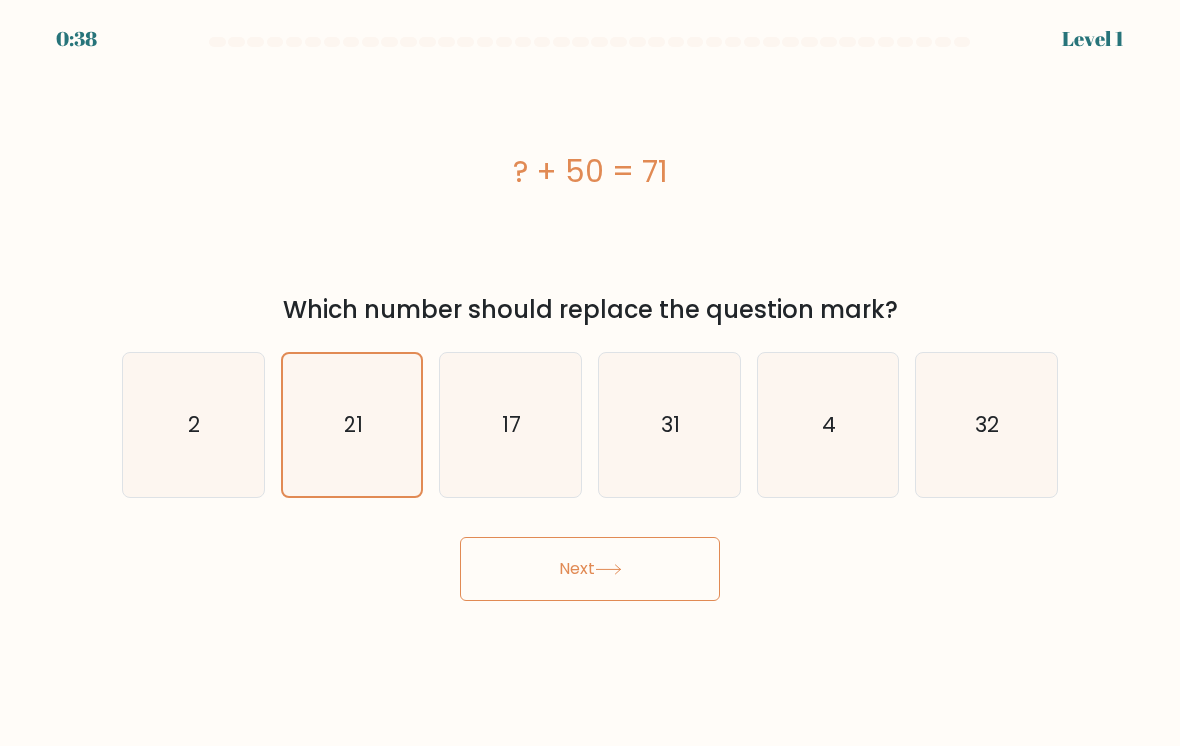 click on "Next" at bounding box center [590, 569] 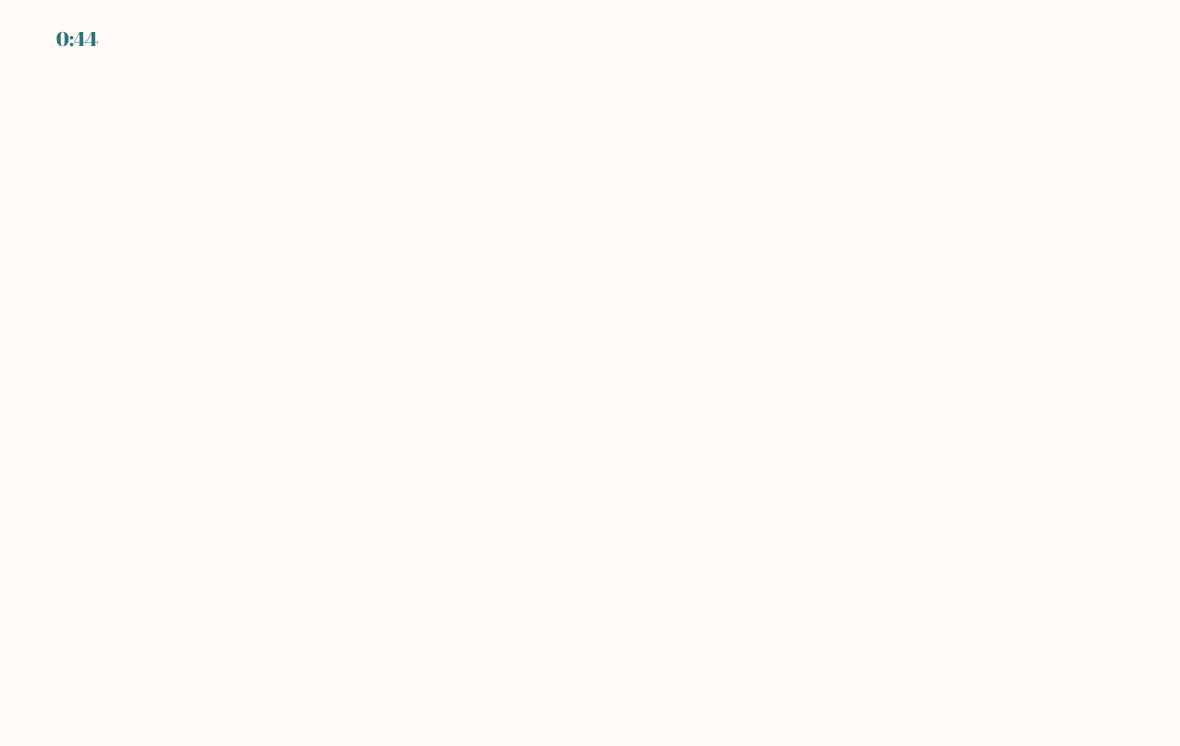 scroll, scrollTop: 0, scrollLeft: 0, axis: both 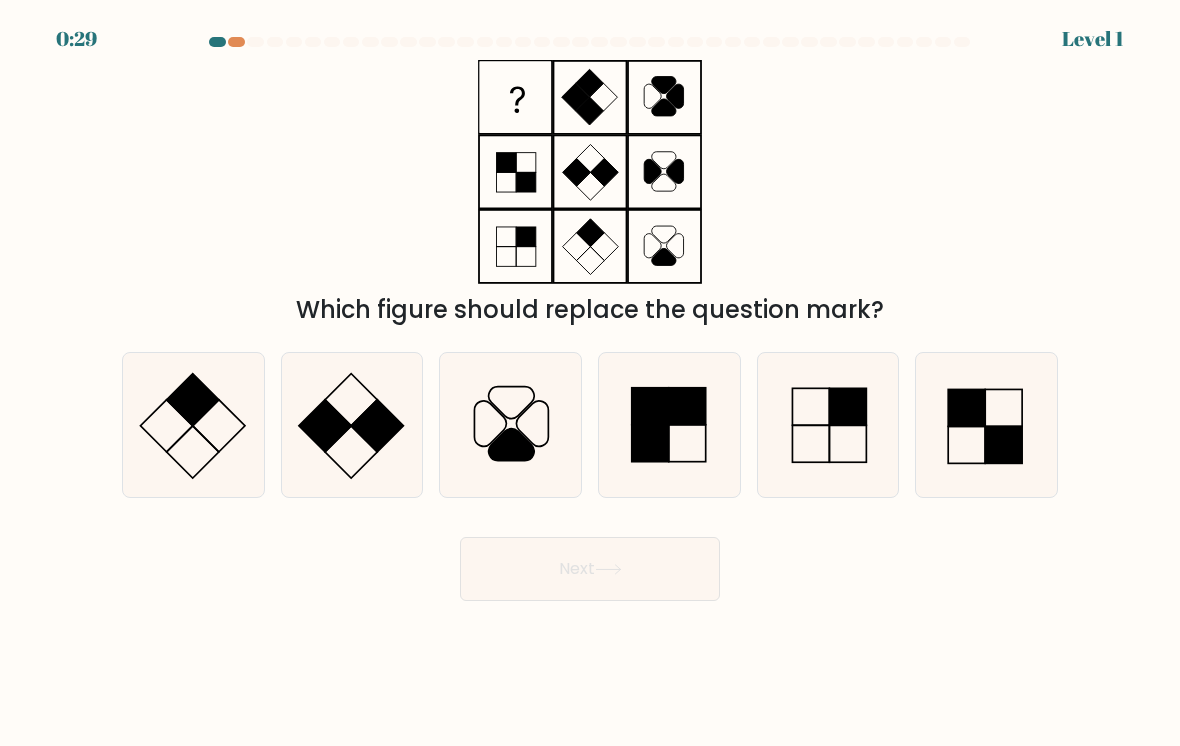click at bounding box center [650, 406] 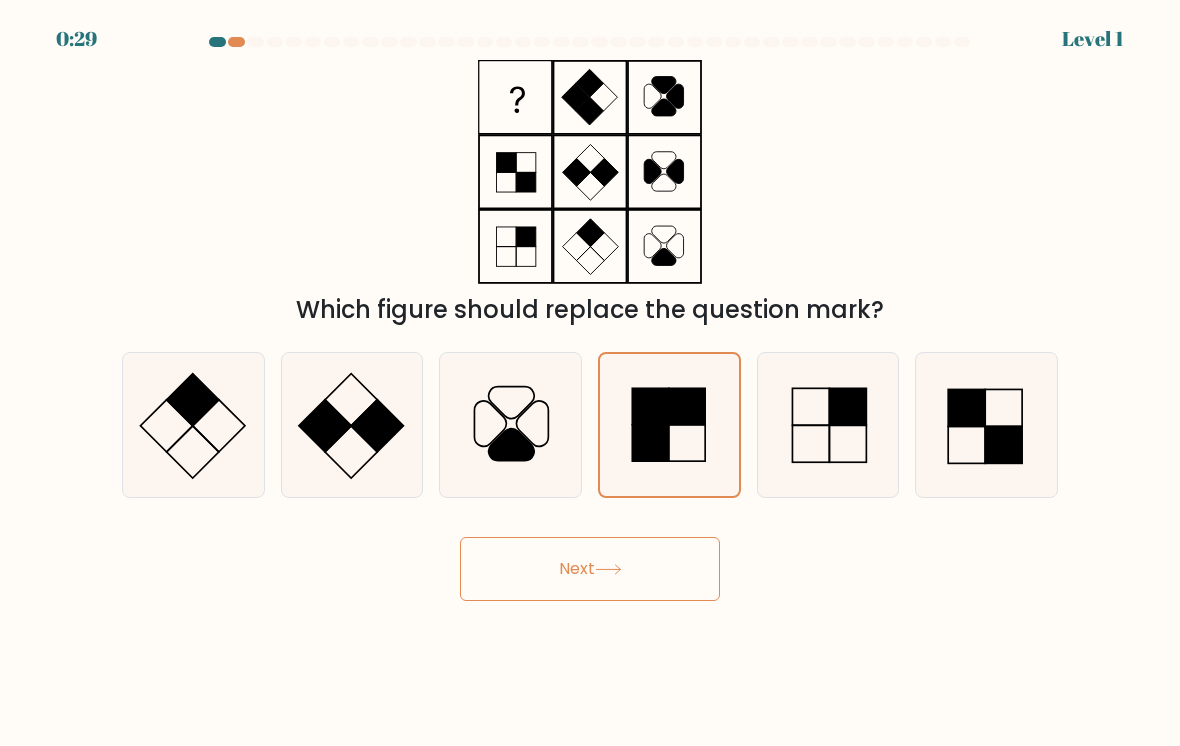 click on "Next" at bounding box center [590, 569] 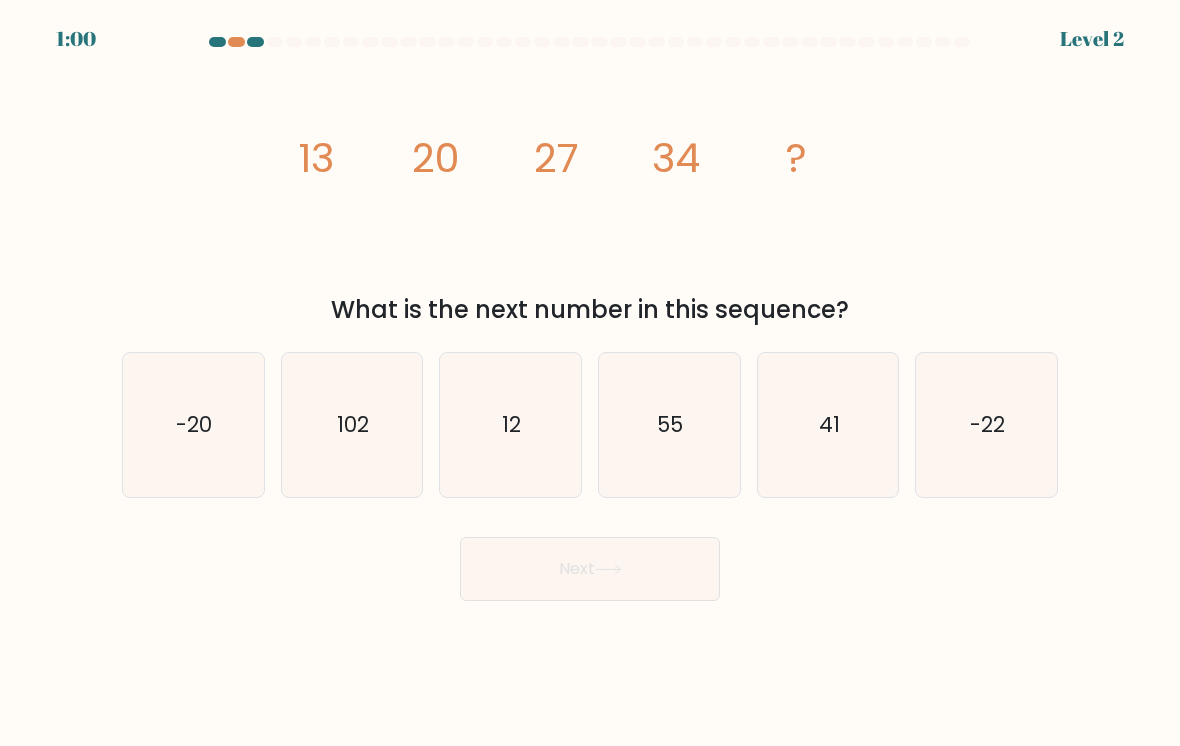 click on "41" at bounding box center [828, 425] 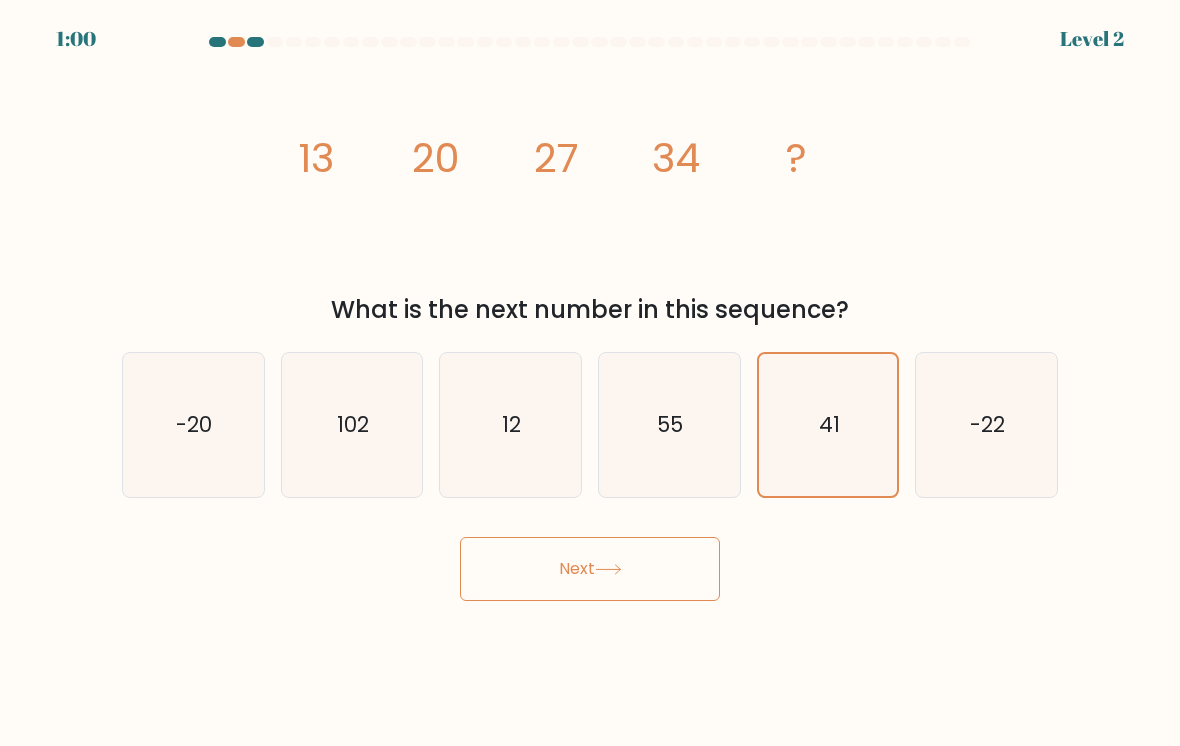 click at bounding box center [608, 569] 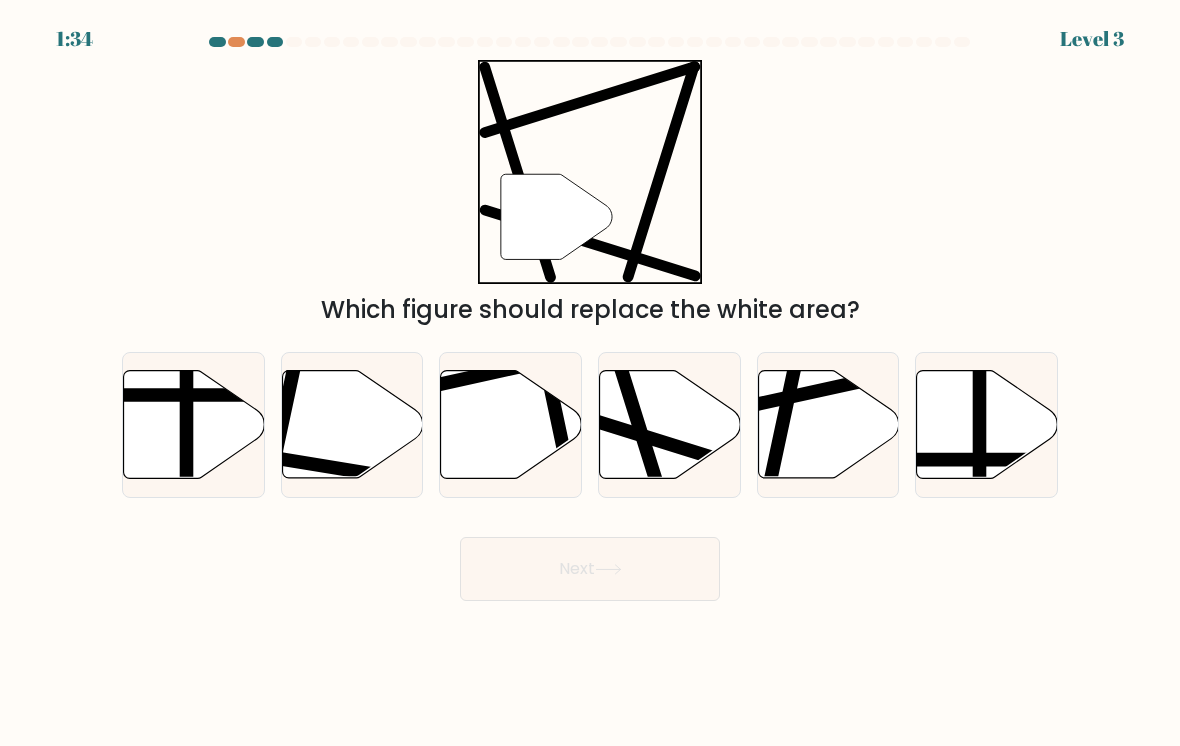 click at bounding box center (670, 425) 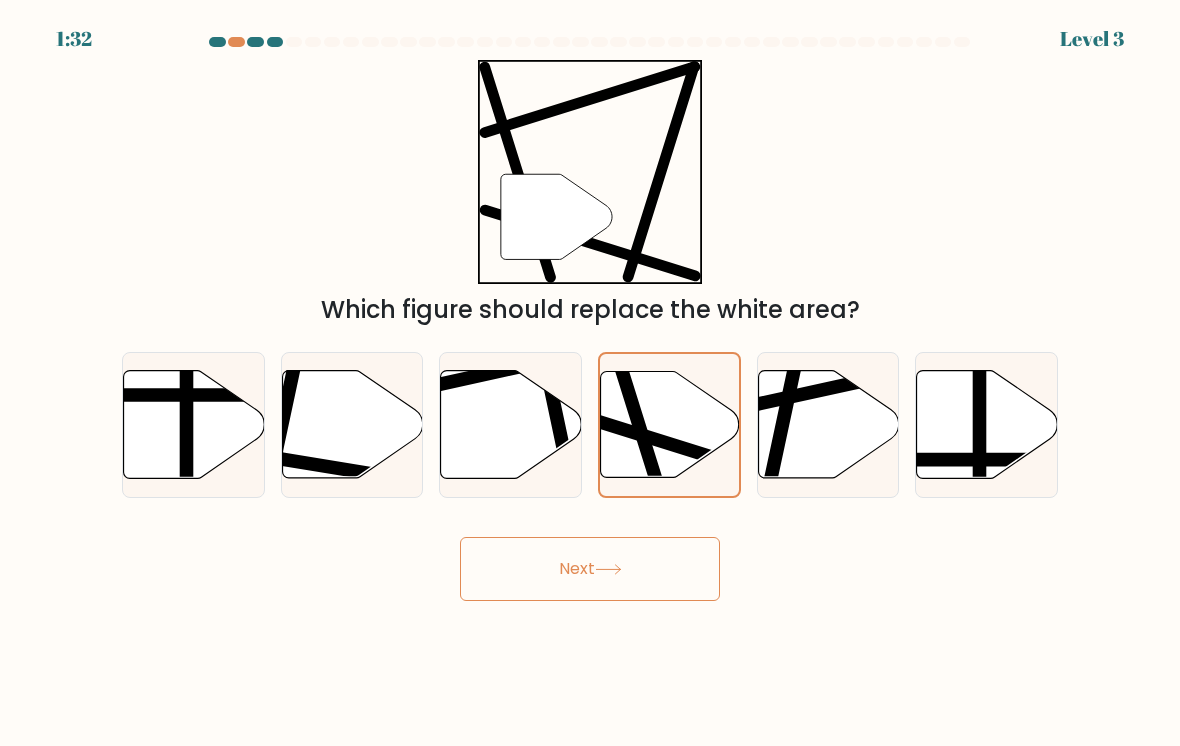 click on "Next" at bounding box center [590, 569] 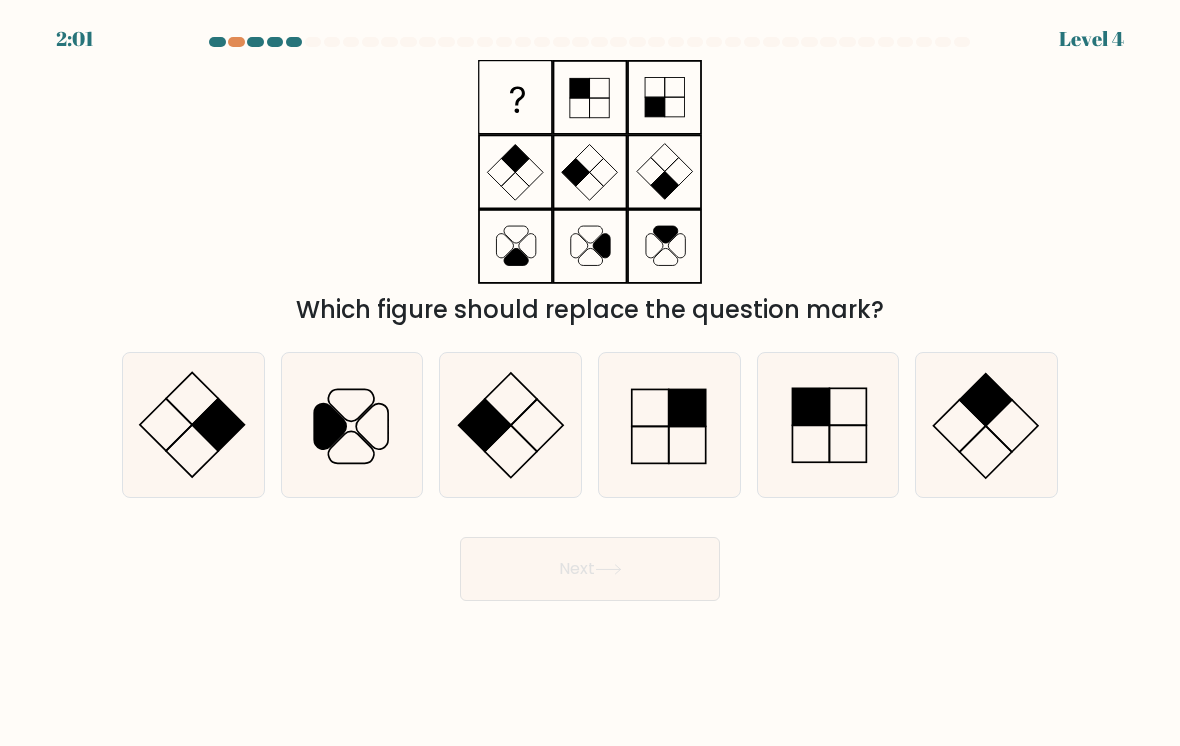 click at bounding box center [669, 425] 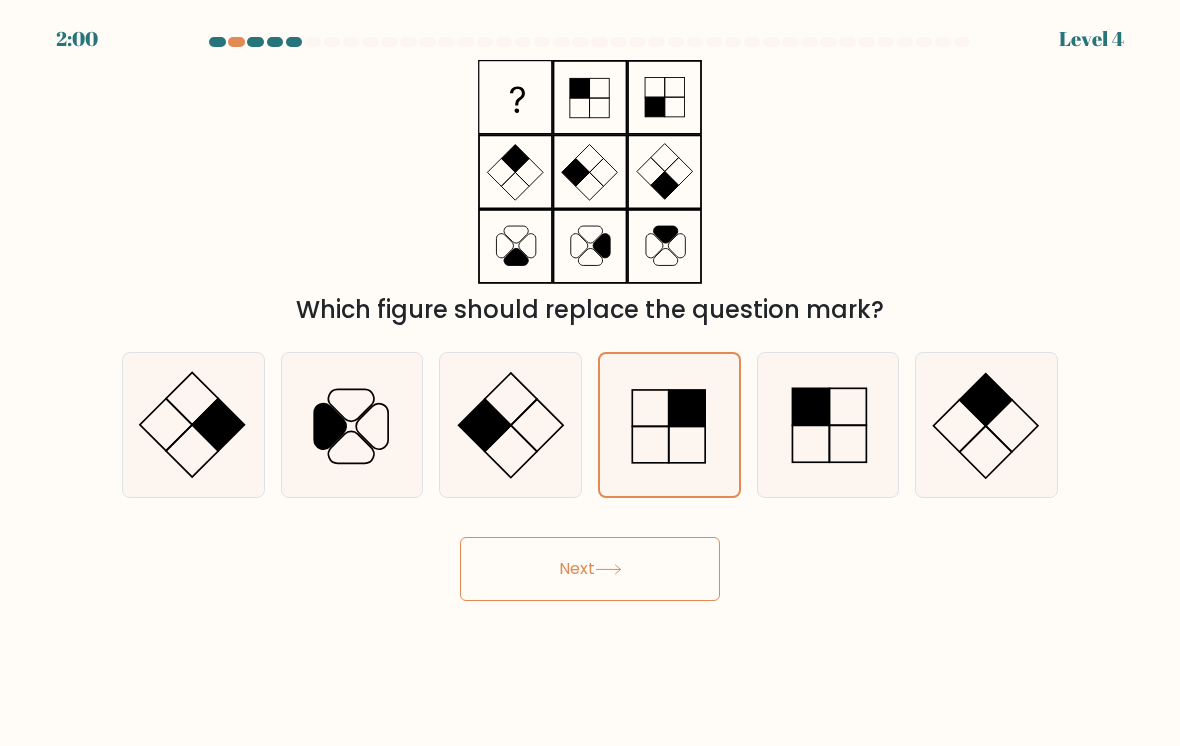 click on "Next" at bounding box center (590, 569) 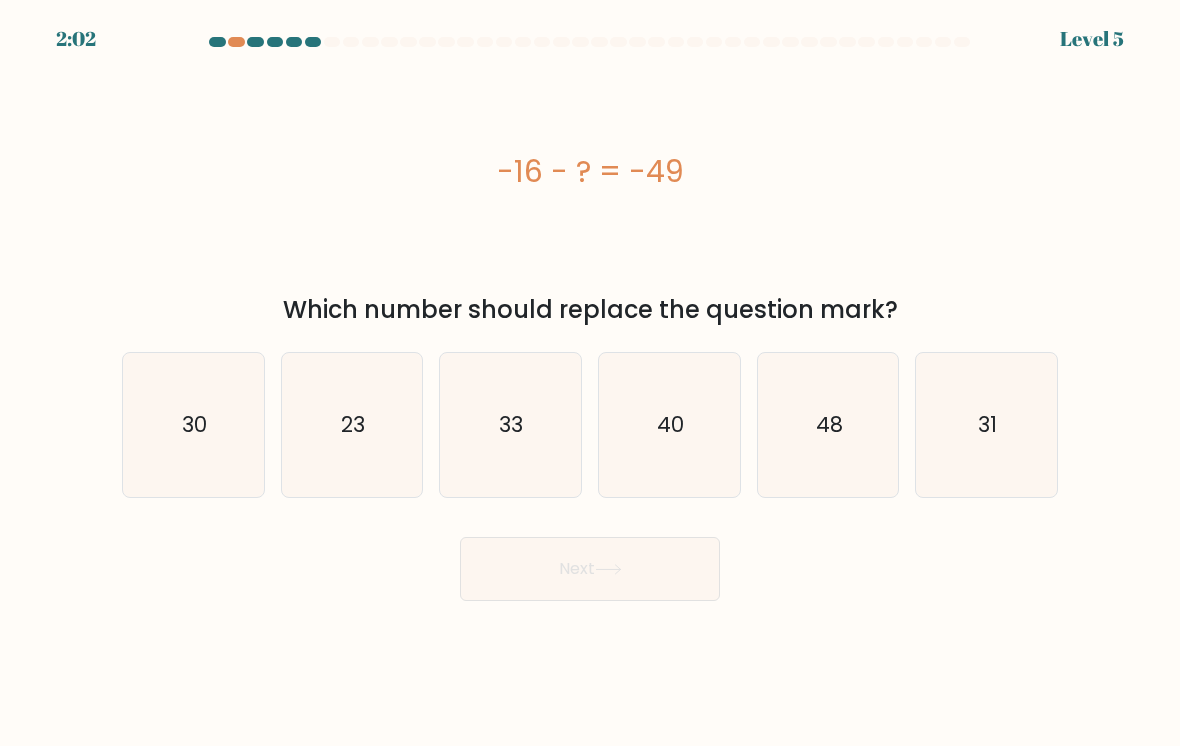 click on "33" at bounding box center (510, 425) 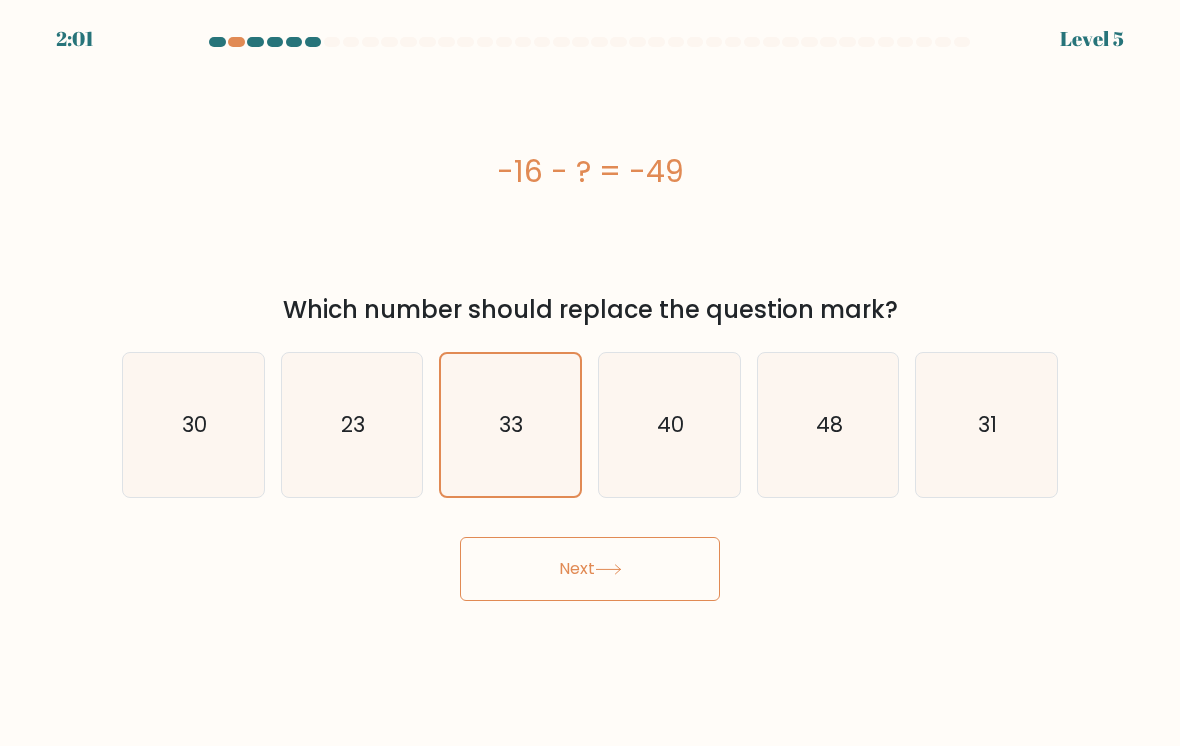 click on "Next" at bounding box center [590, 569] 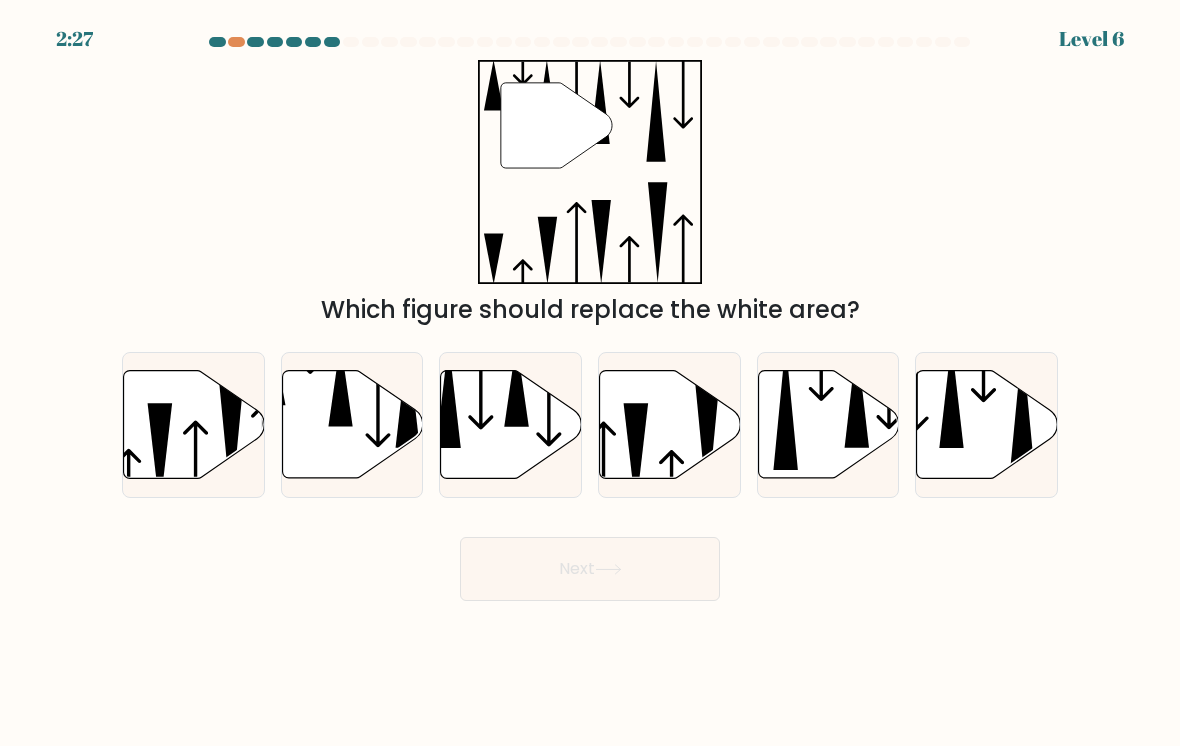 click at bounding box center [352, 425] 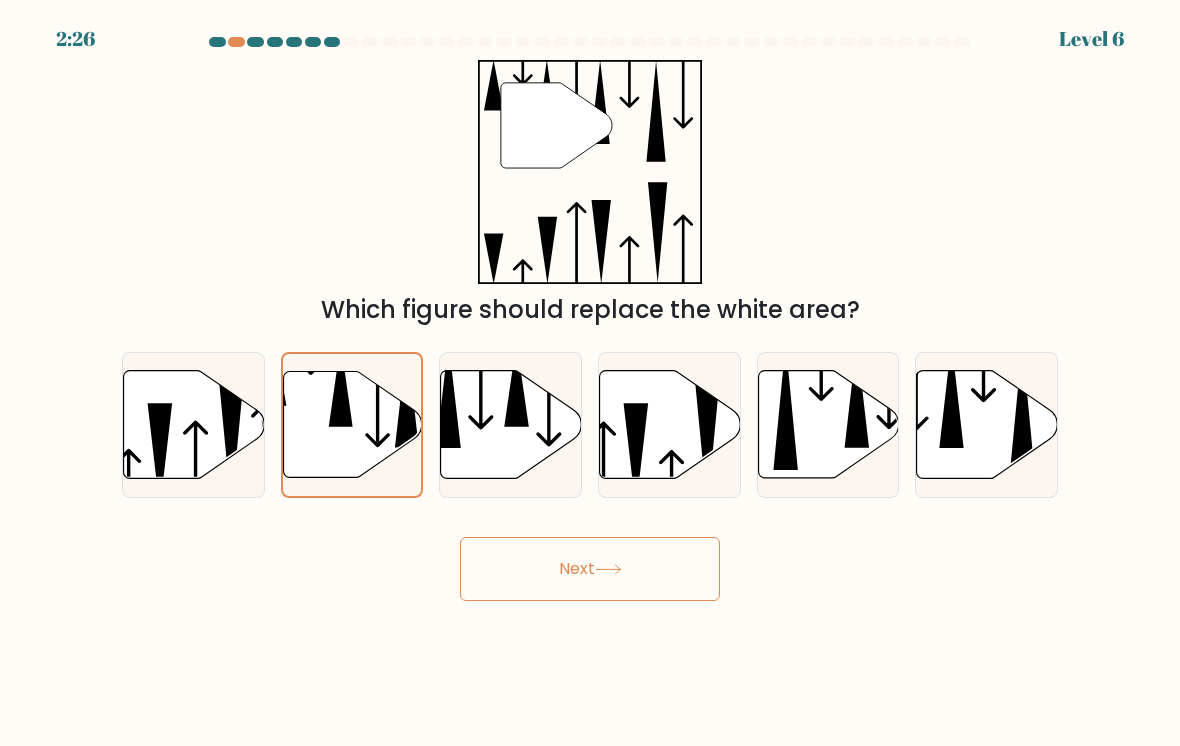 click at bounding box center [608, 569] 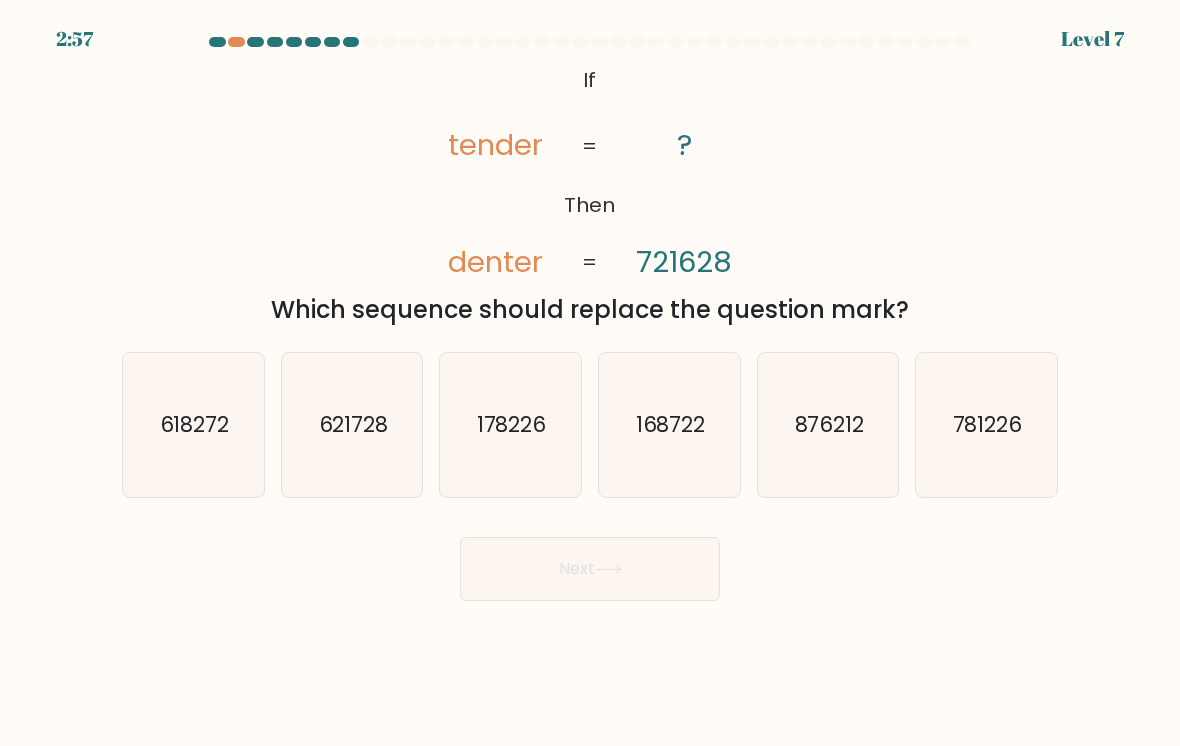 click on "621728" at bounding box center (352, 425) 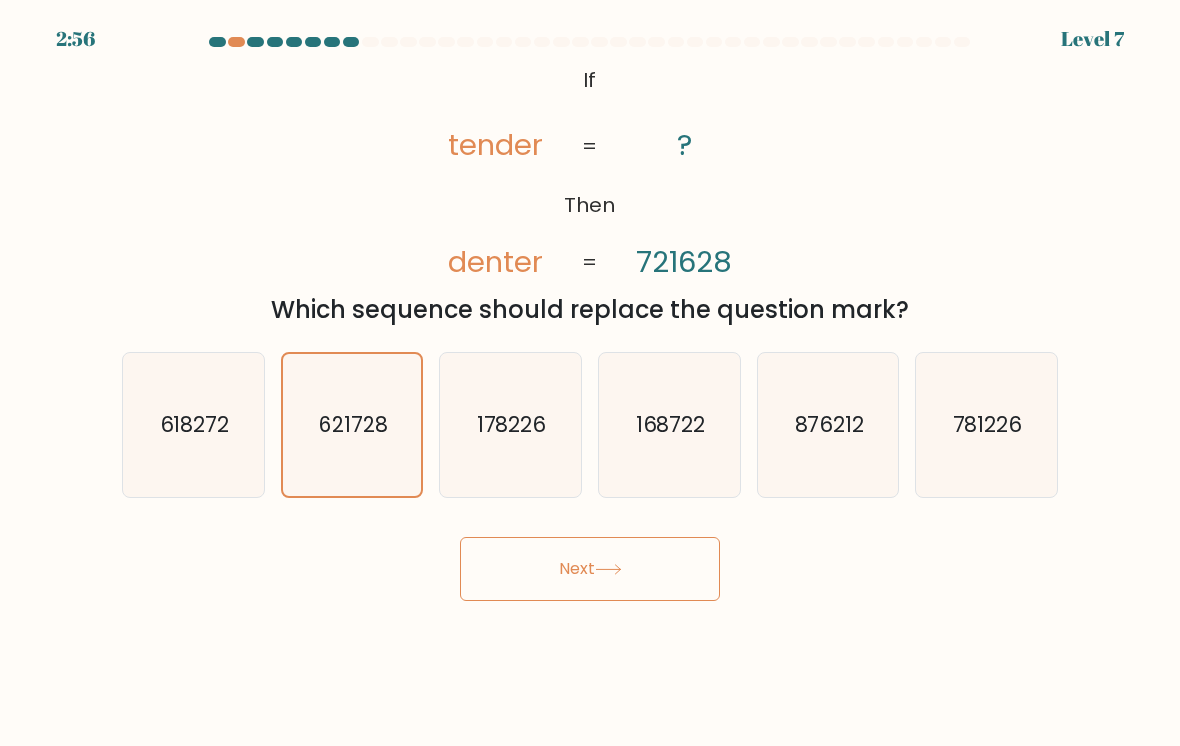 click on "Next" at bounding box center (590, 569) 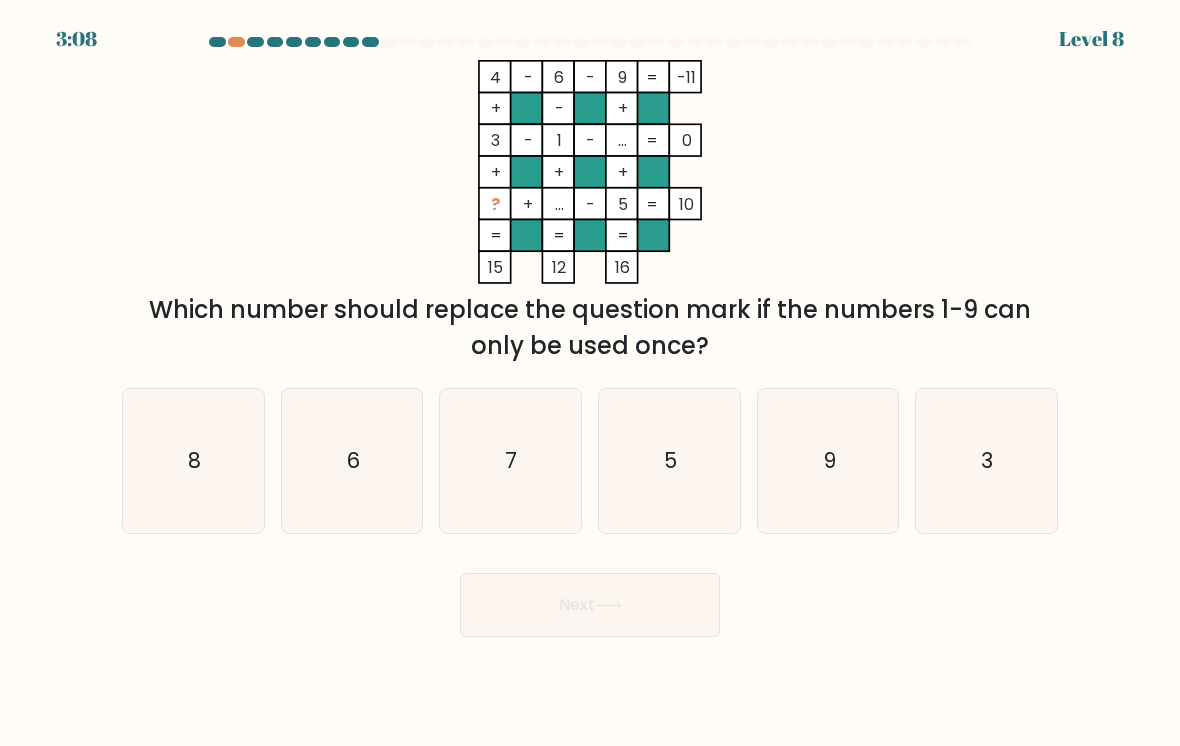 click on "7" at bounding box center (510, 461) 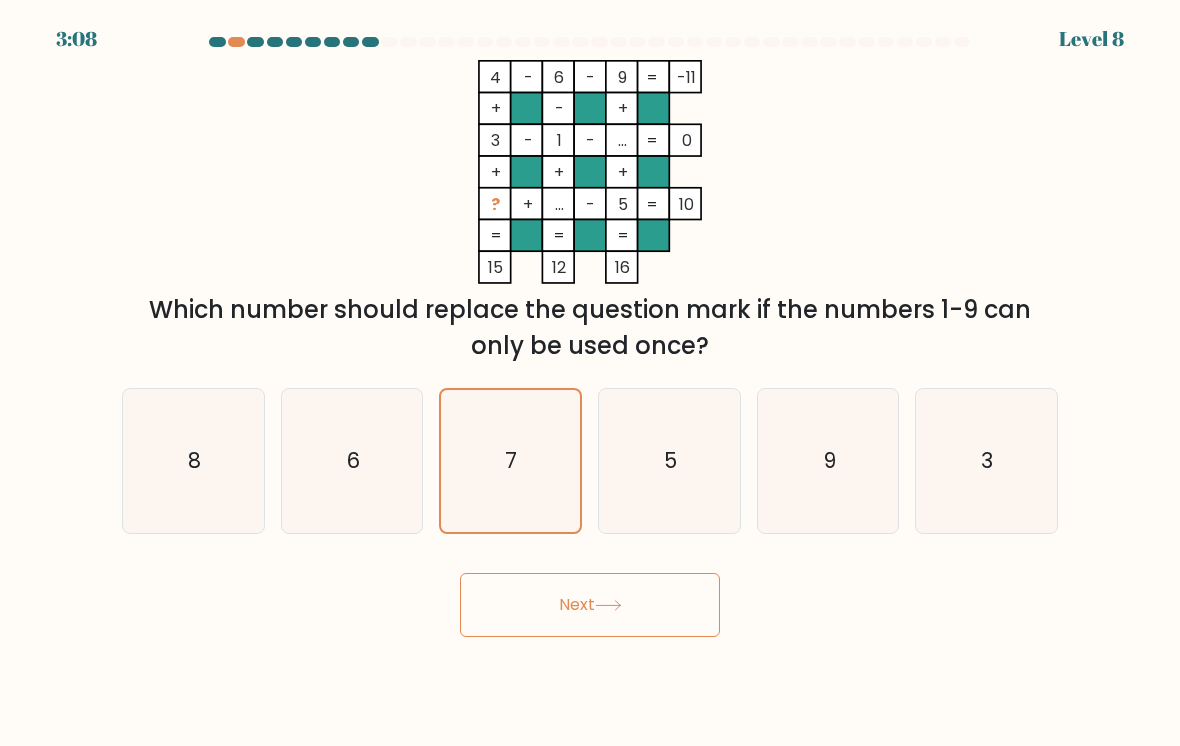 click on "Next" at bounding box center [590, 605] 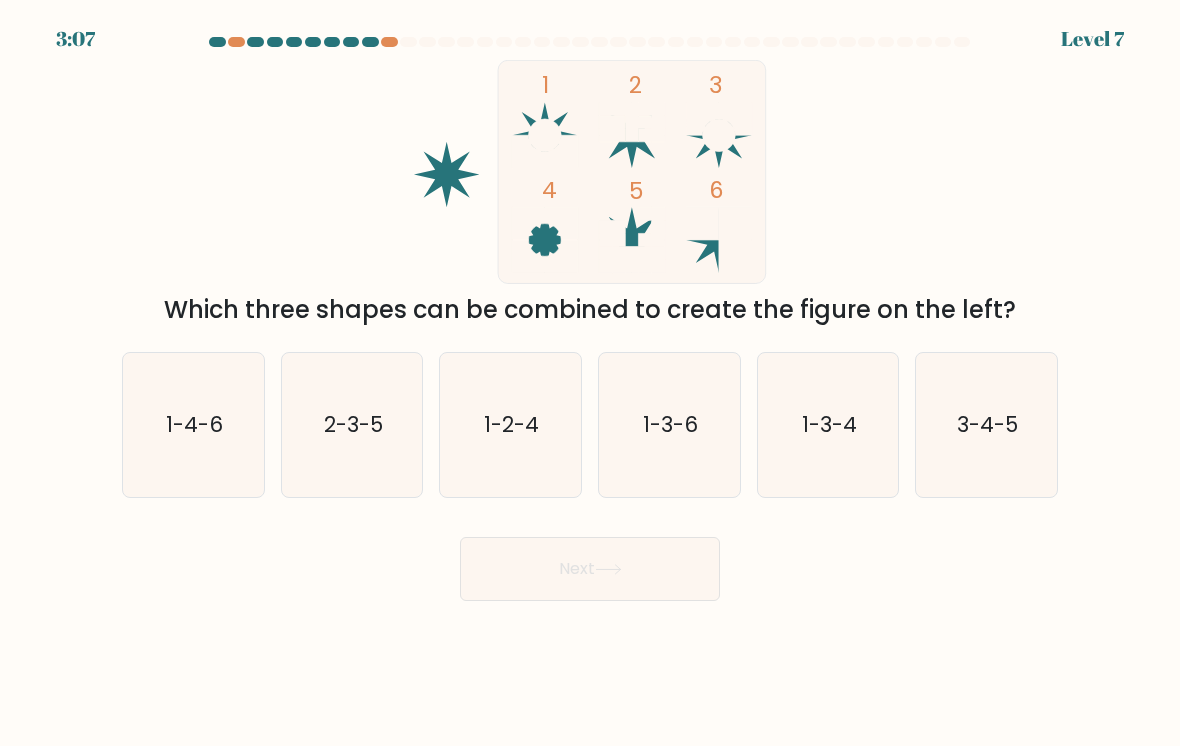 click on "1-2-4" at bounding box center [510, 425] 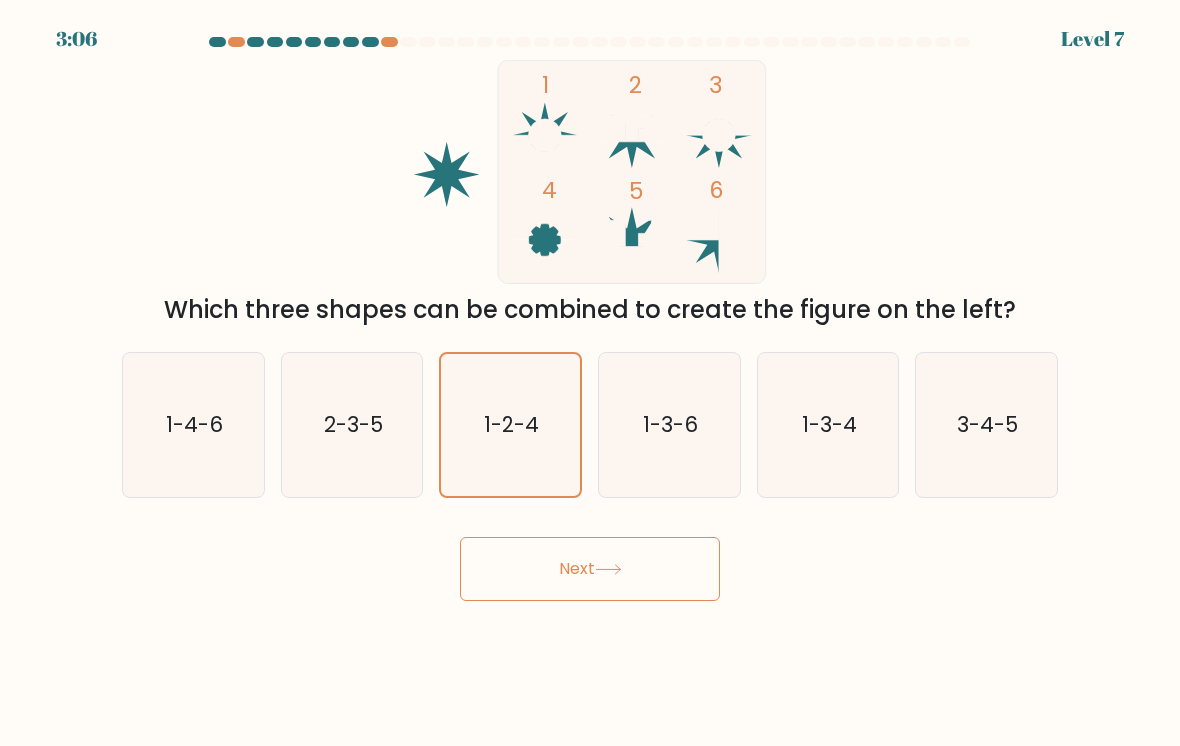click on "Next" at bounding box center [590, 569] 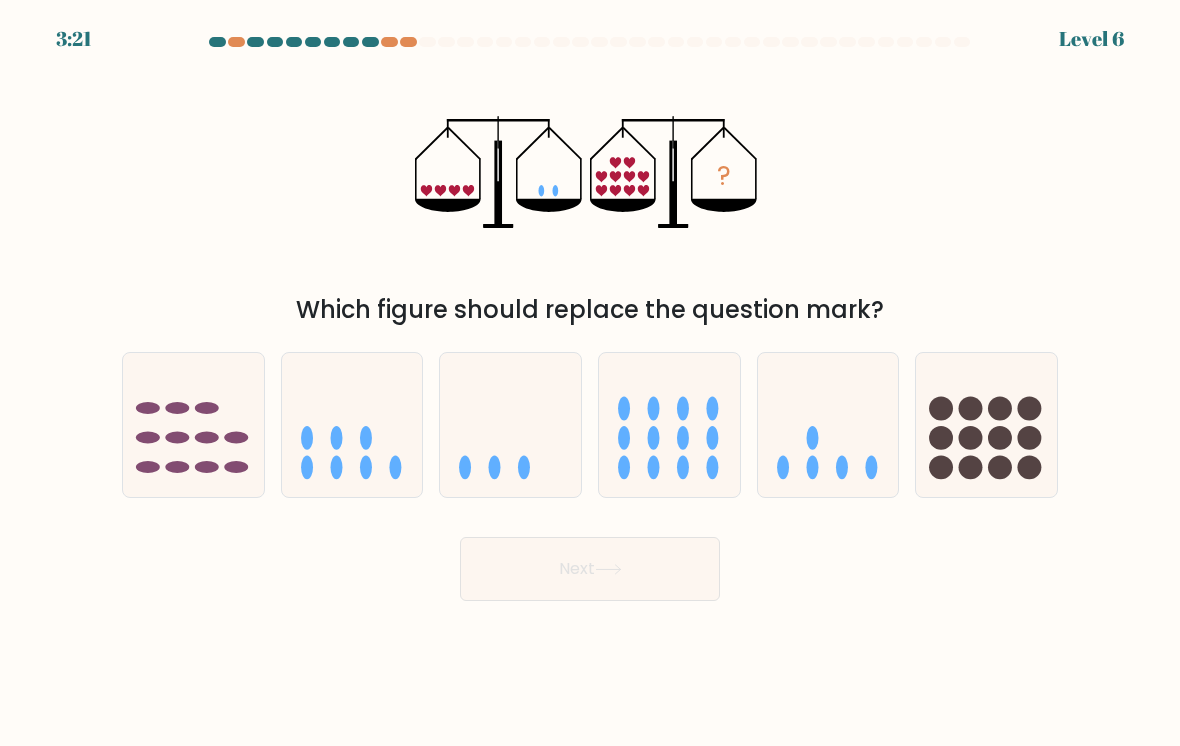 click at bounding box center [828, 425] 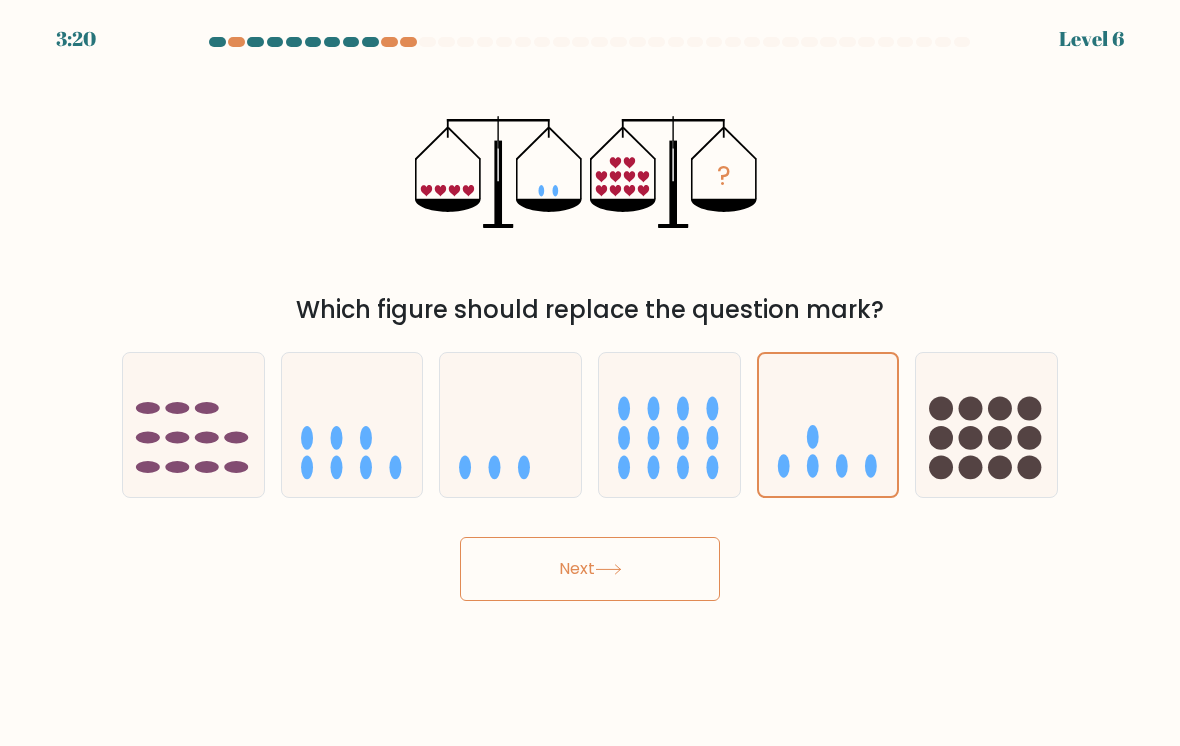 click on "Next" at bounding box center [590, 569] 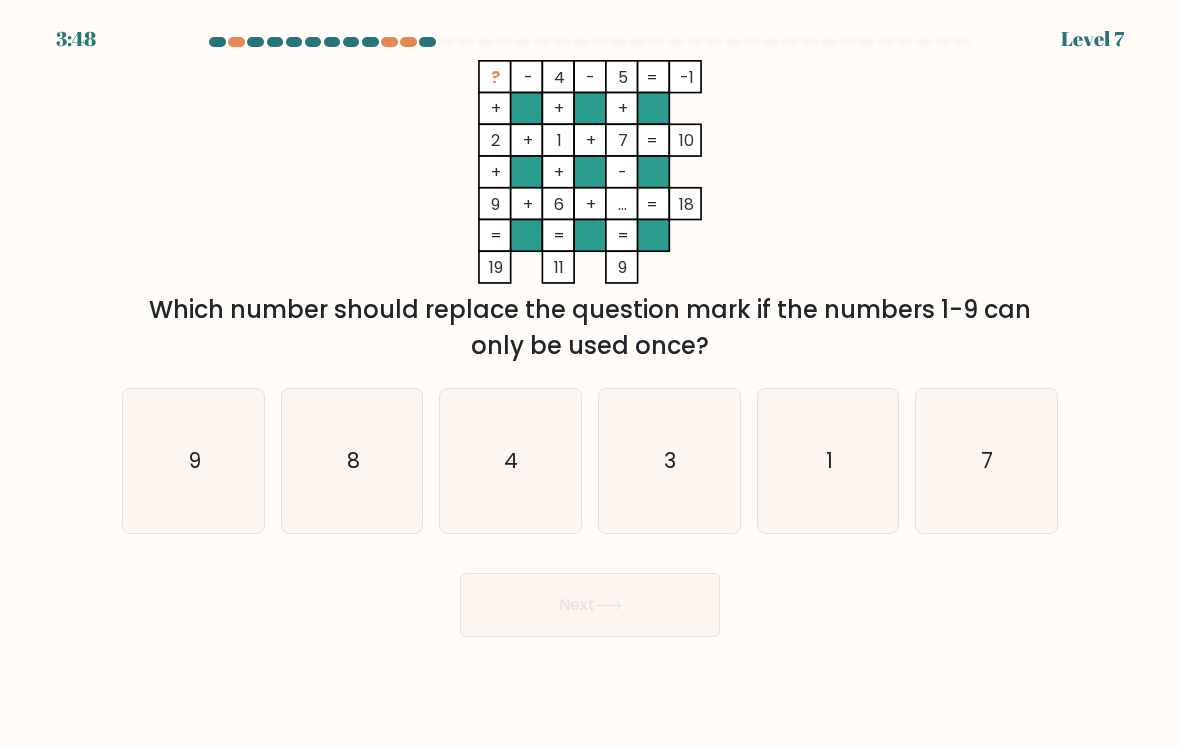 click on "3" at bounding box center [669, 461] 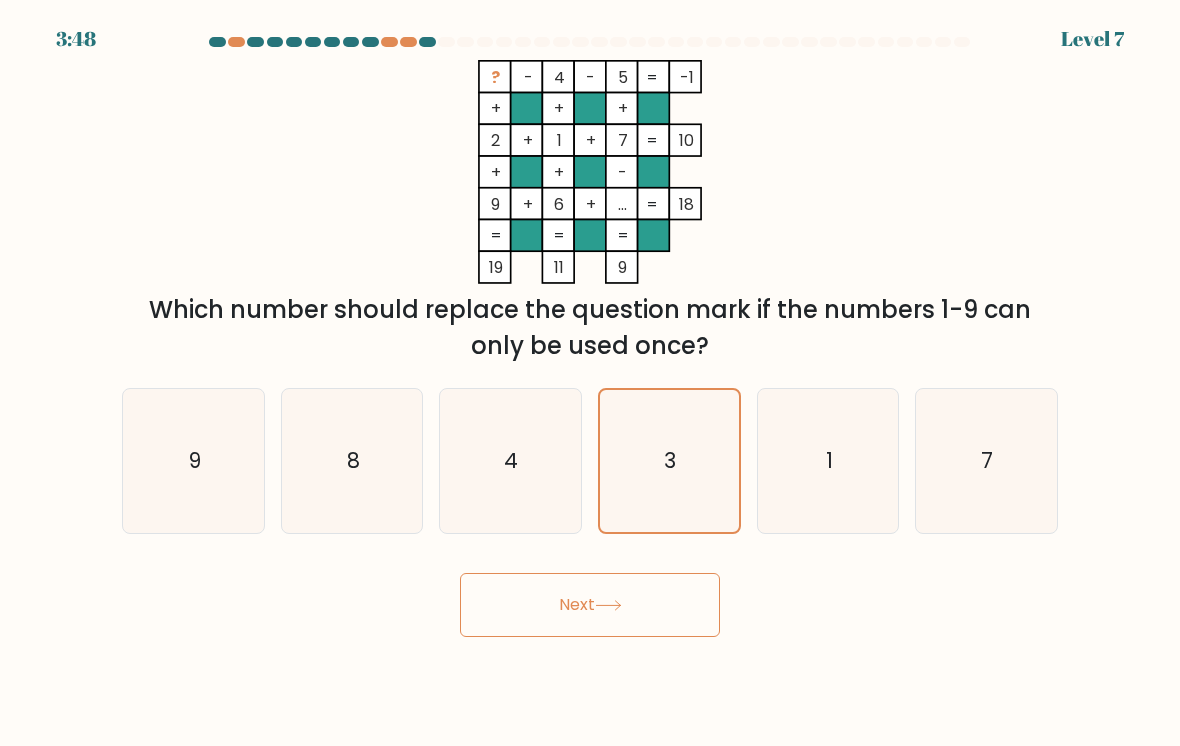 click on "Next" at bounding box center [590, 605] 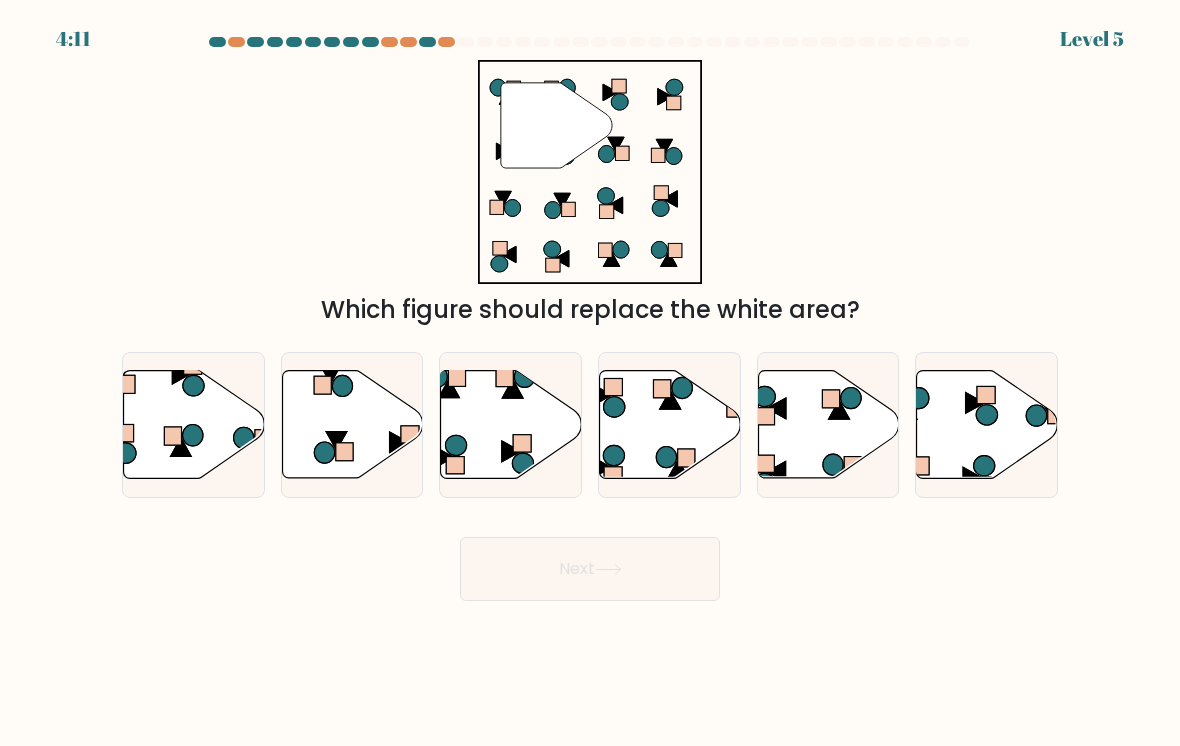 click at bounding box center [511, 425] 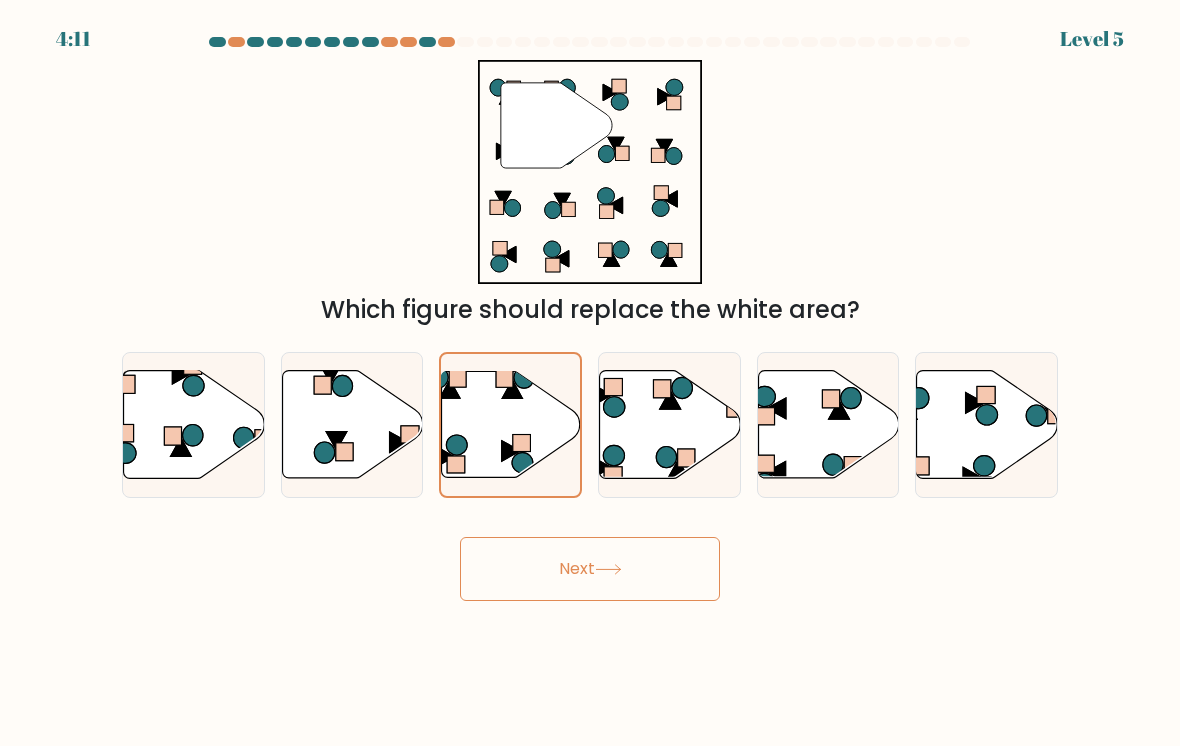 click on "Next" at bounding box center (590, 569) 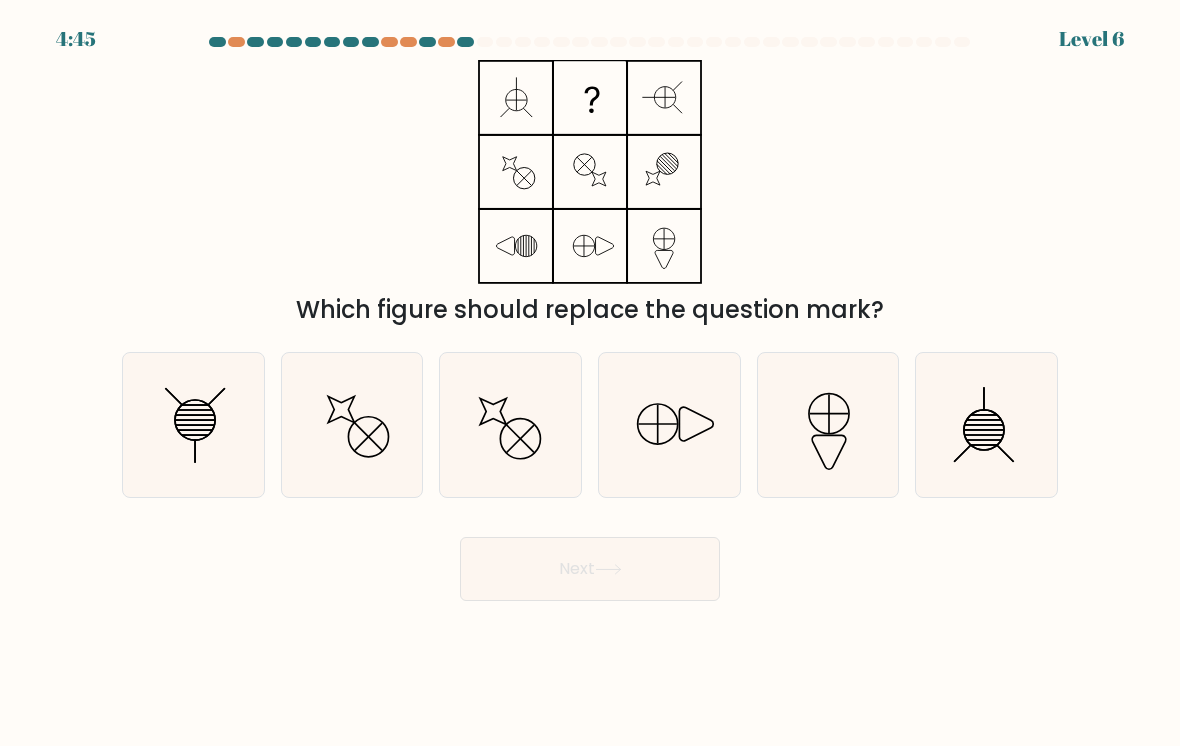 click at bounding box center (986, 425) 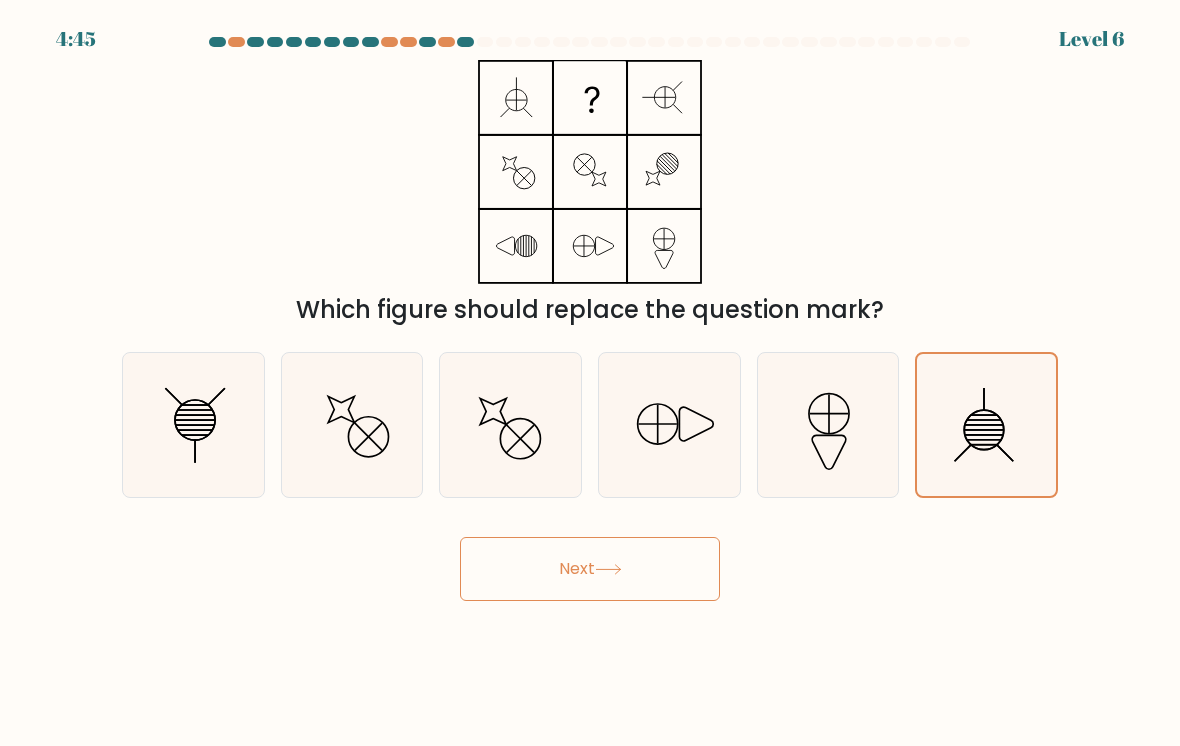 click on "Next" at bounding box center [590, 569] 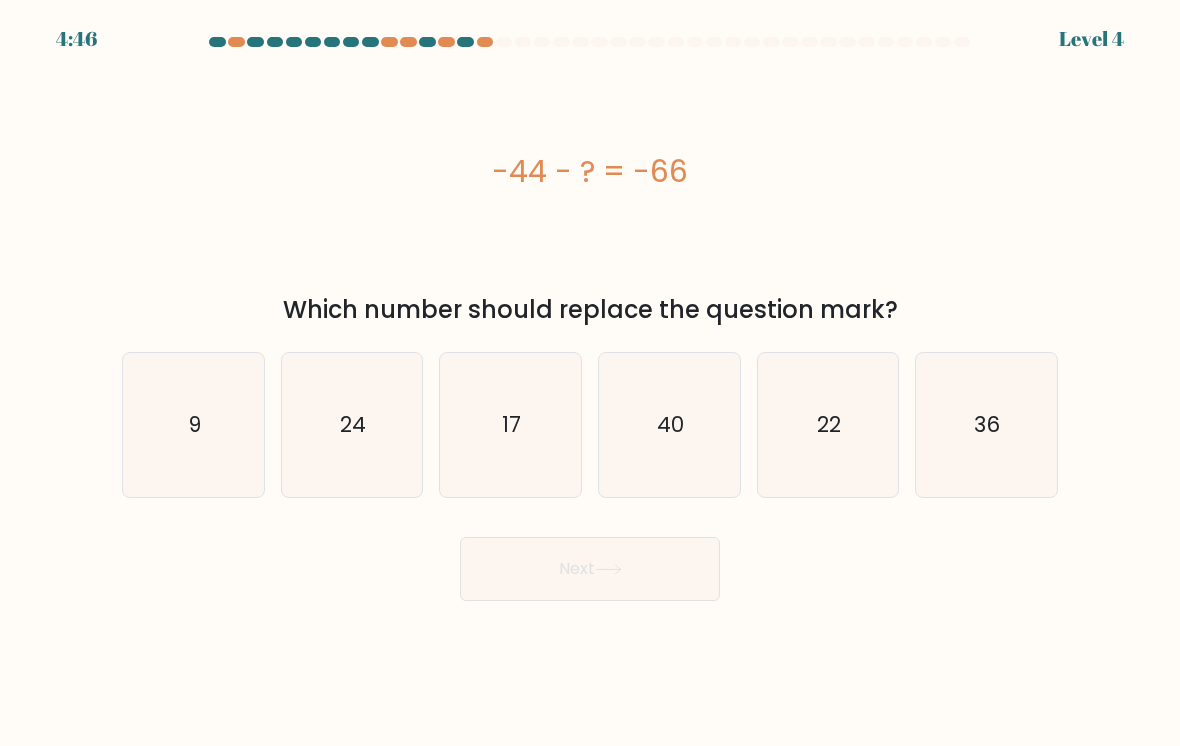 click on "22" at bounding box center (828, 425) 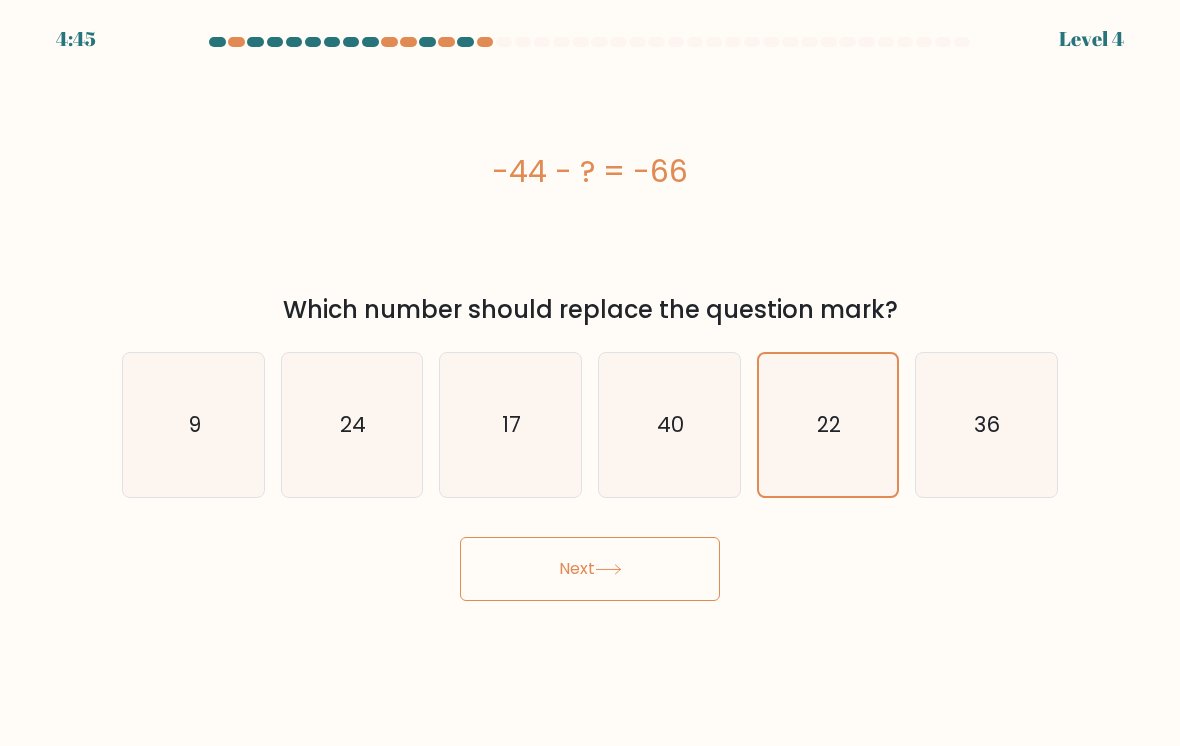 click at bounding box center (608, 569) 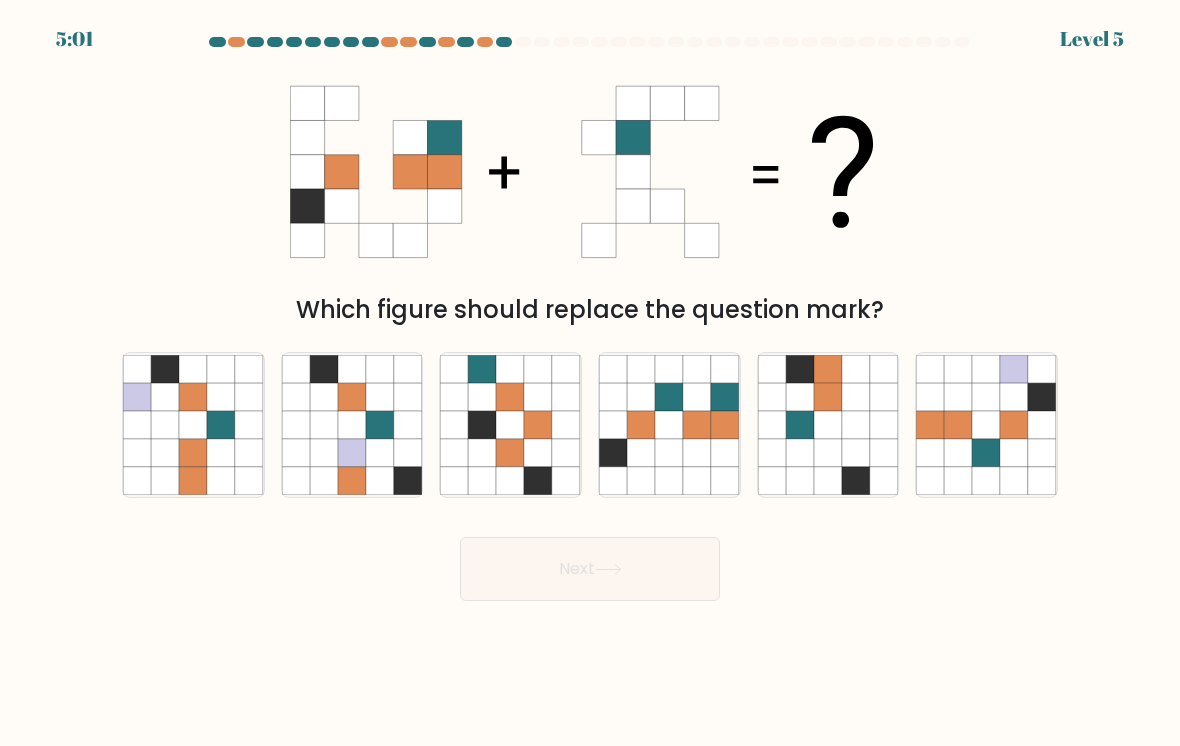 click at bounding box center [987, 453] 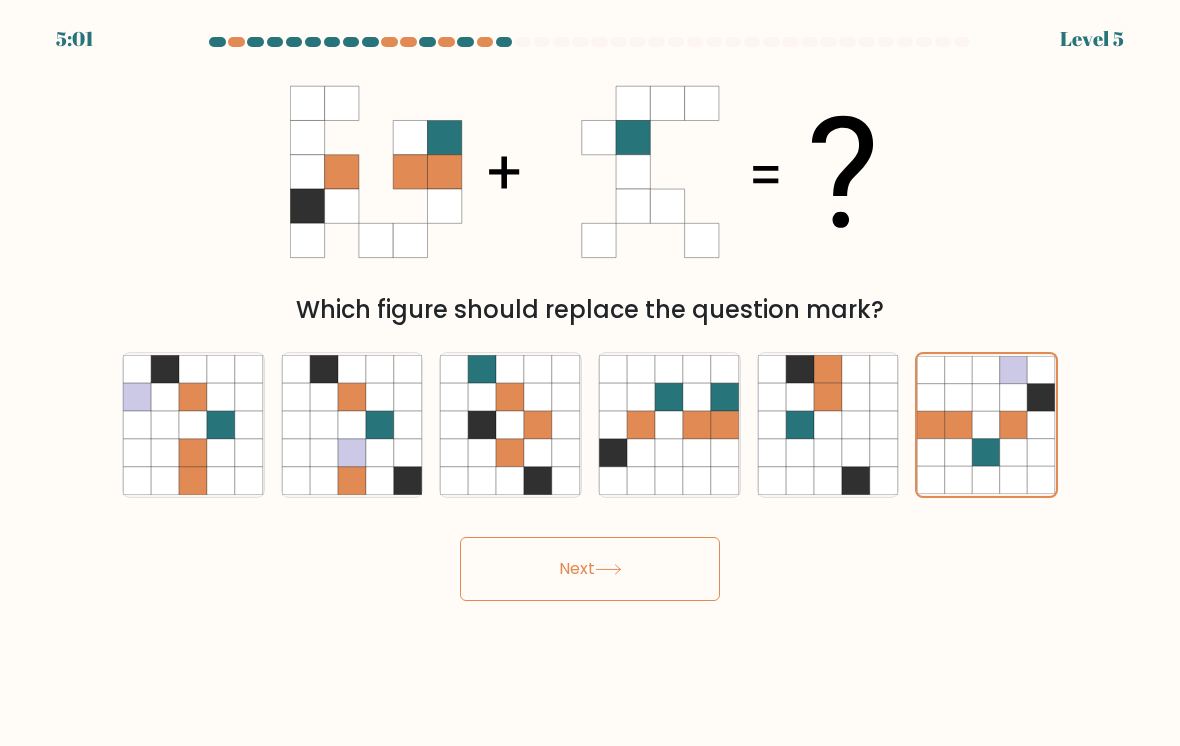 click on "Next" at bounding box center (590, 569) 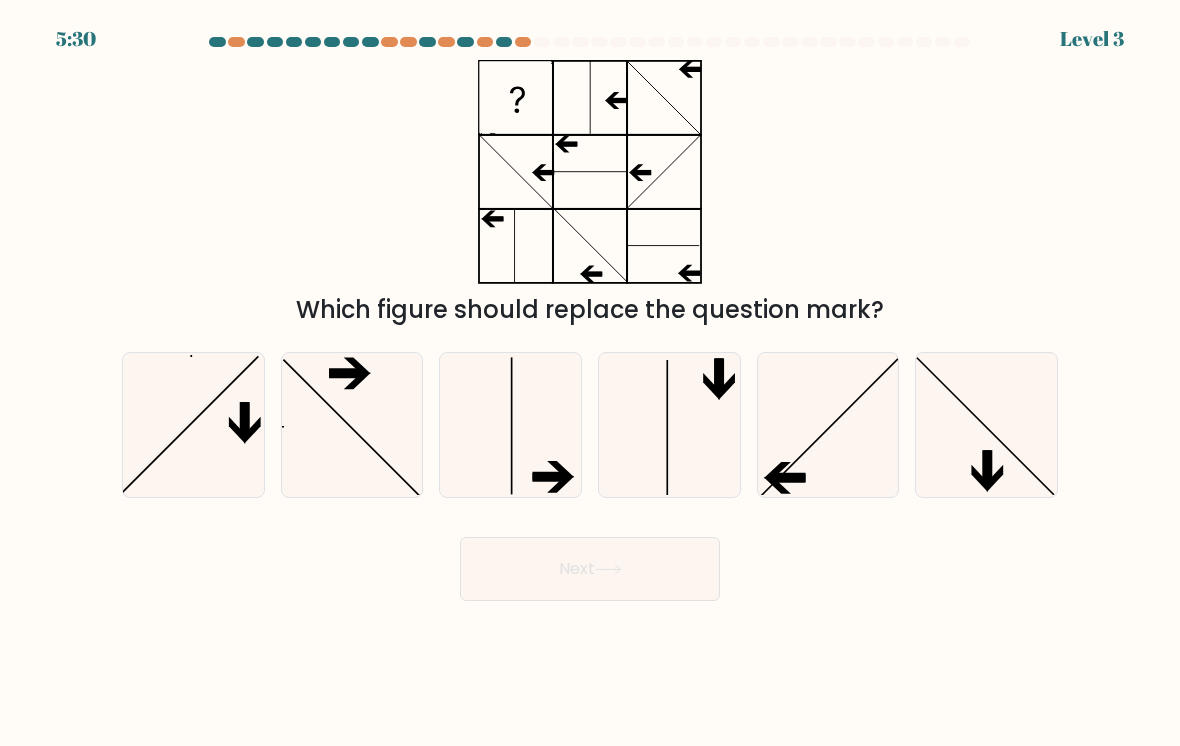 click at bounding box center (828, 425) 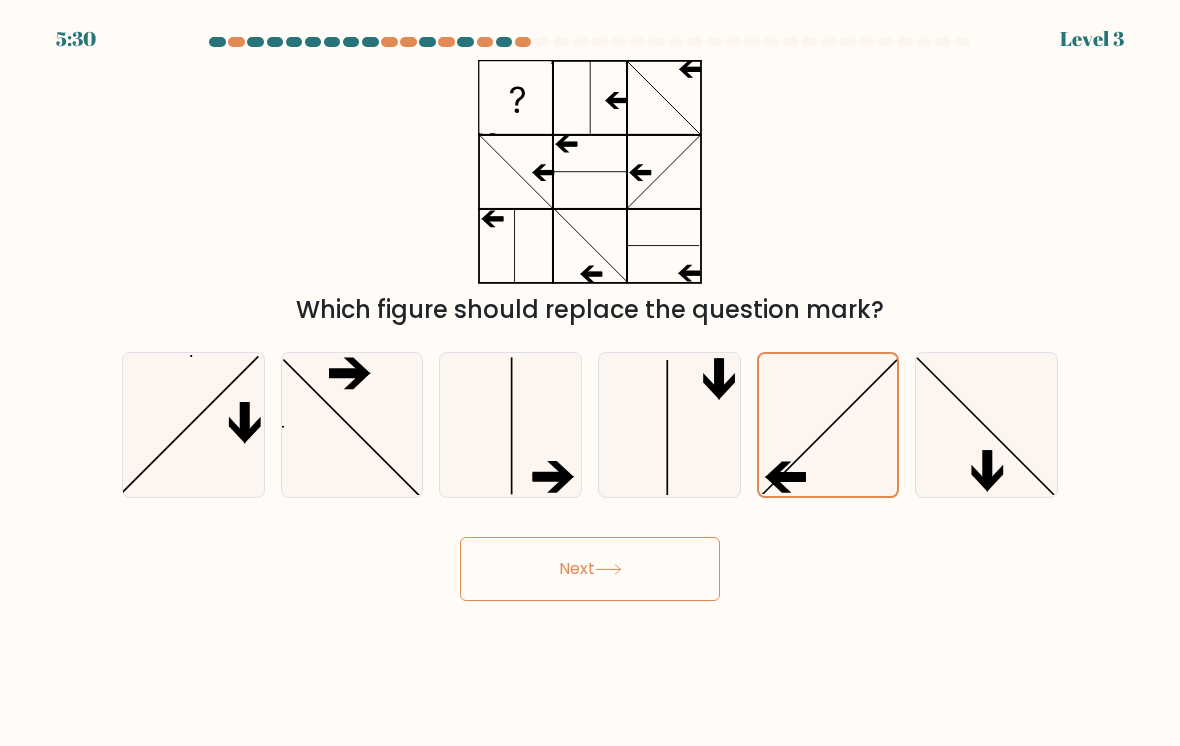 click on "Next" at bounding box center (590, 569) 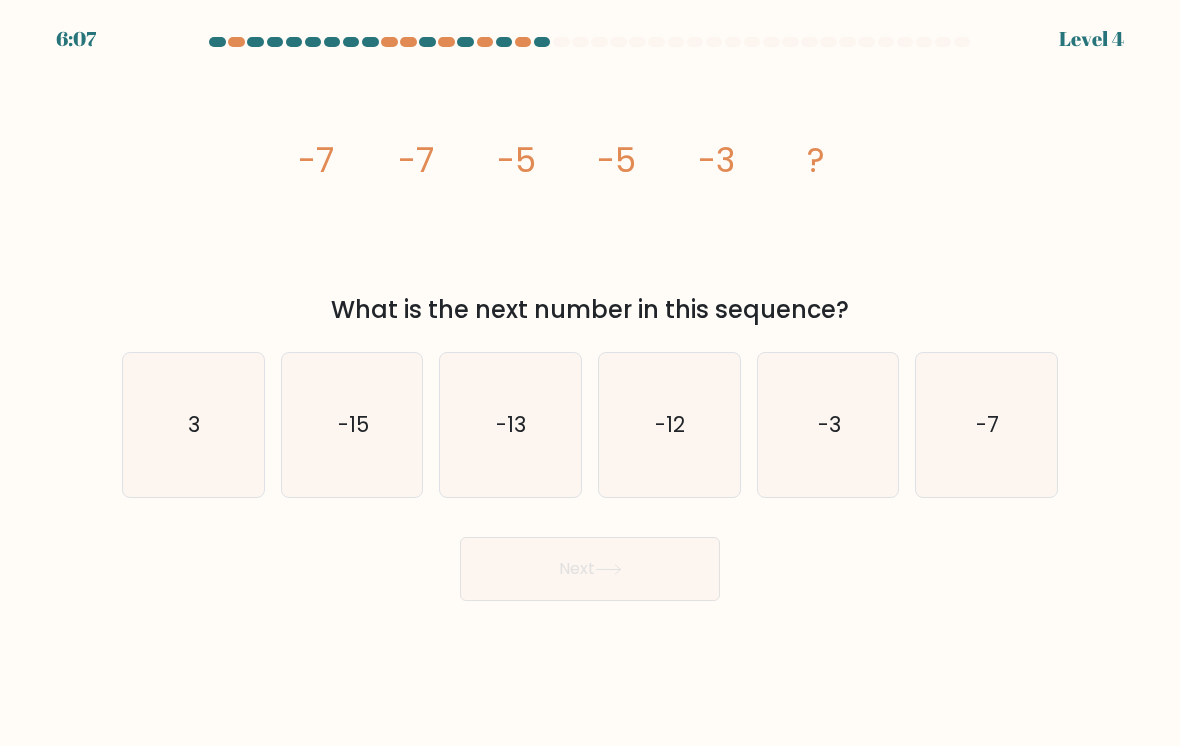 click on "-3" at bounding box center (829, 424) 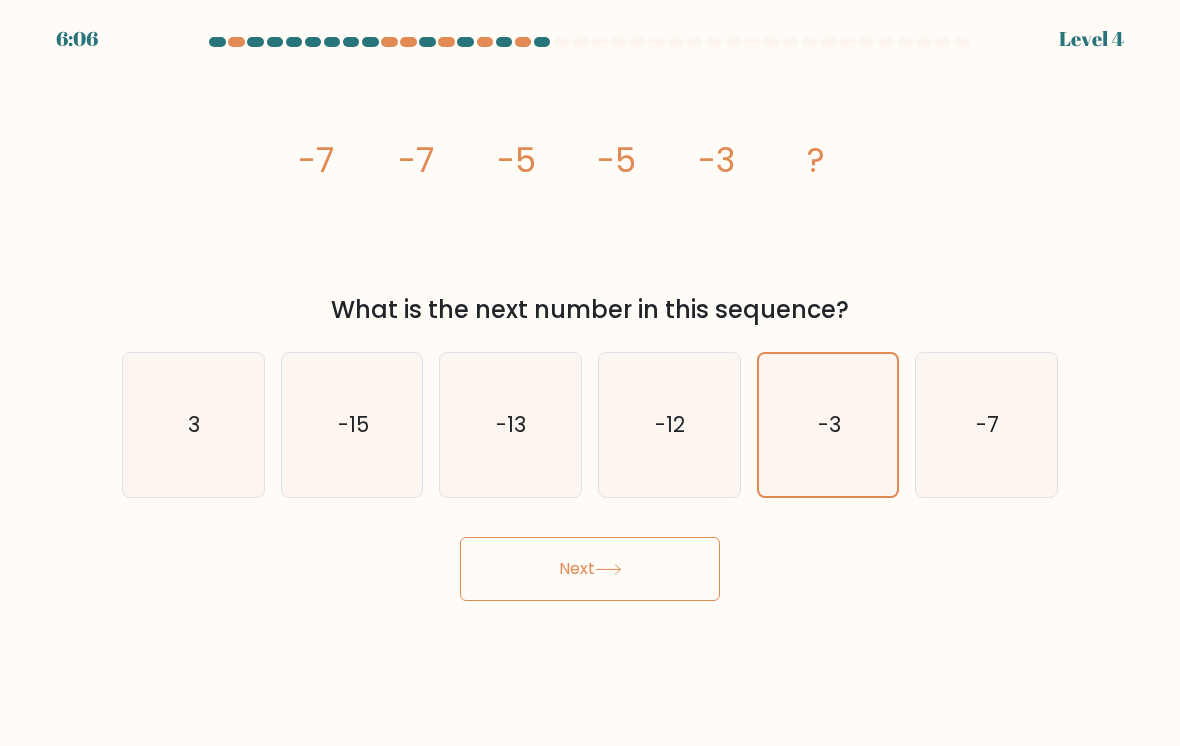 click on "Next" at bounding box center (590, 569) 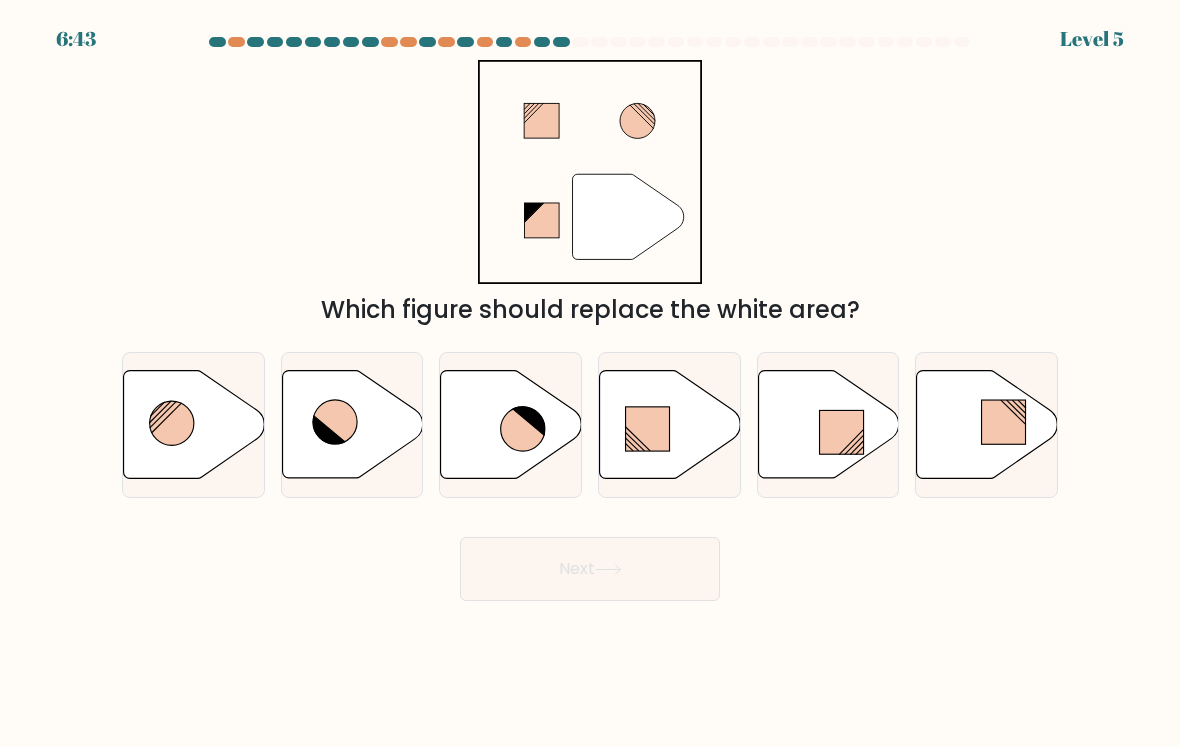 click at bounding box center (1004, 422) 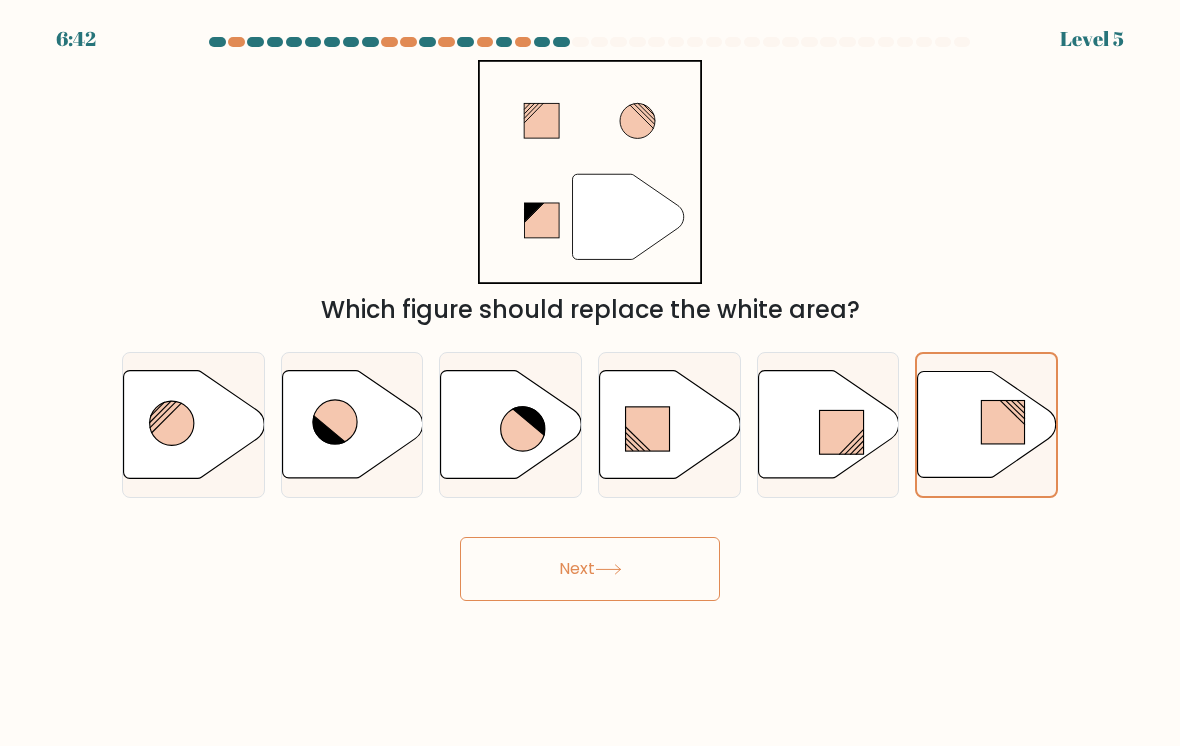 click on "Next" at bounding box center [590, 569] 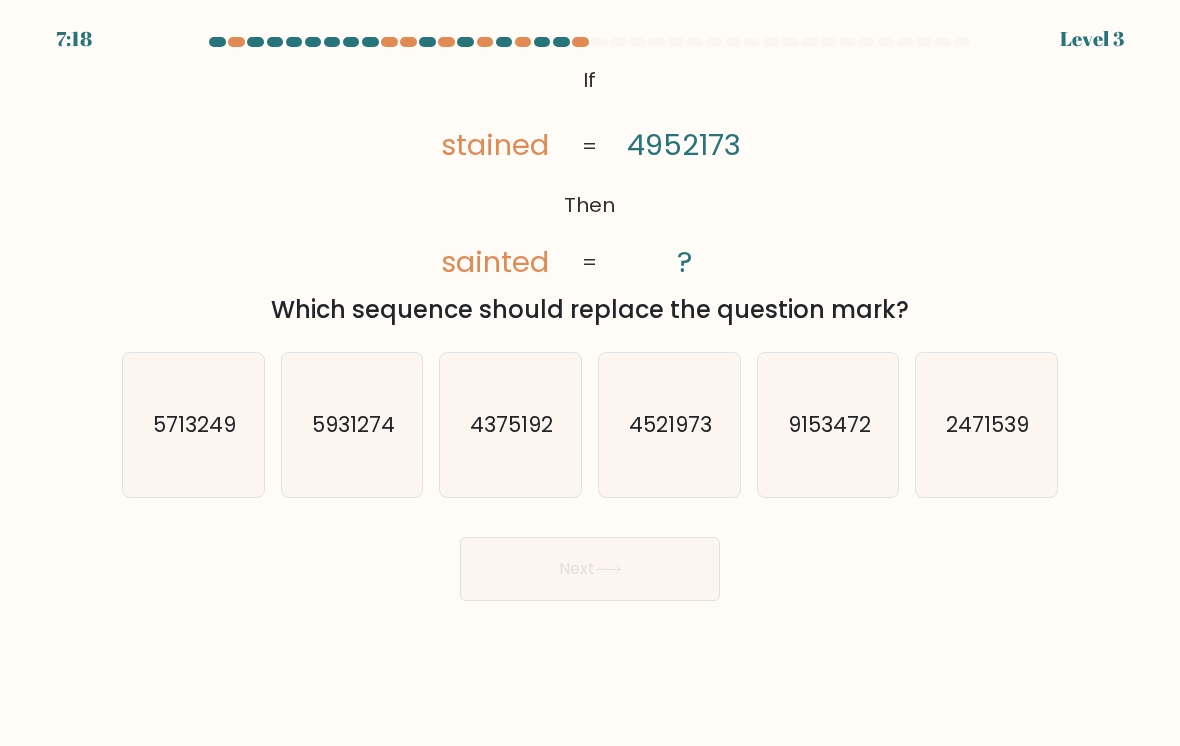 click on "4521973" at bounding box center (669, 425) 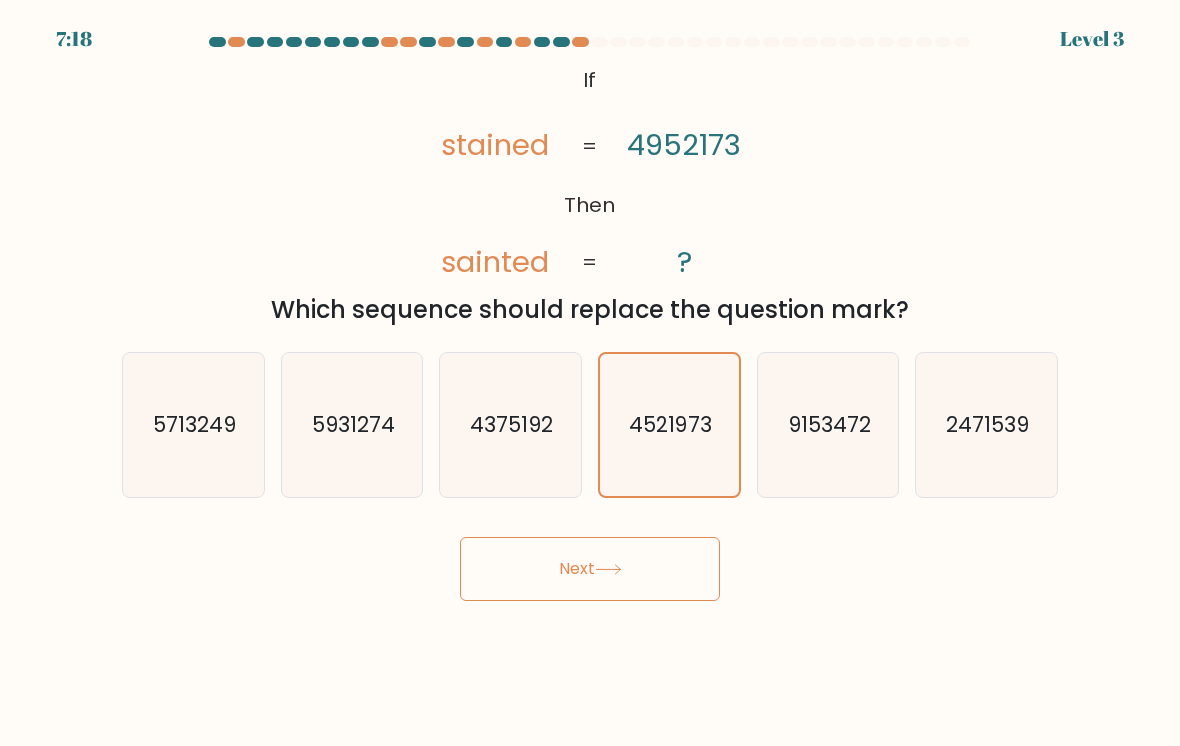 click on "Next" at bounding box center [590, 569] 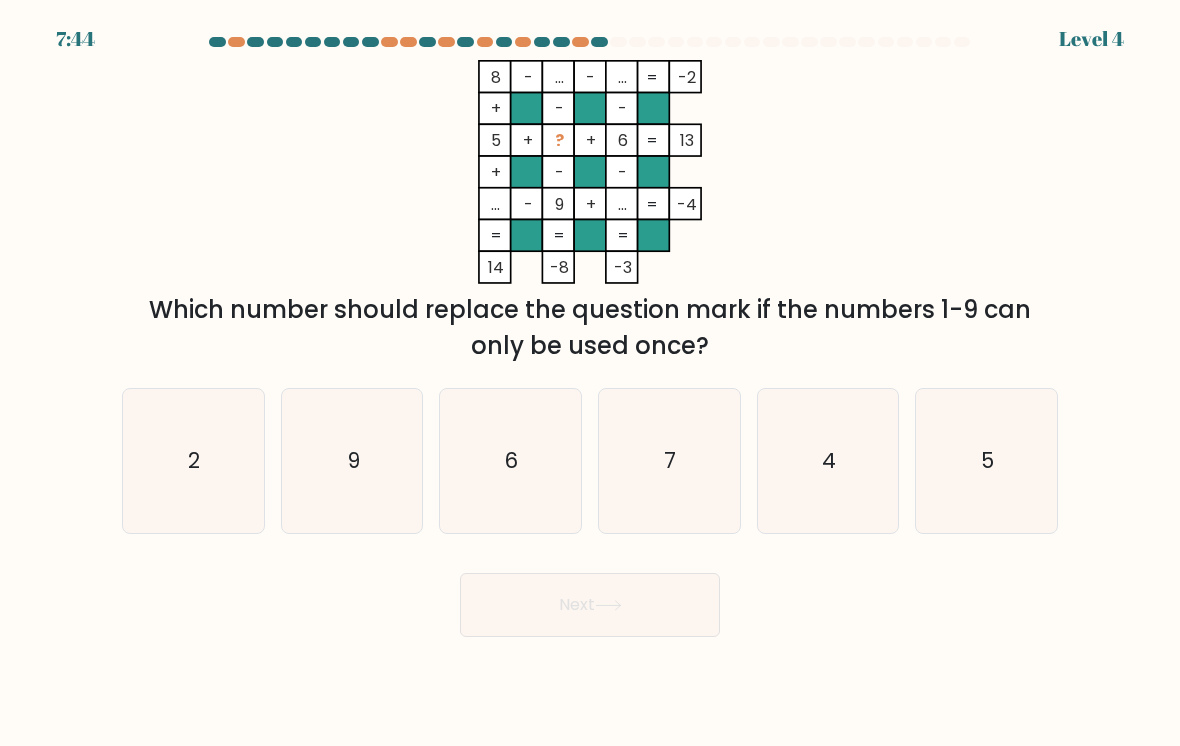 click on "2" at bounding box center [193, 461] 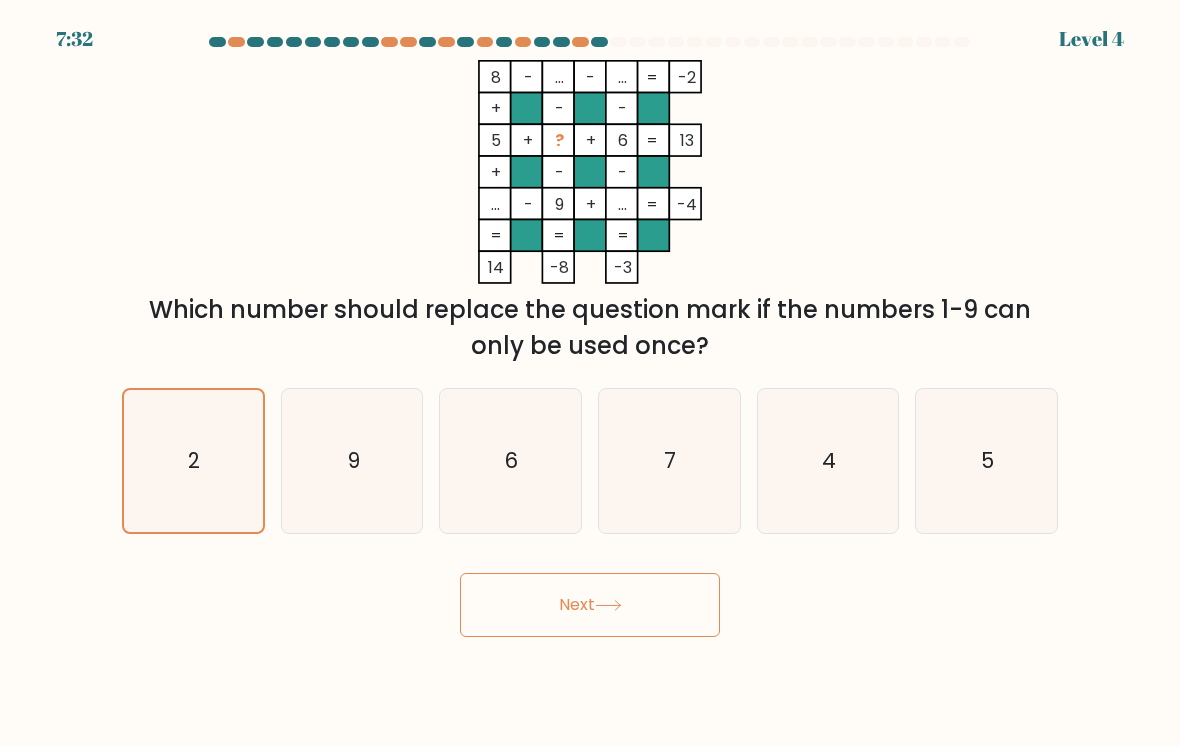 click on "Next" at bounding box center [590, 605] 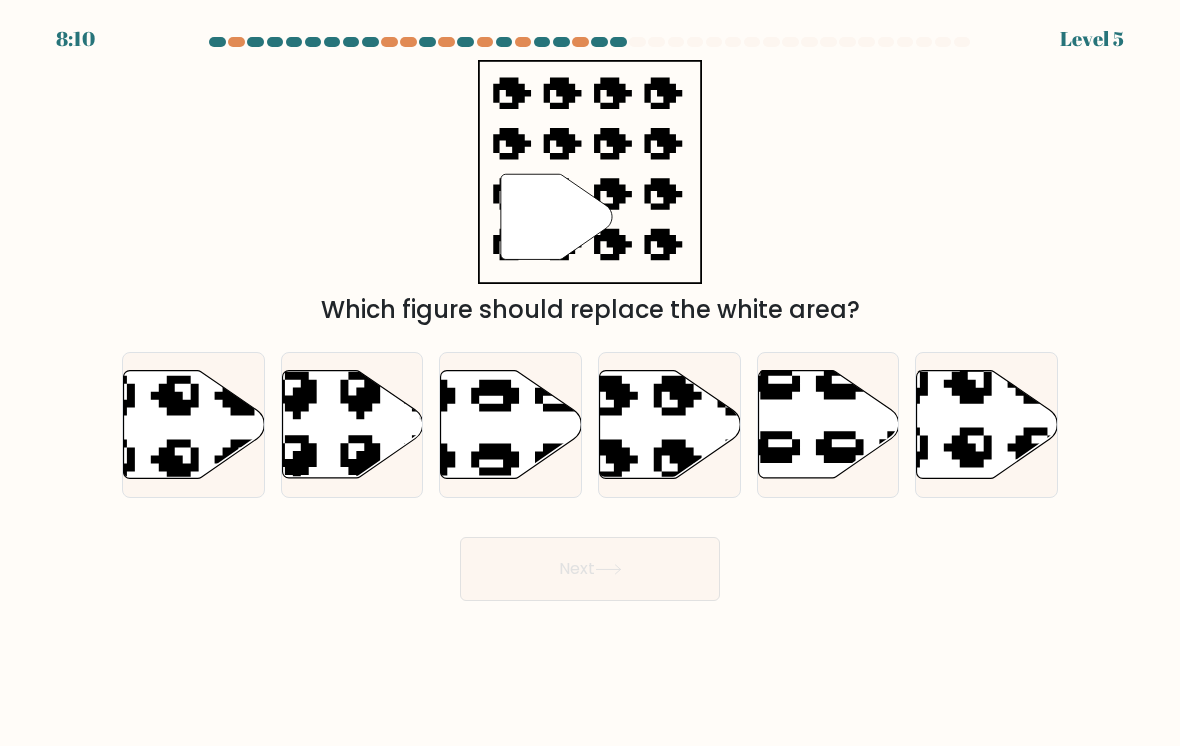 click at bounding box center [670, 425] 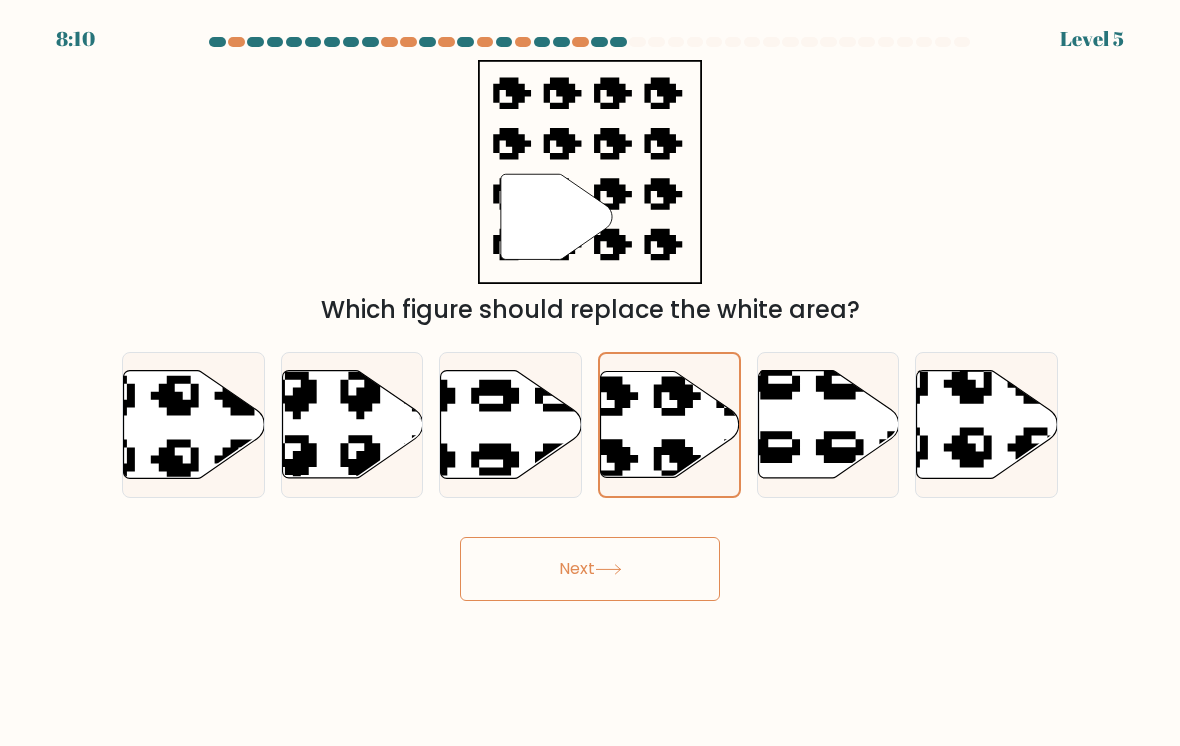 click on "Next" at bounding box center [590, 569] 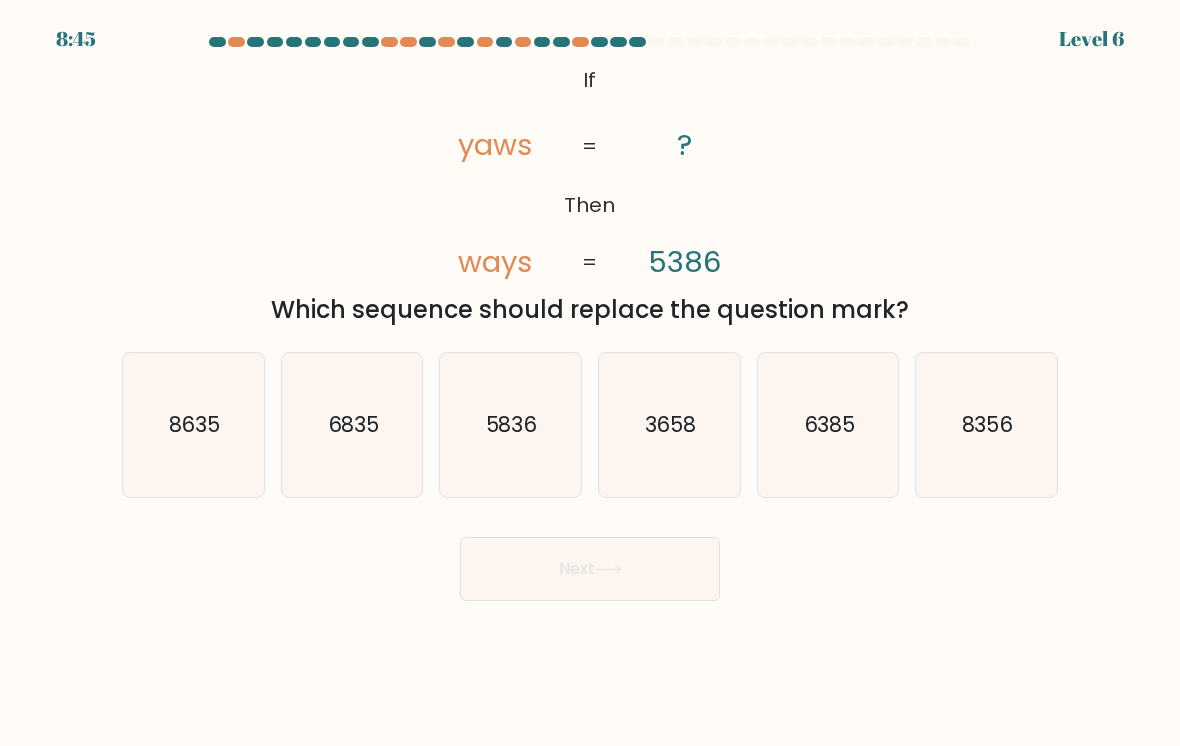 click on "8356" at bounding box center (986, 425) 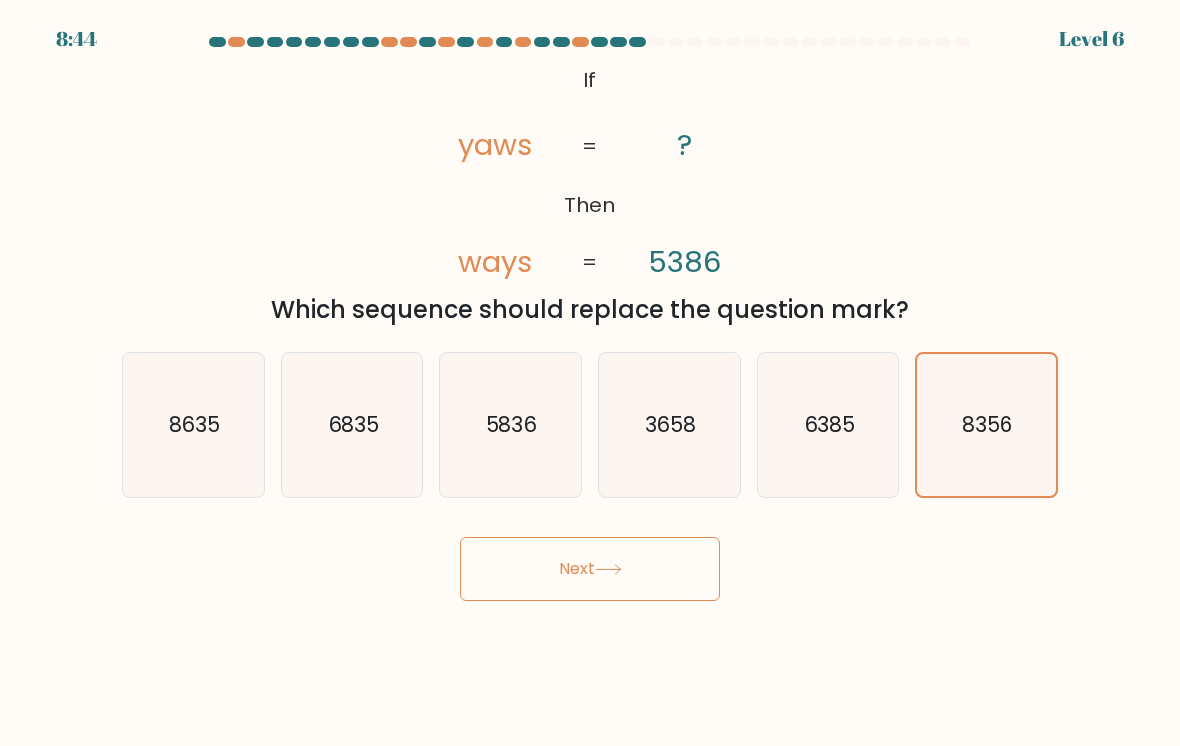 click on "Next" at bounding box center [590, 569] 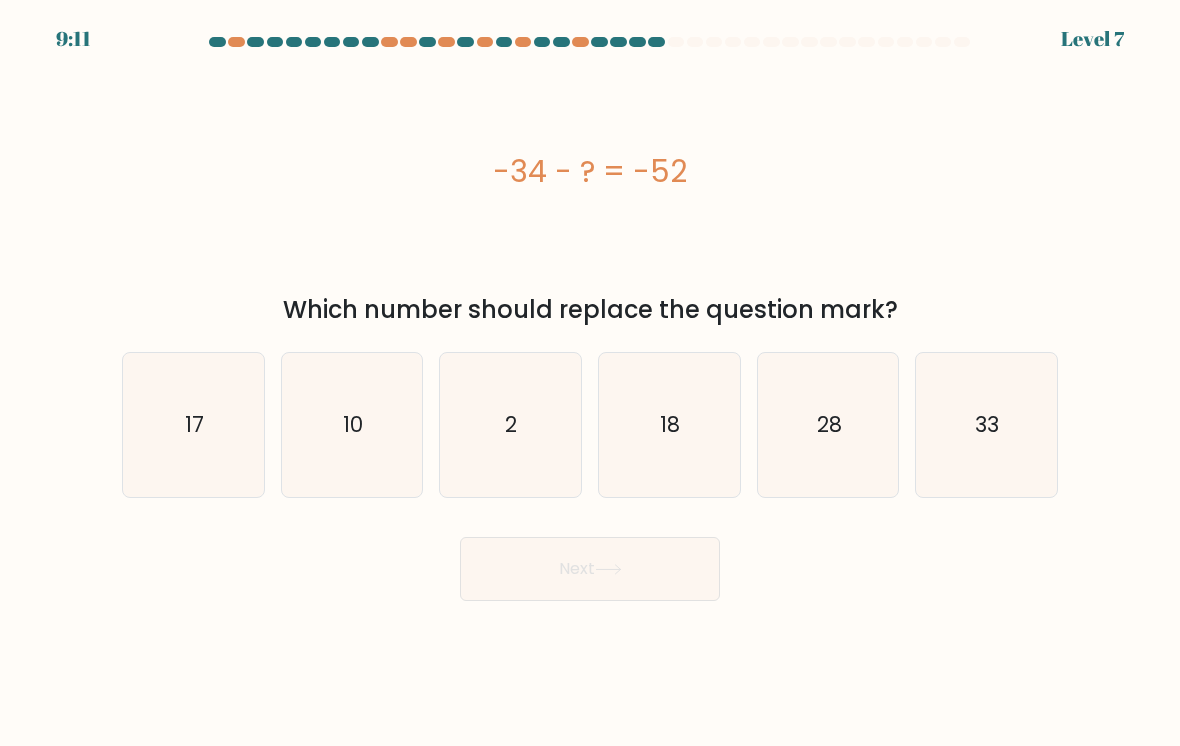 click on "17" at bounding box center (193, 425) 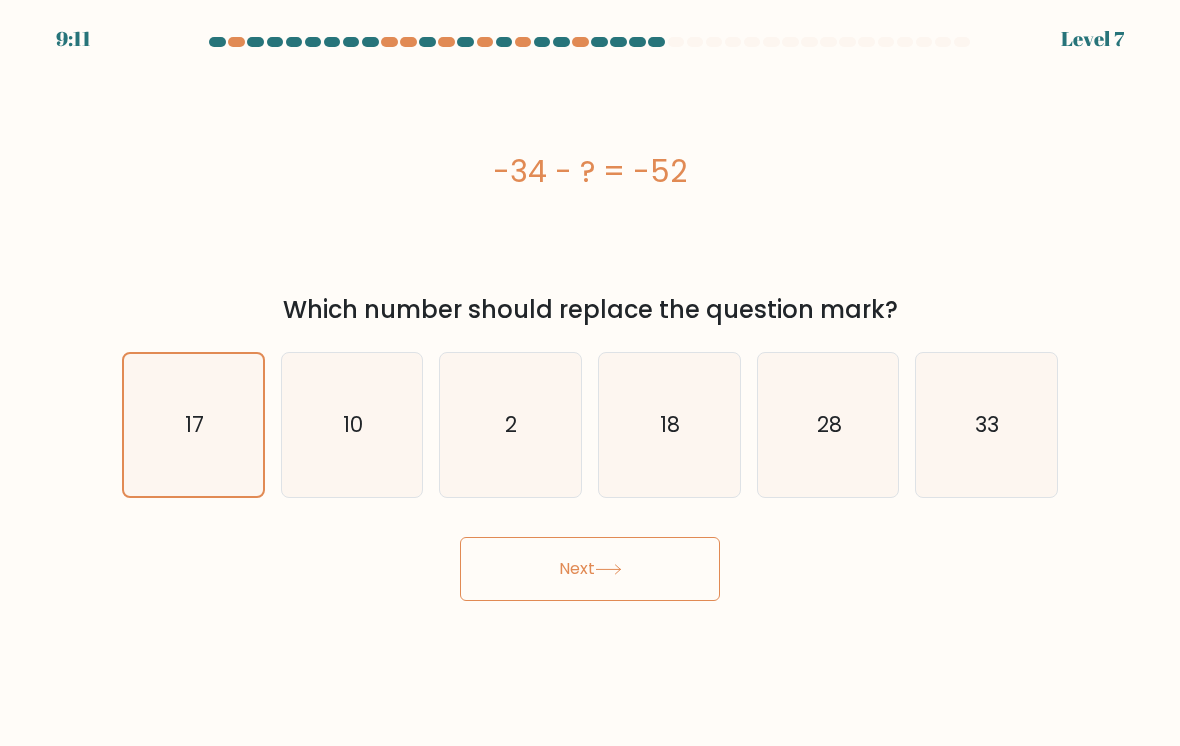 click at bounding box center (608, 569) 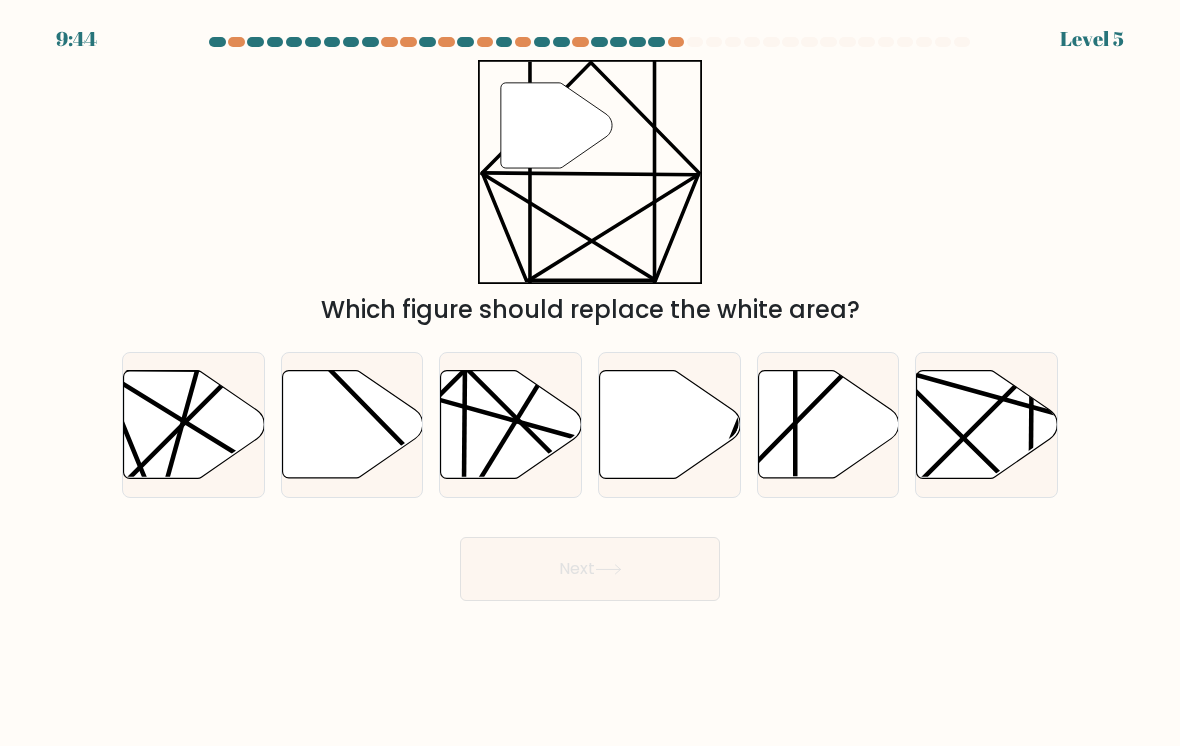 click at bounding box center (828, 425) 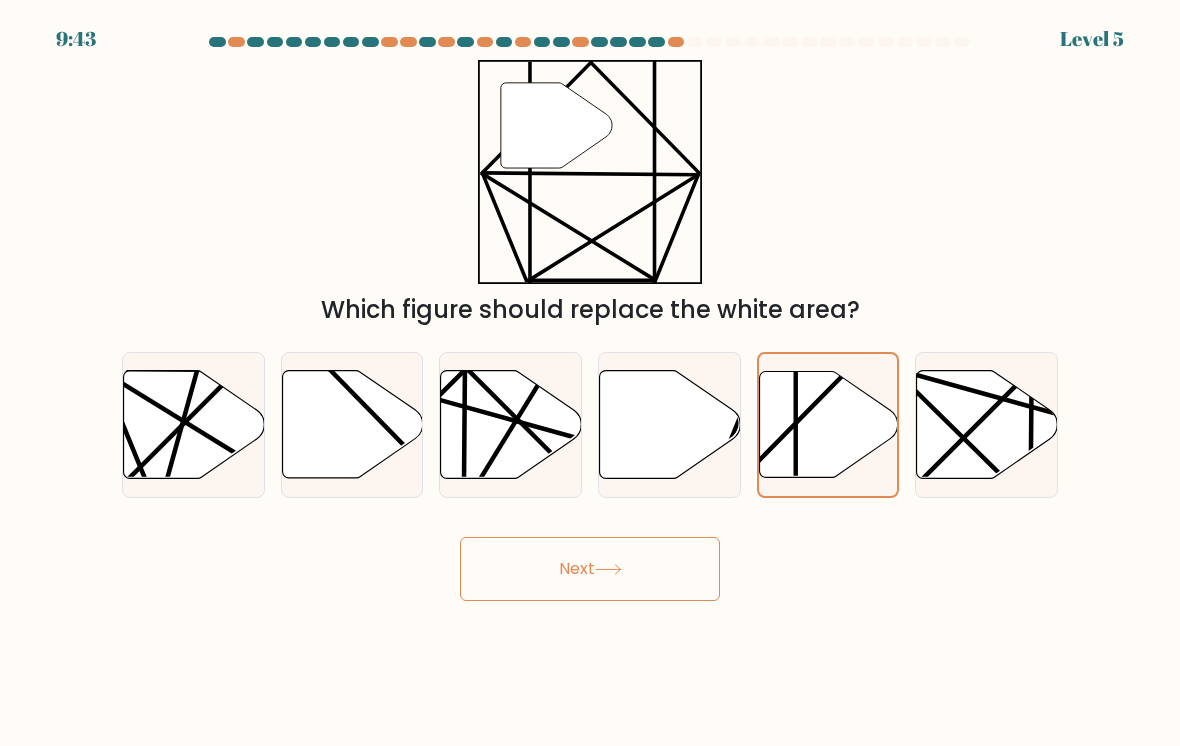 click on "Next" at bounding box center (590, 569) 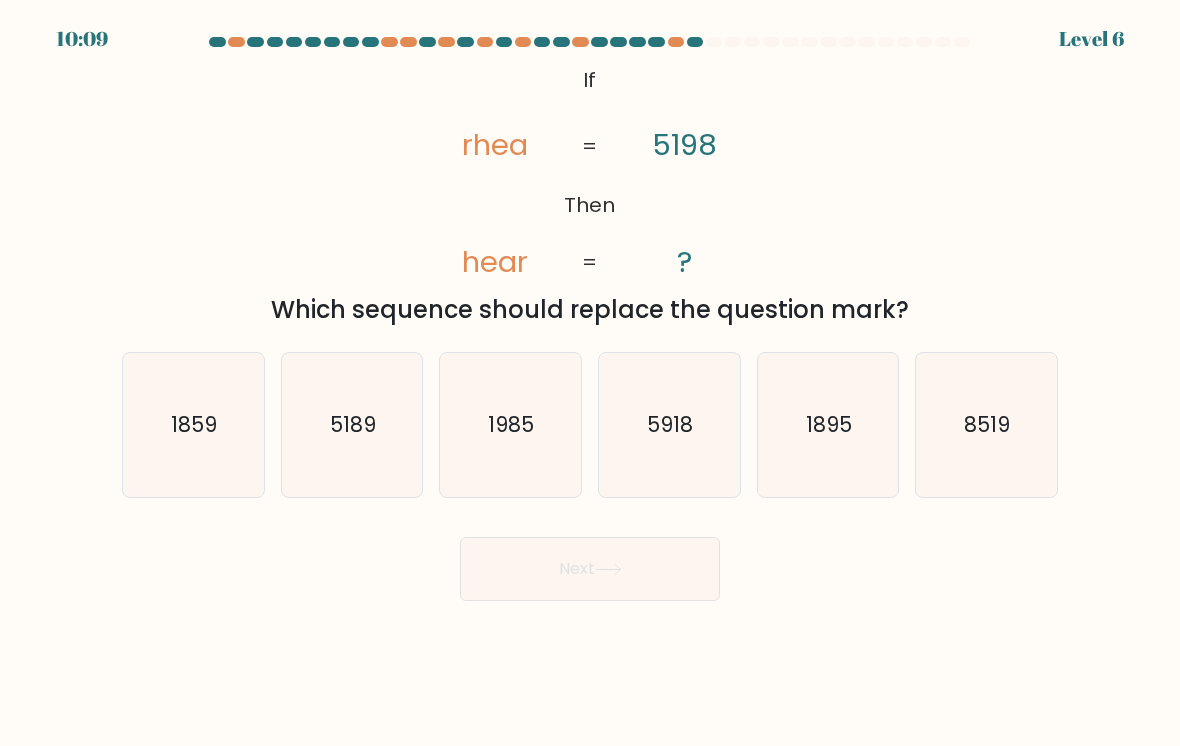 click on "1985" at bounding box center [512, 424] 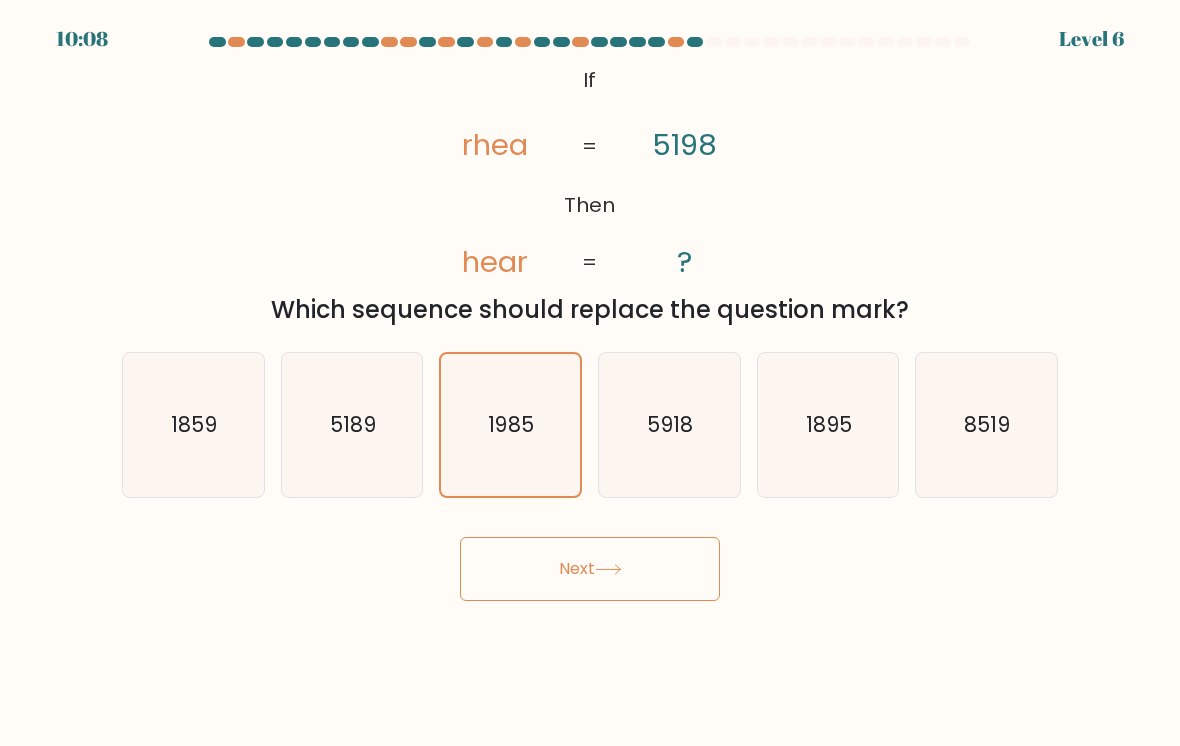 click on "Next" at bounding box center [590, 569] 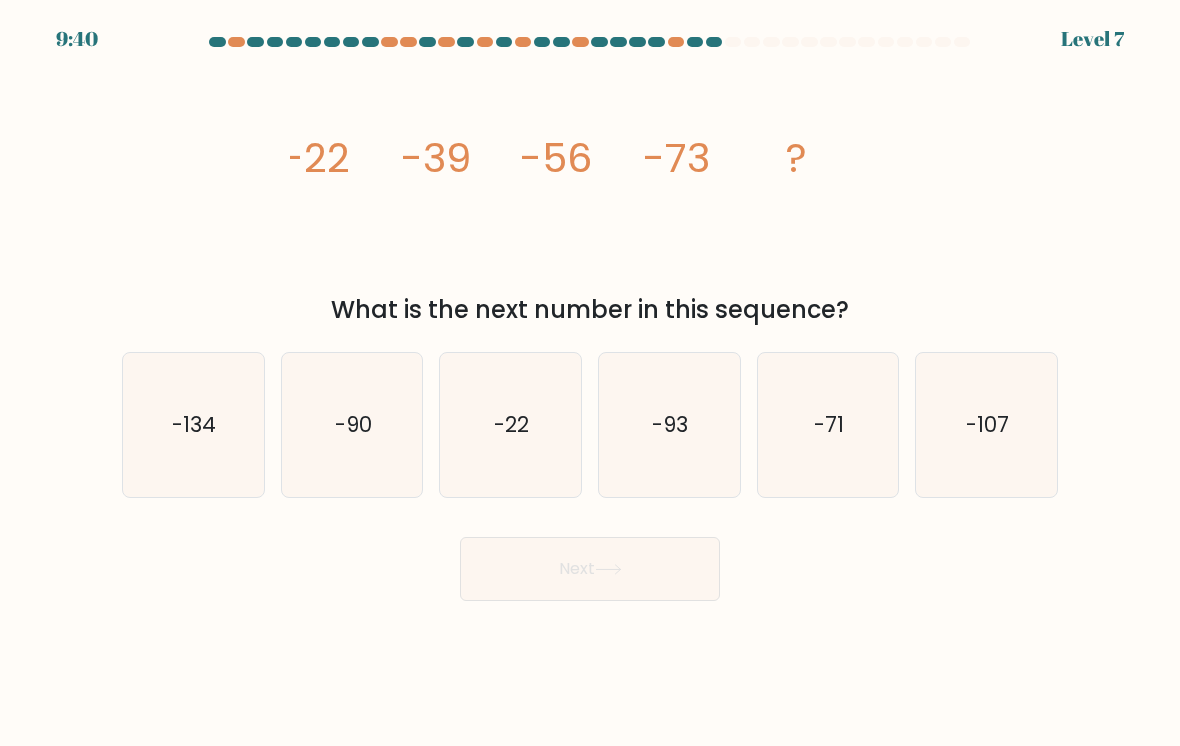 click on "-90" at bounding box center (352, 425) 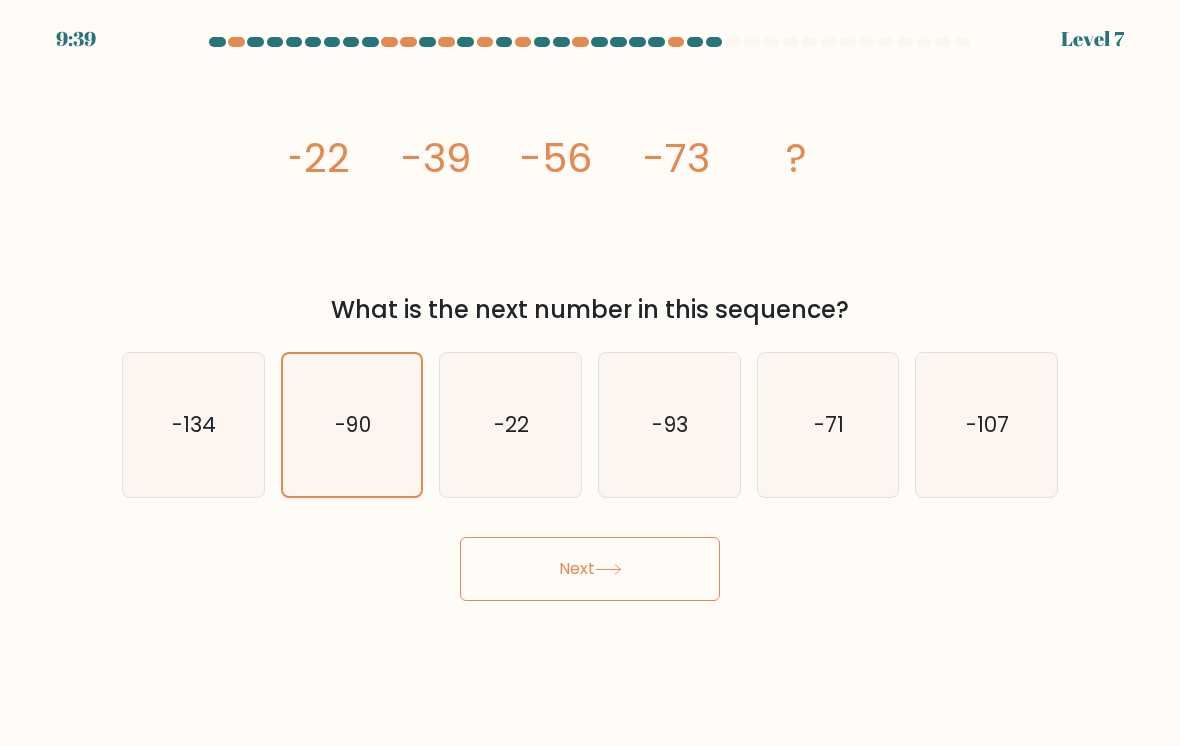 click on "Next" at bounding box center [590, 569] 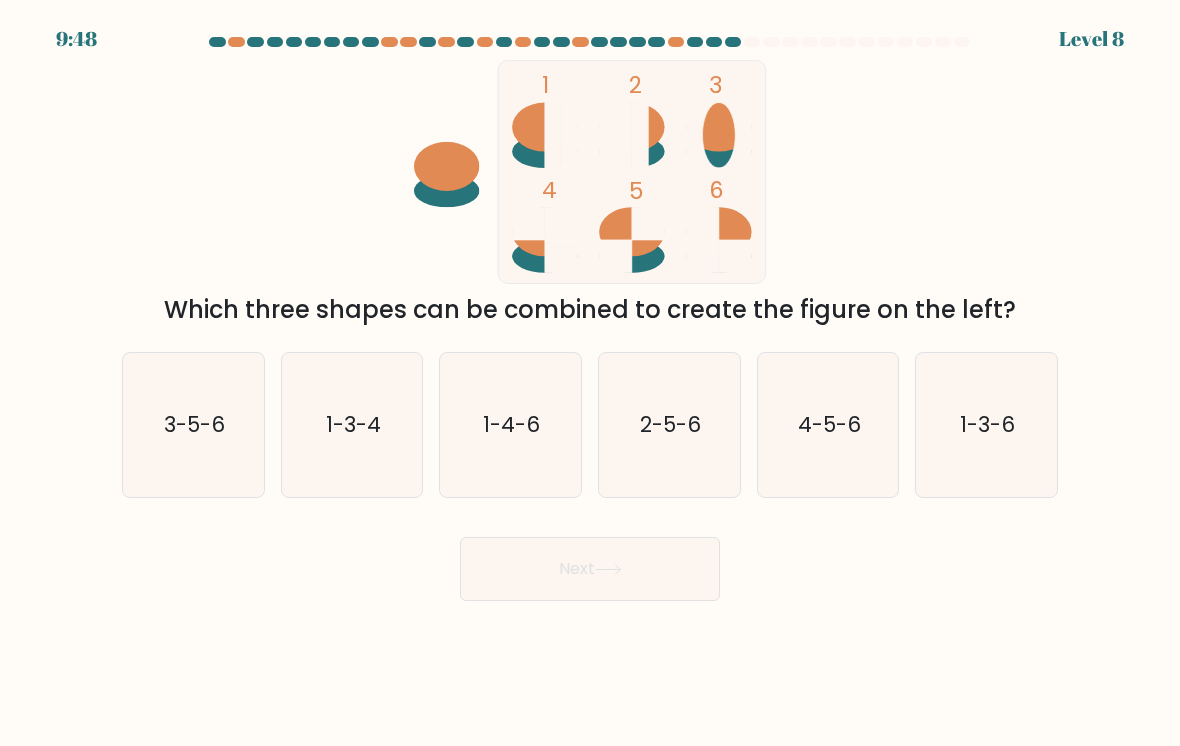 click on "4-5-6" at bounding box center (828, 425) 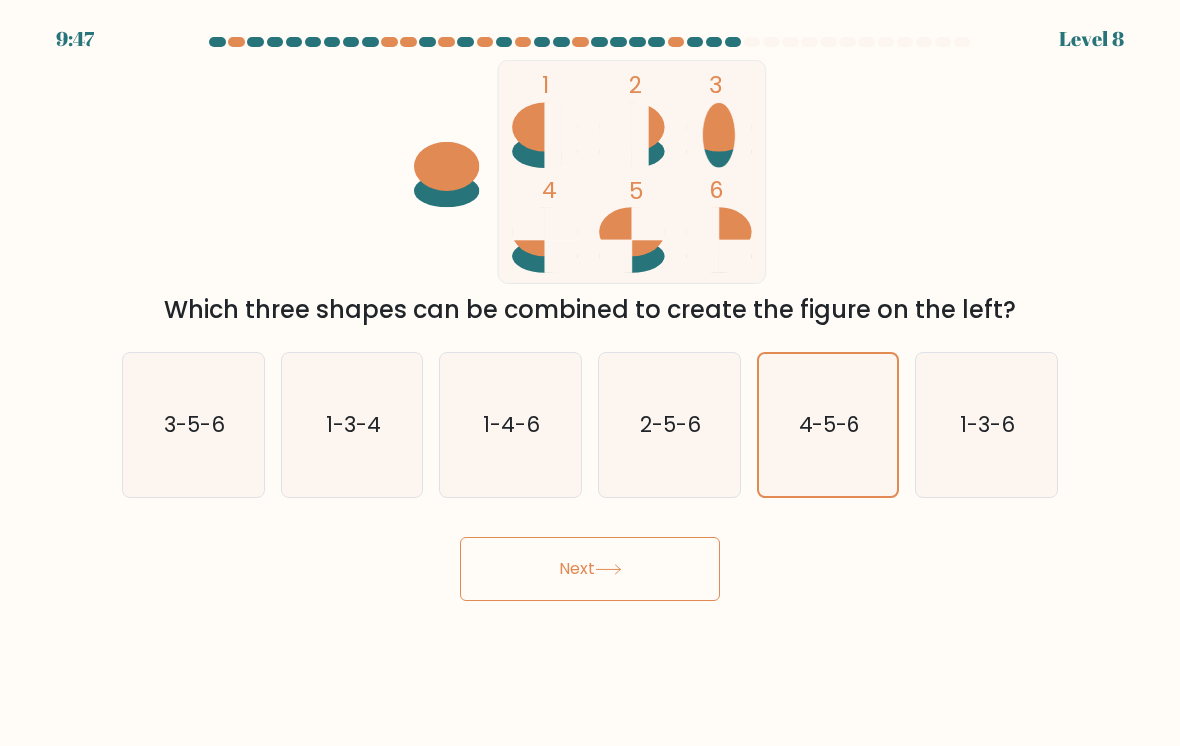 click on "Next" at bounding box center (590, 569) 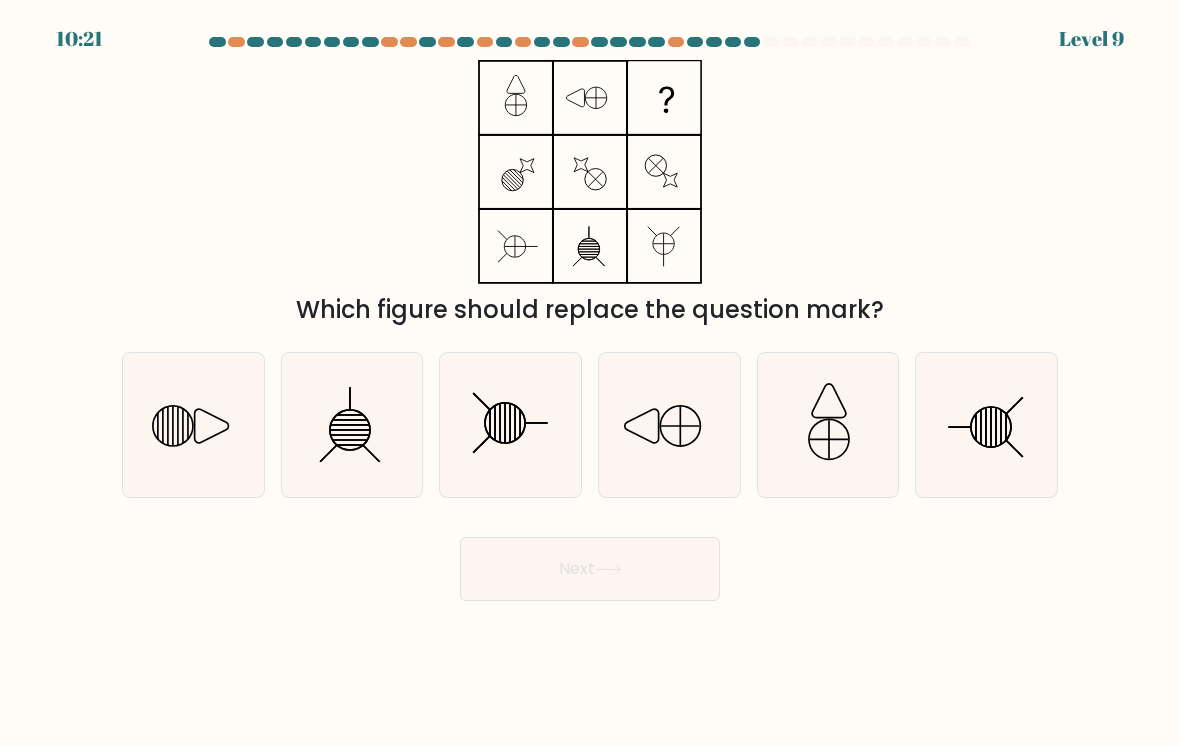 click at bounding box center [193, 425] 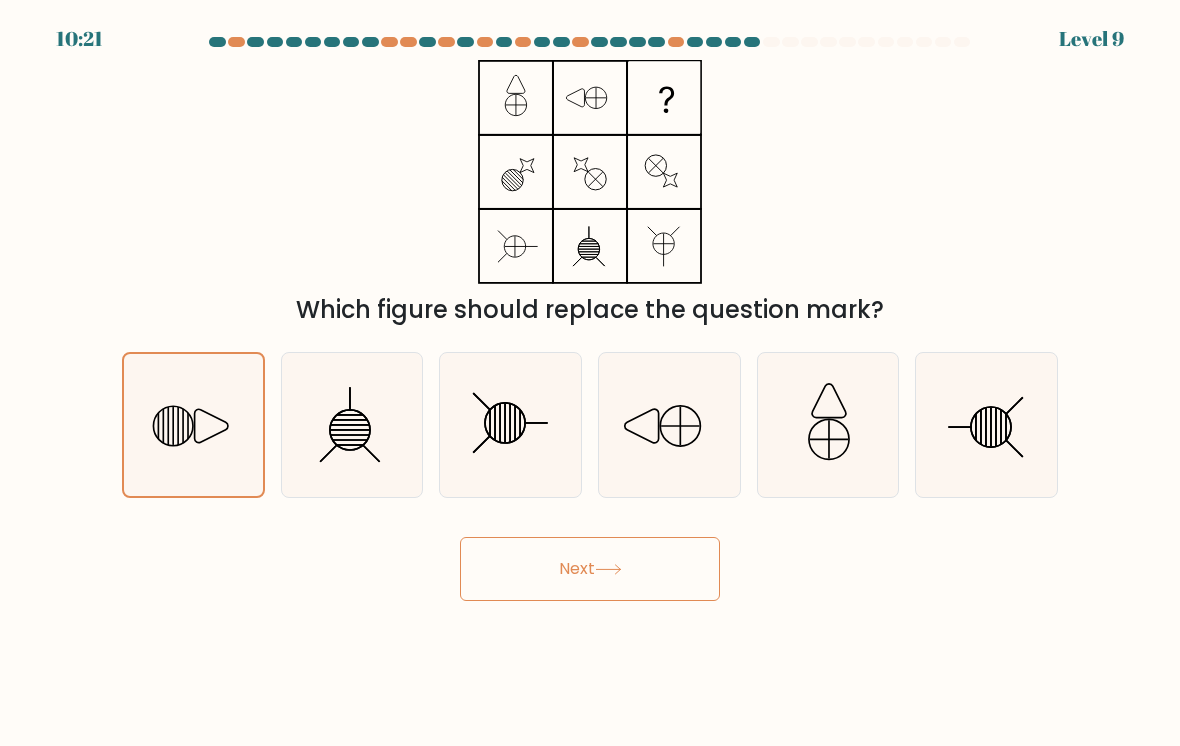 click on "Next" at bounding box center [590, 569] 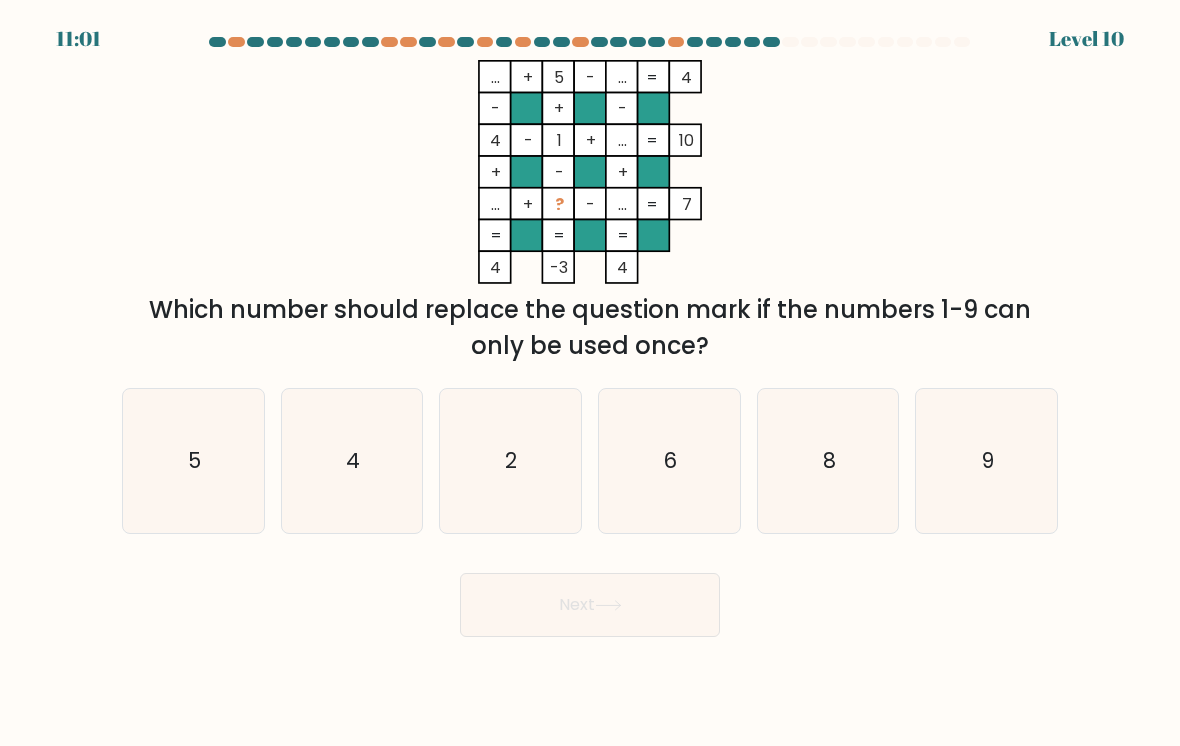 click on "2" at bounding box center (510, 461) 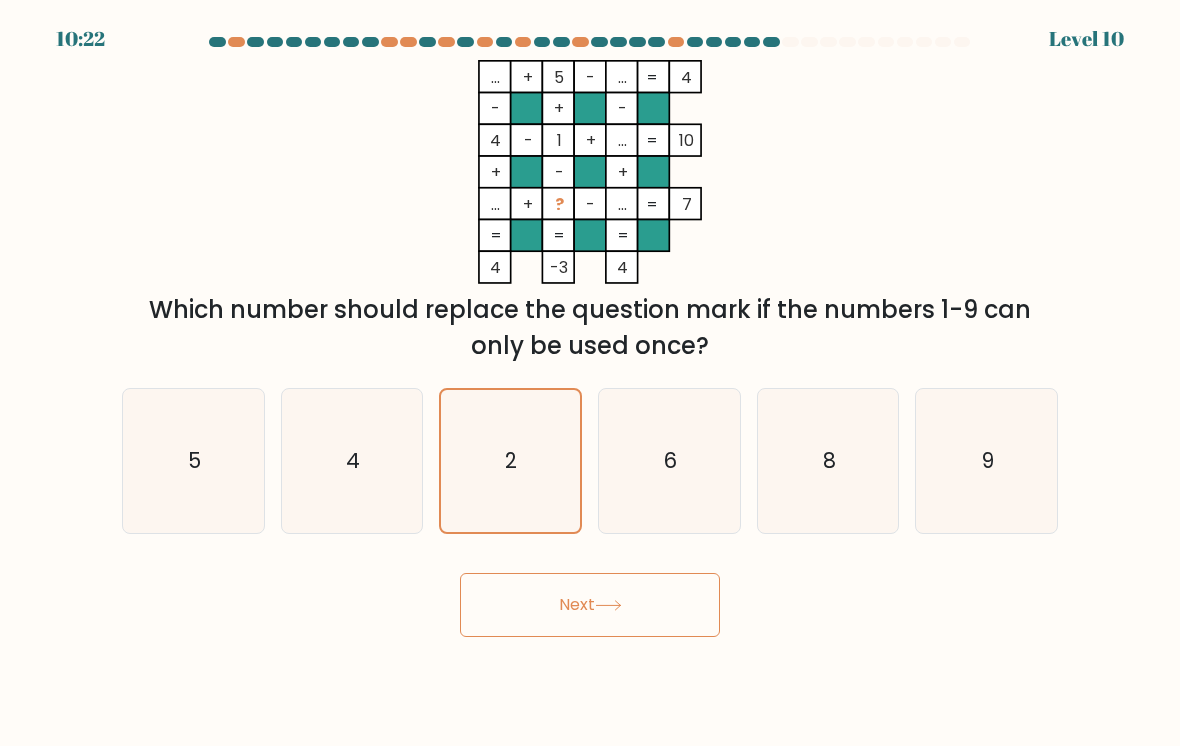 click on "9" at bounding box center (986, 461) 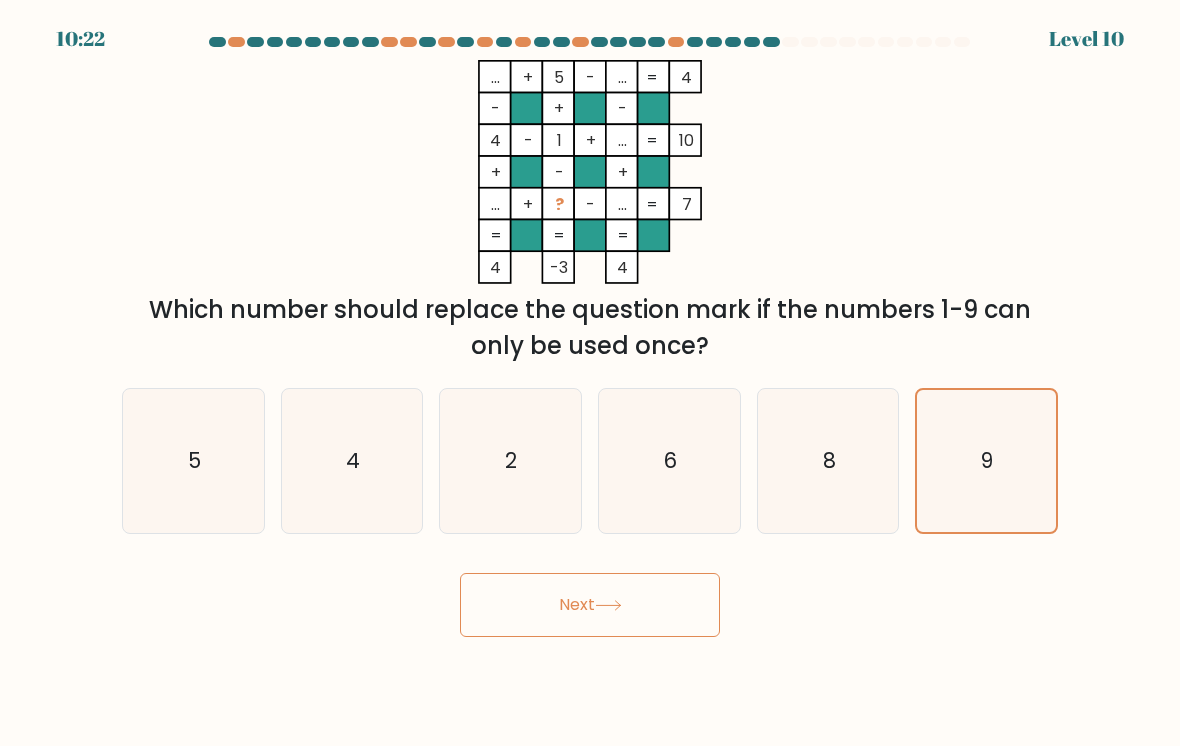 click on "Next" at bounding box center [590, 605] 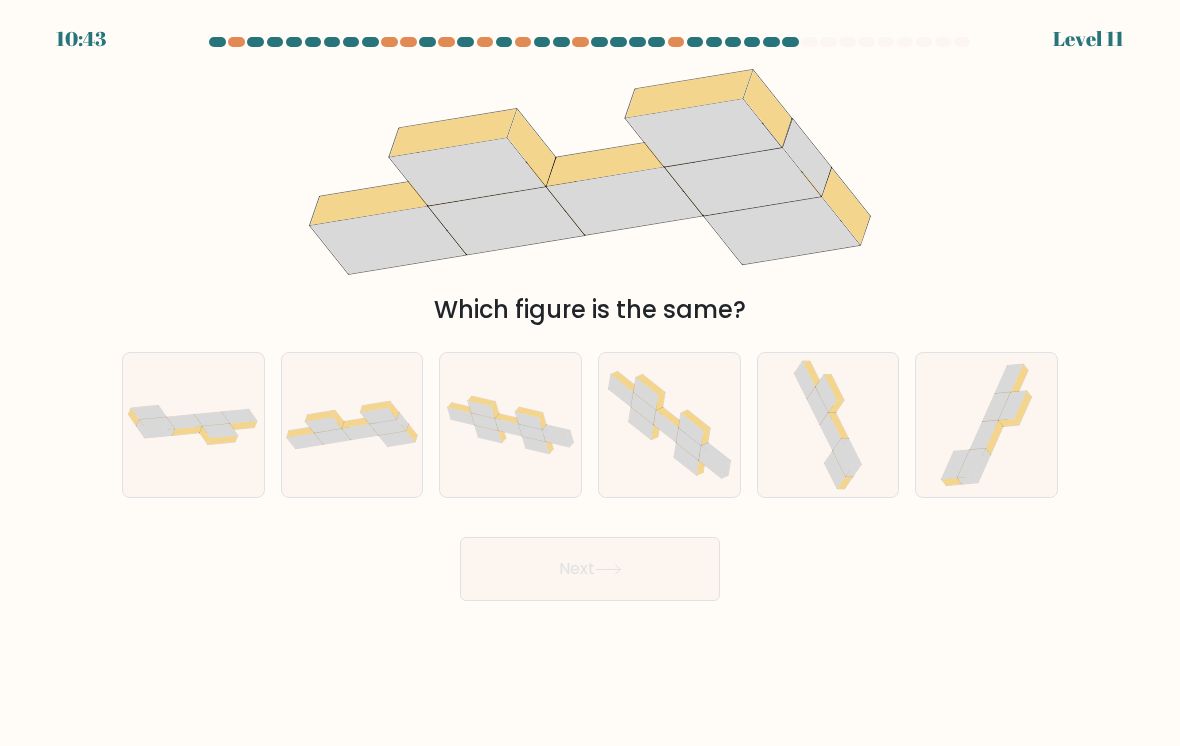 click at bounding box center (357, 422) 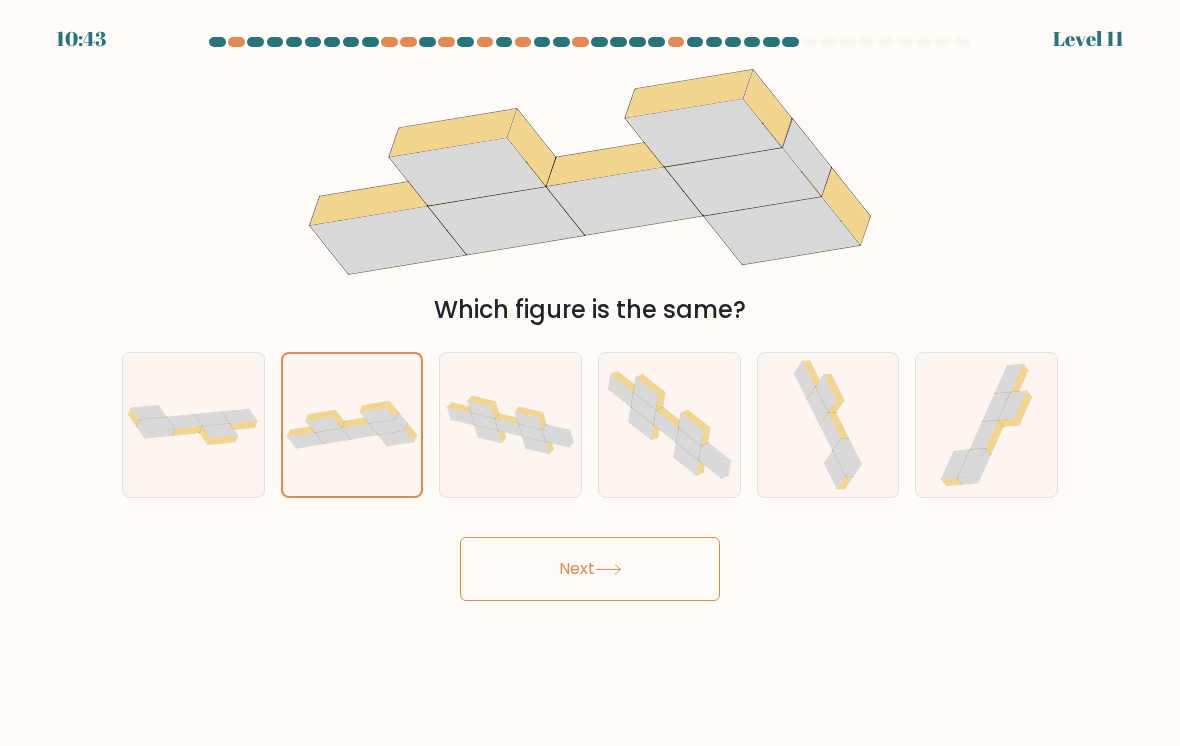 click on "Next" at bounding box center (590, 569) 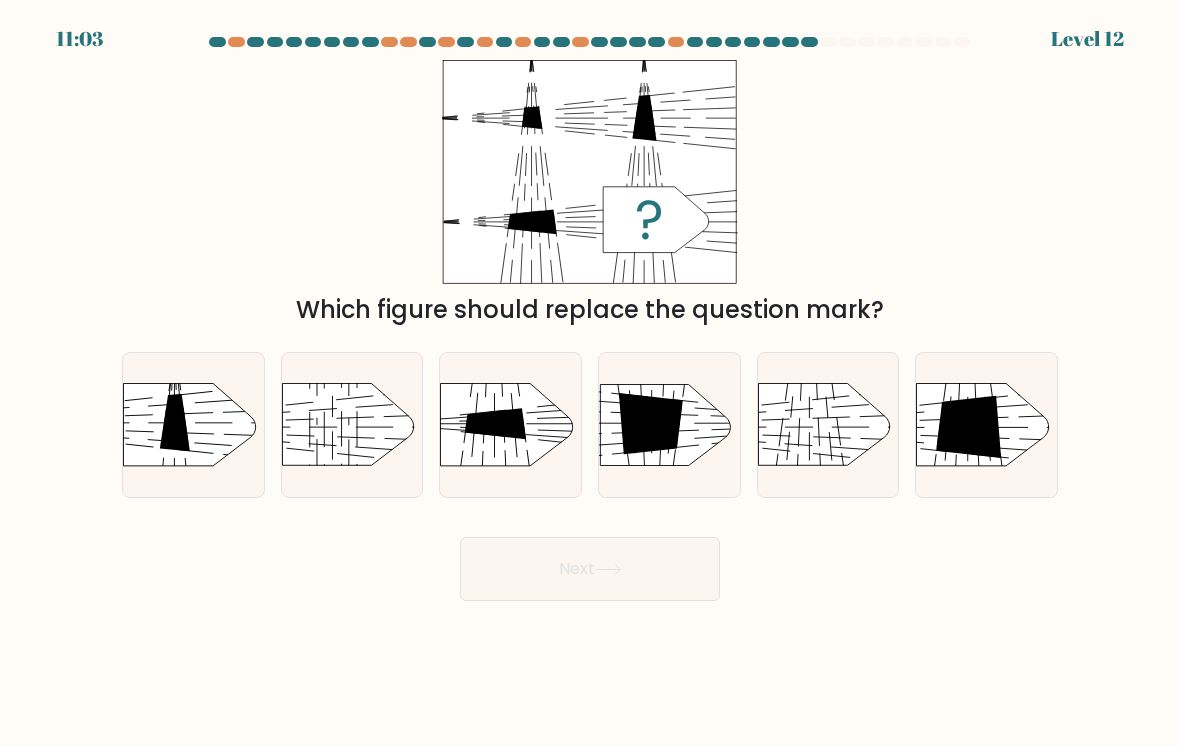 click at bounding box center [495, 424] 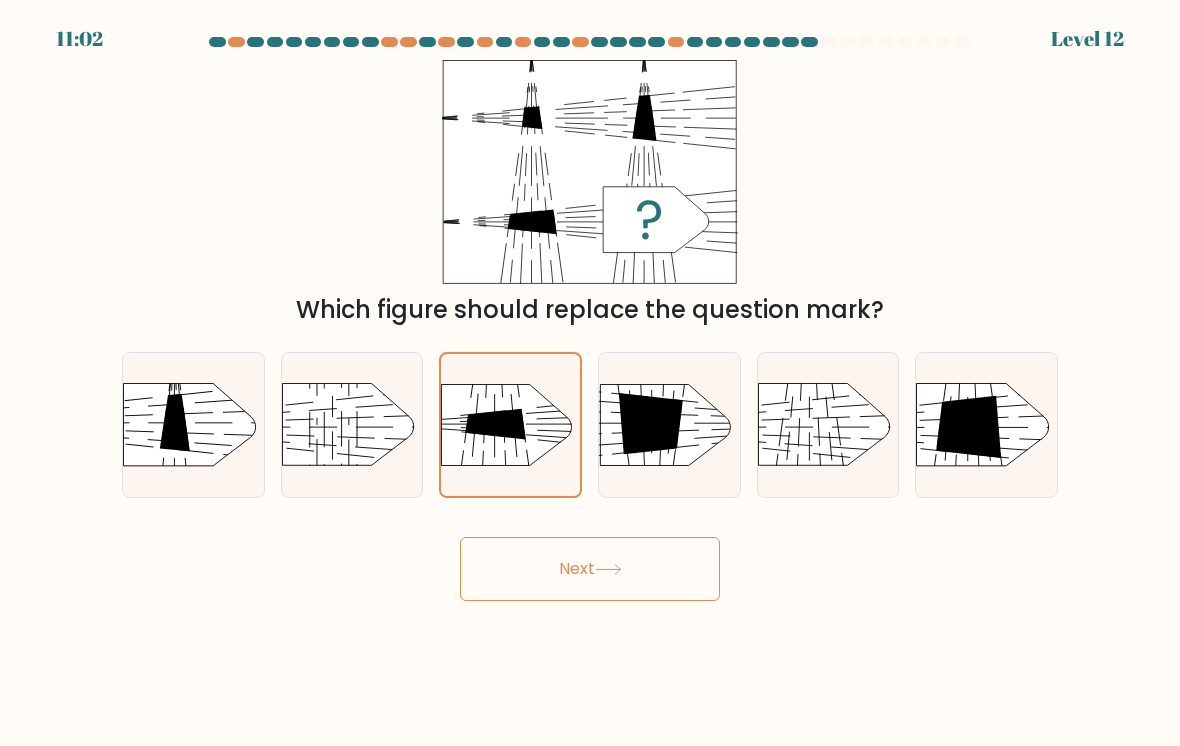 click on "Next" at bounding box center [590, 569] 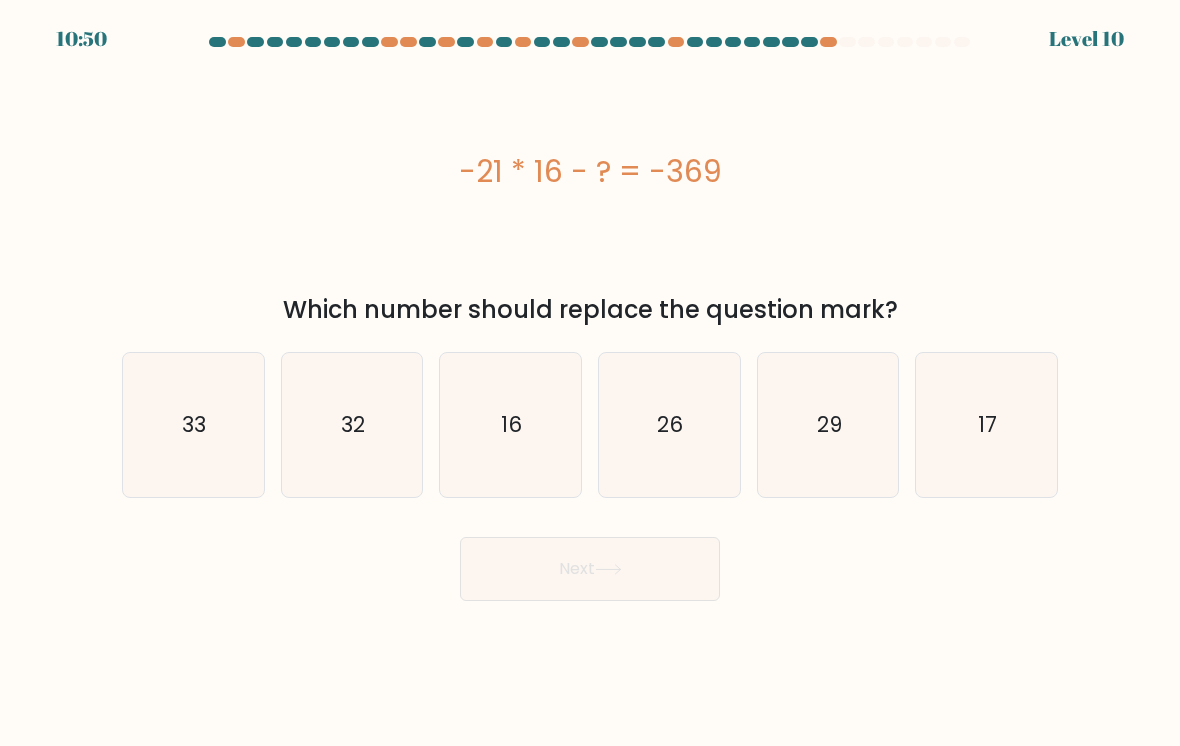 click on "33" at bounding box center (193, 425) 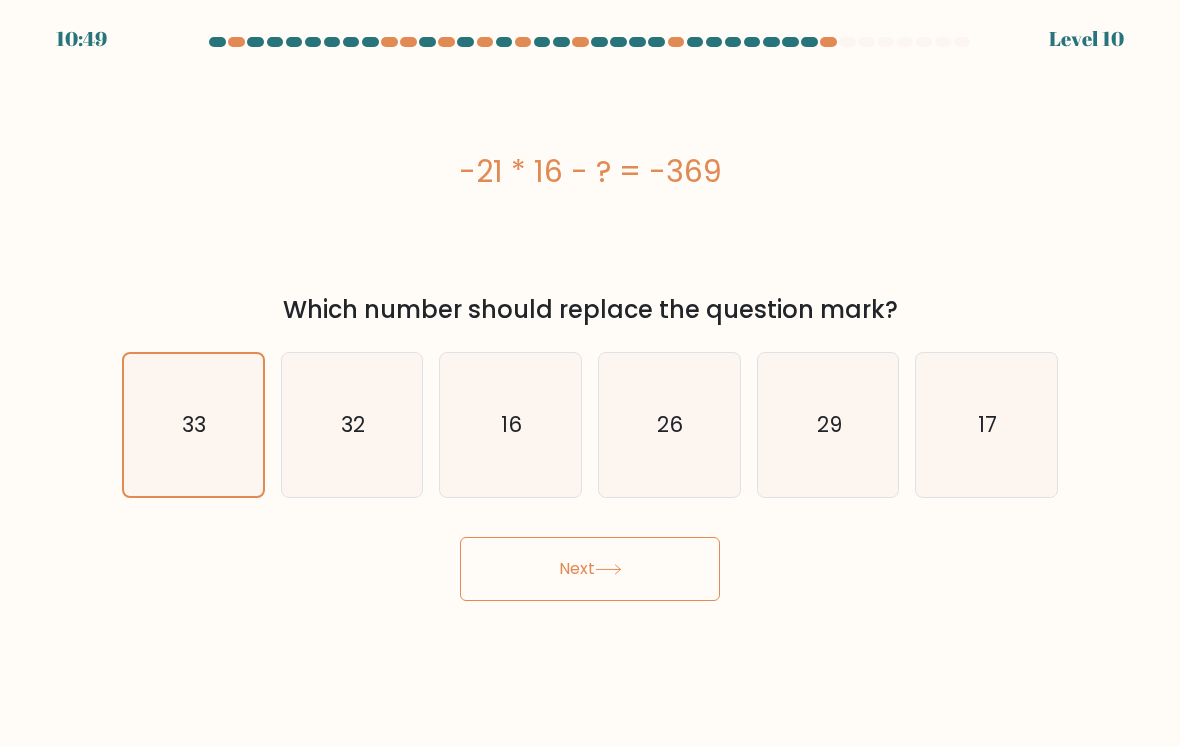 click on "Next" at bounding box center [590, 569] 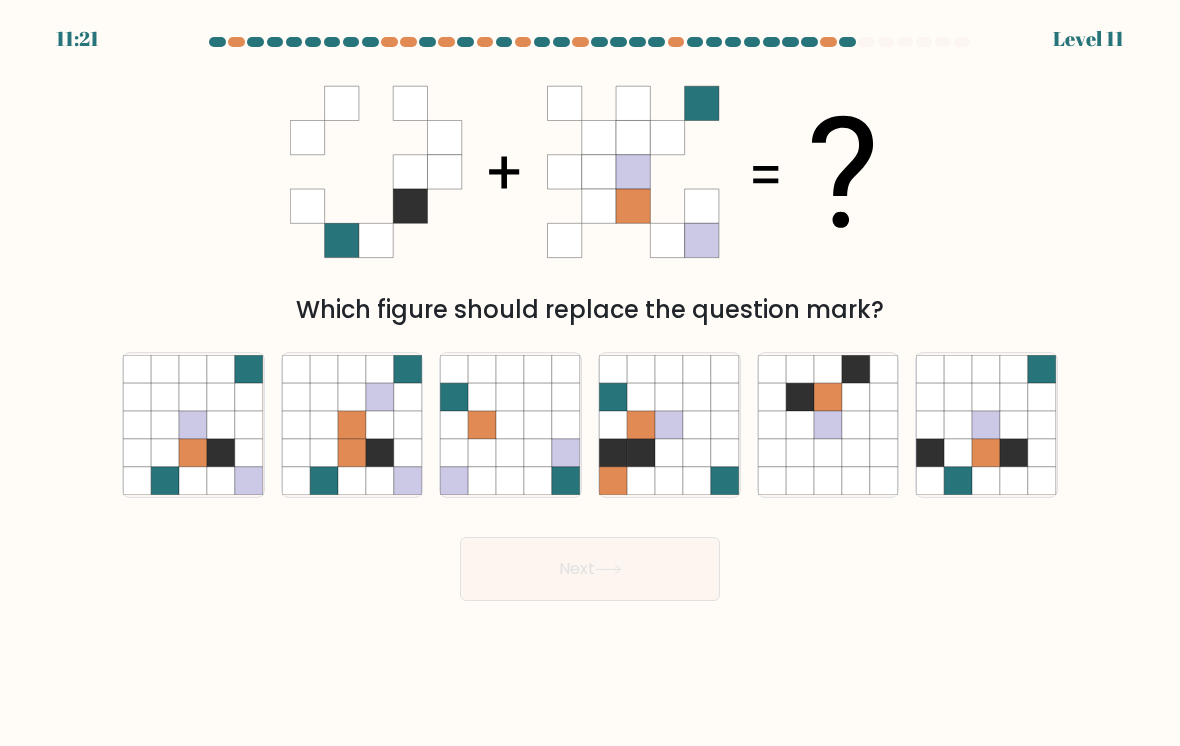 click at bounding box center (352, 453) 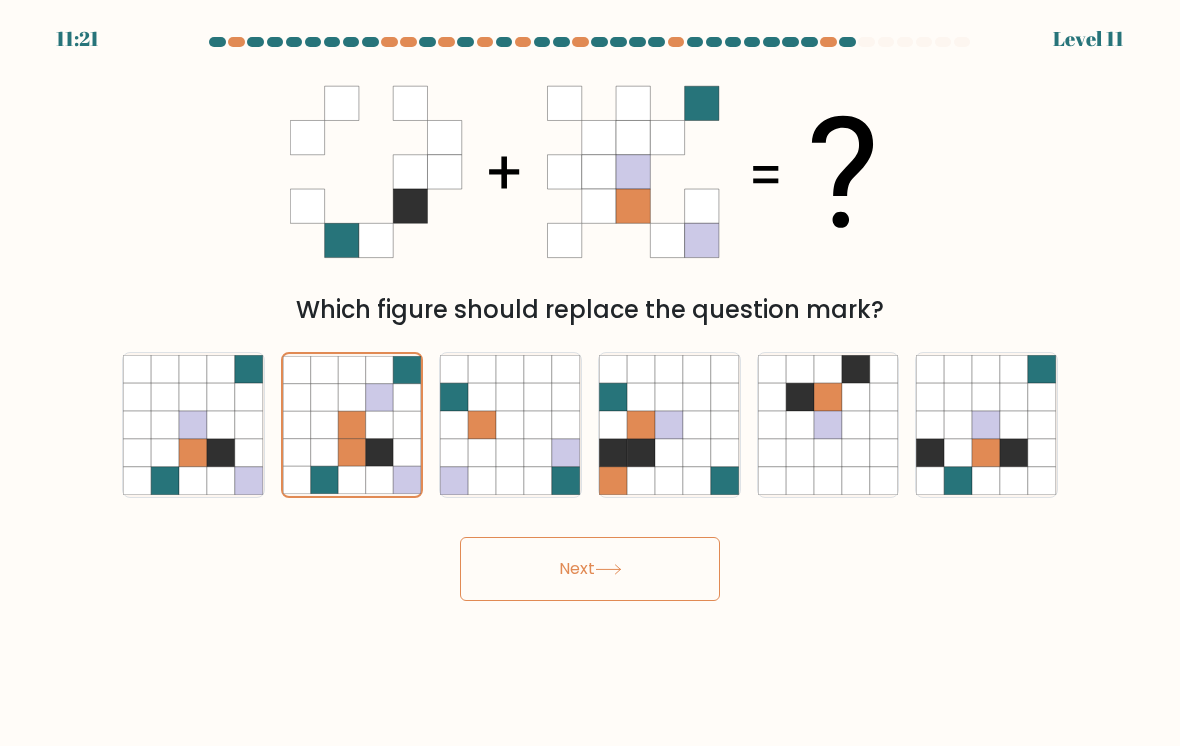 click on "Next" at bounding box center [590, 569] 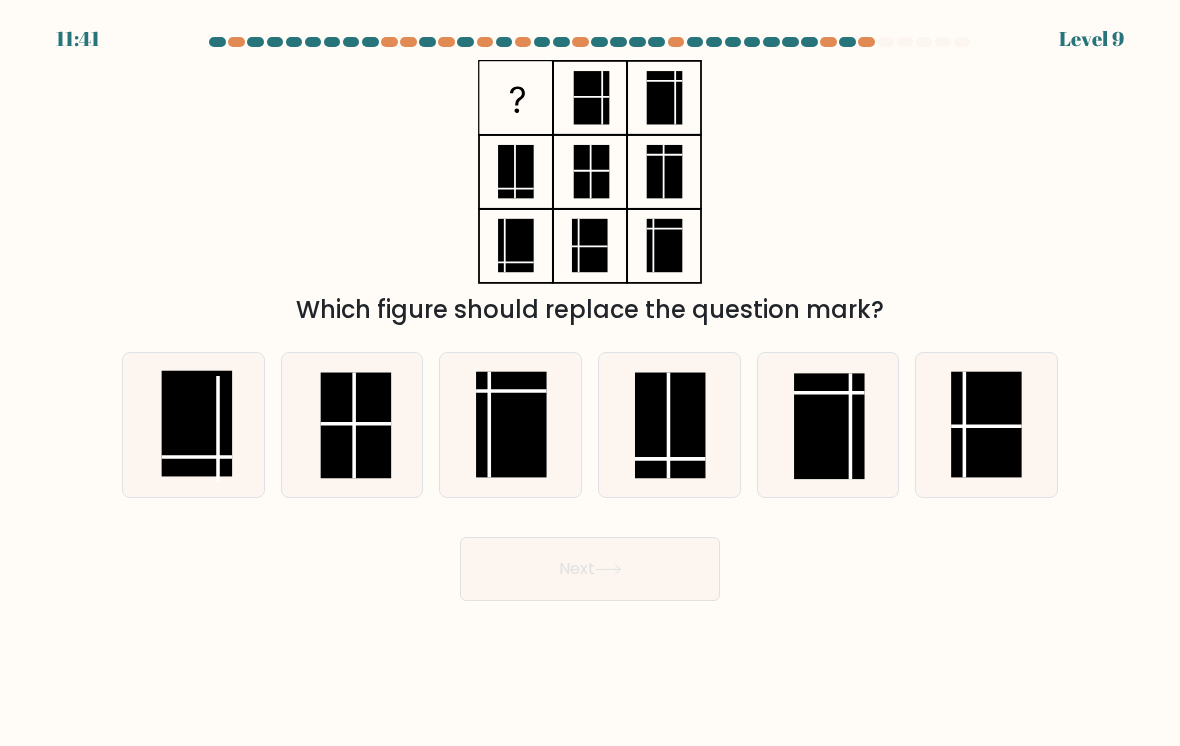 click at bounding box center (197, 423) 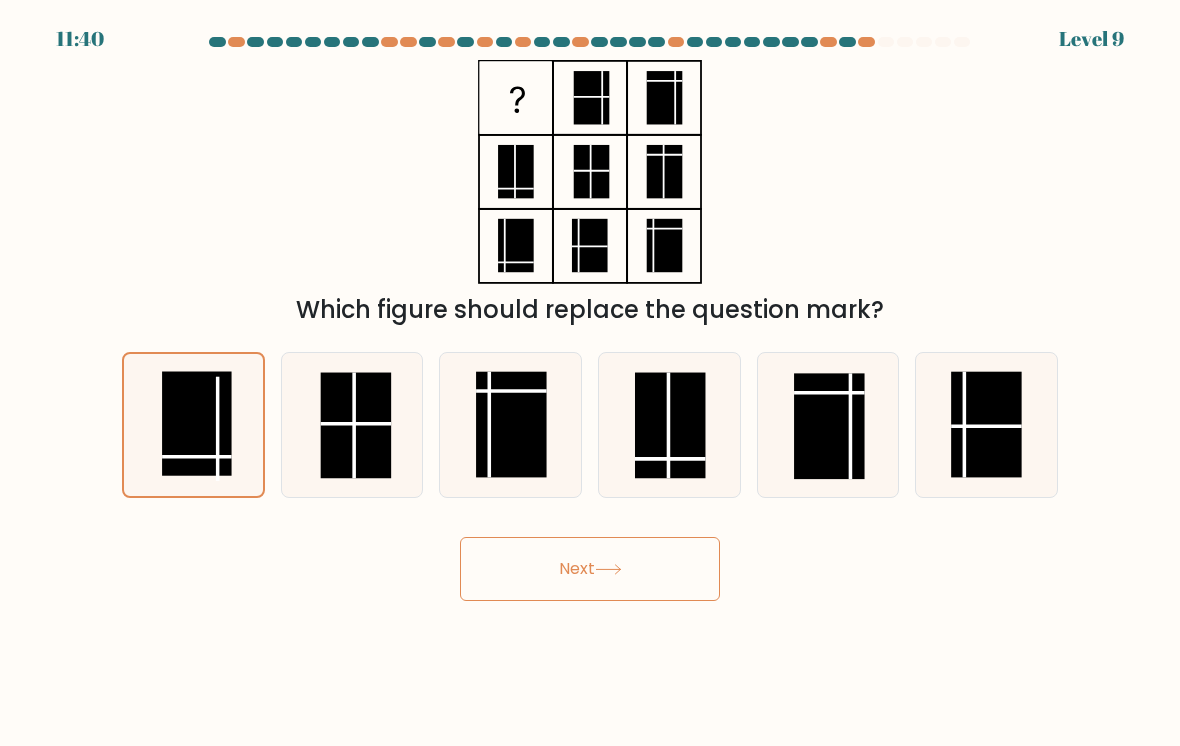 click on "Next" at bounding box center (590, 569) 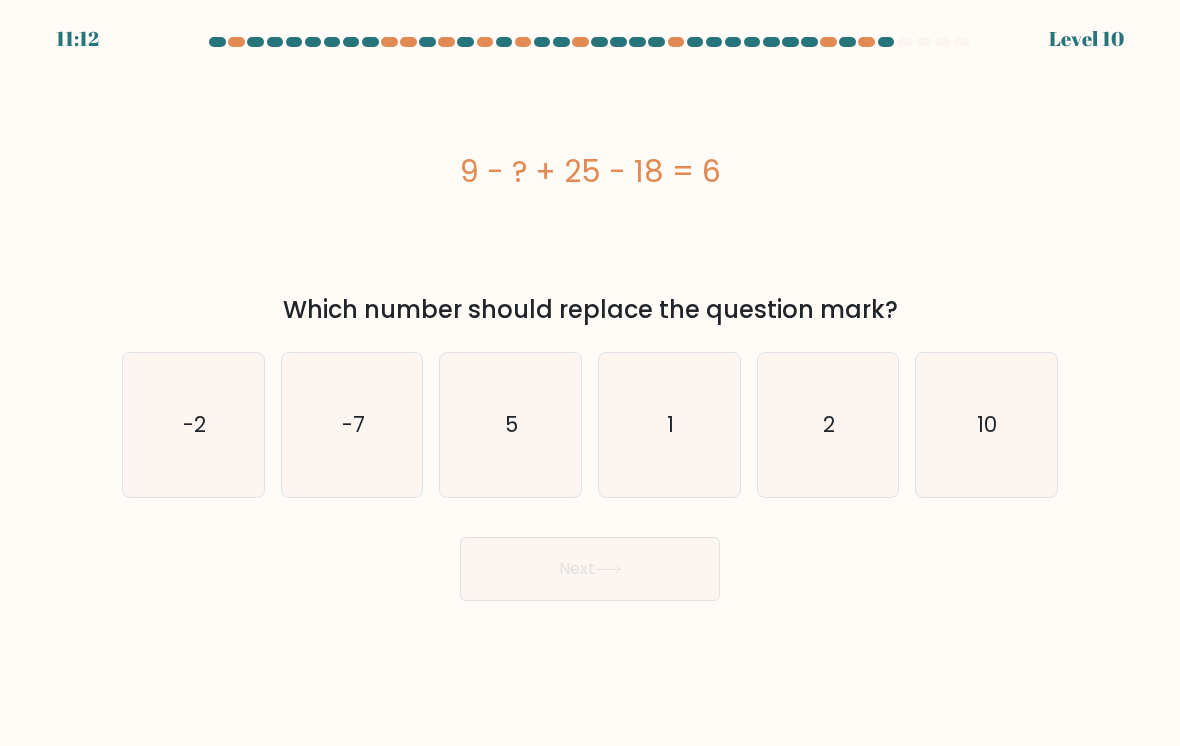 click on "Next" at bounding box center (590, 561) 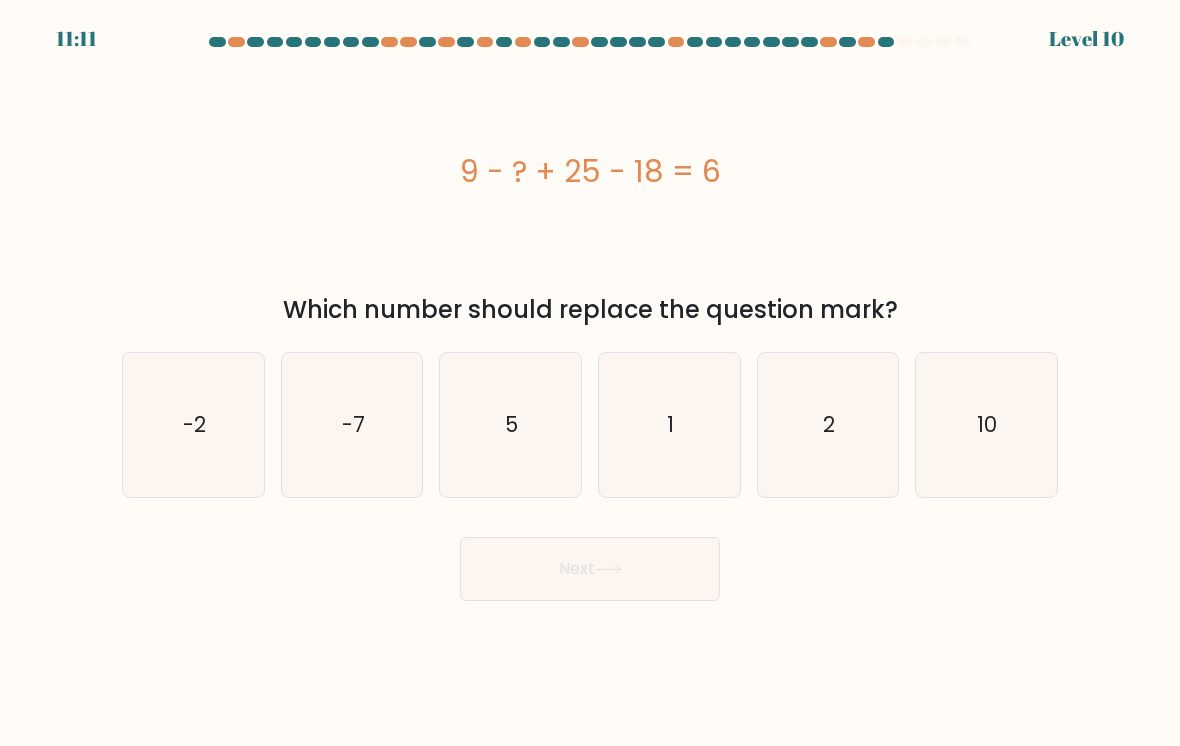 click on "5" at bounding box center [510, 425] 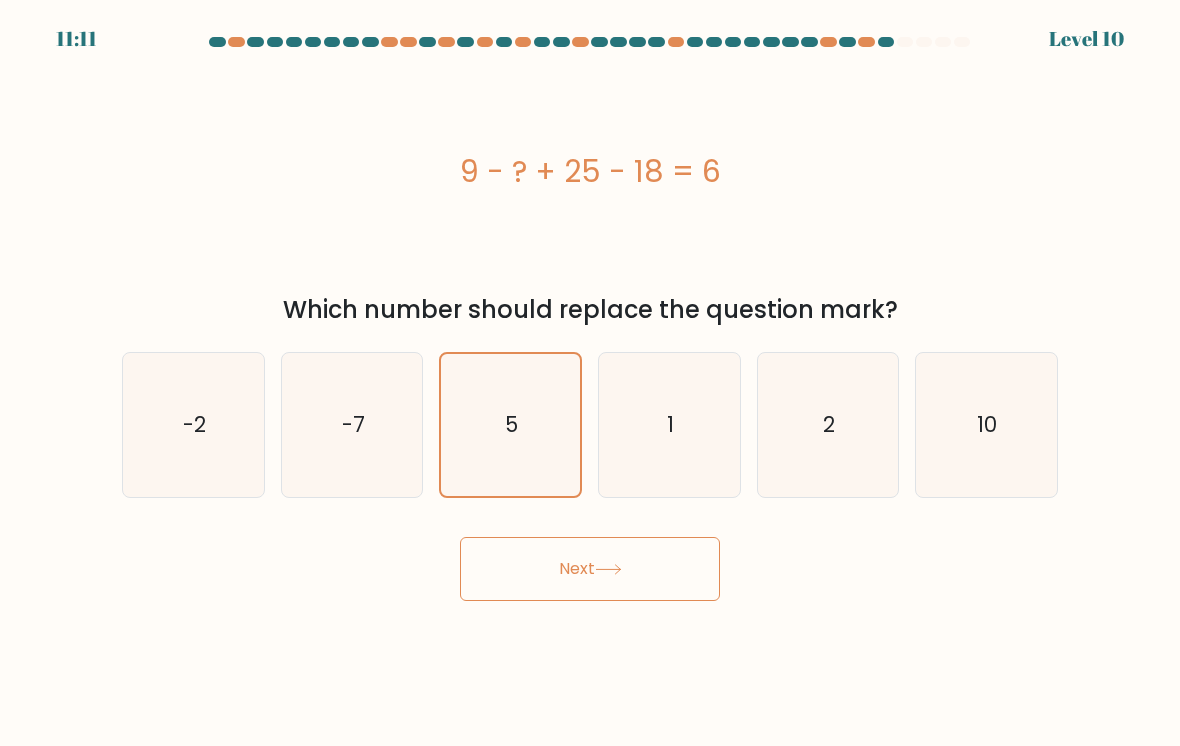 click on "Next" at bounding box center (590, 569) 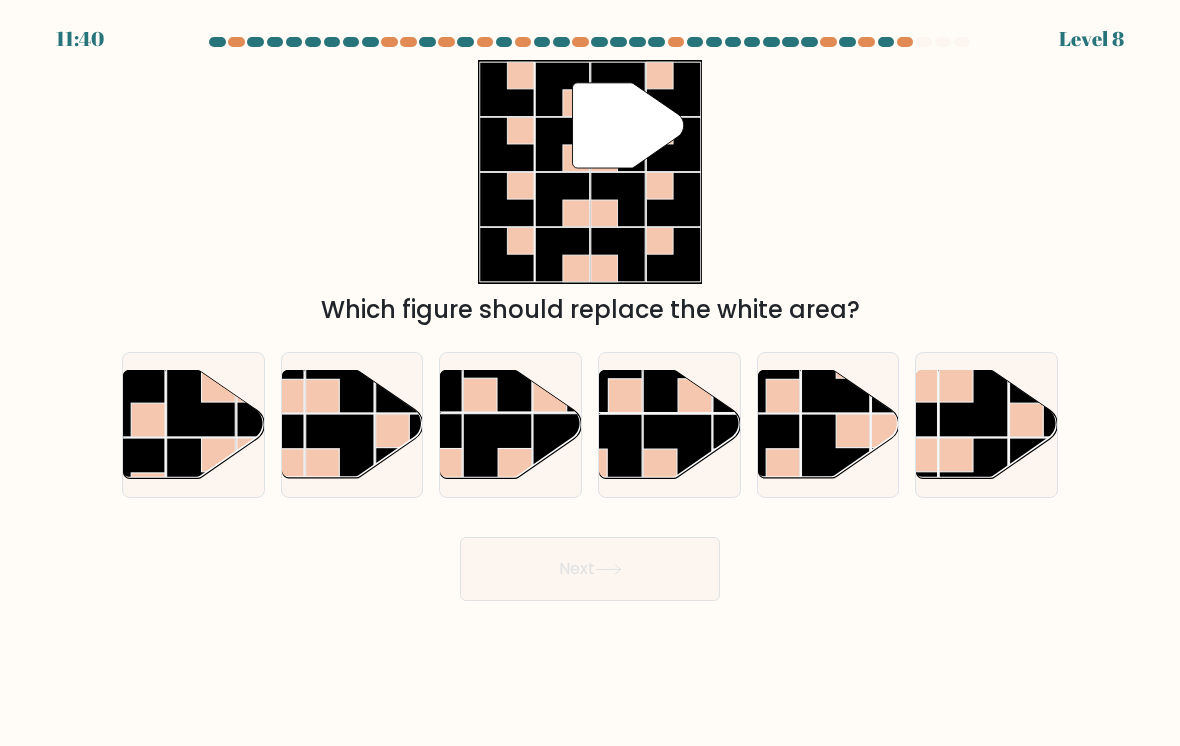 click at bounding box center (974, 402) 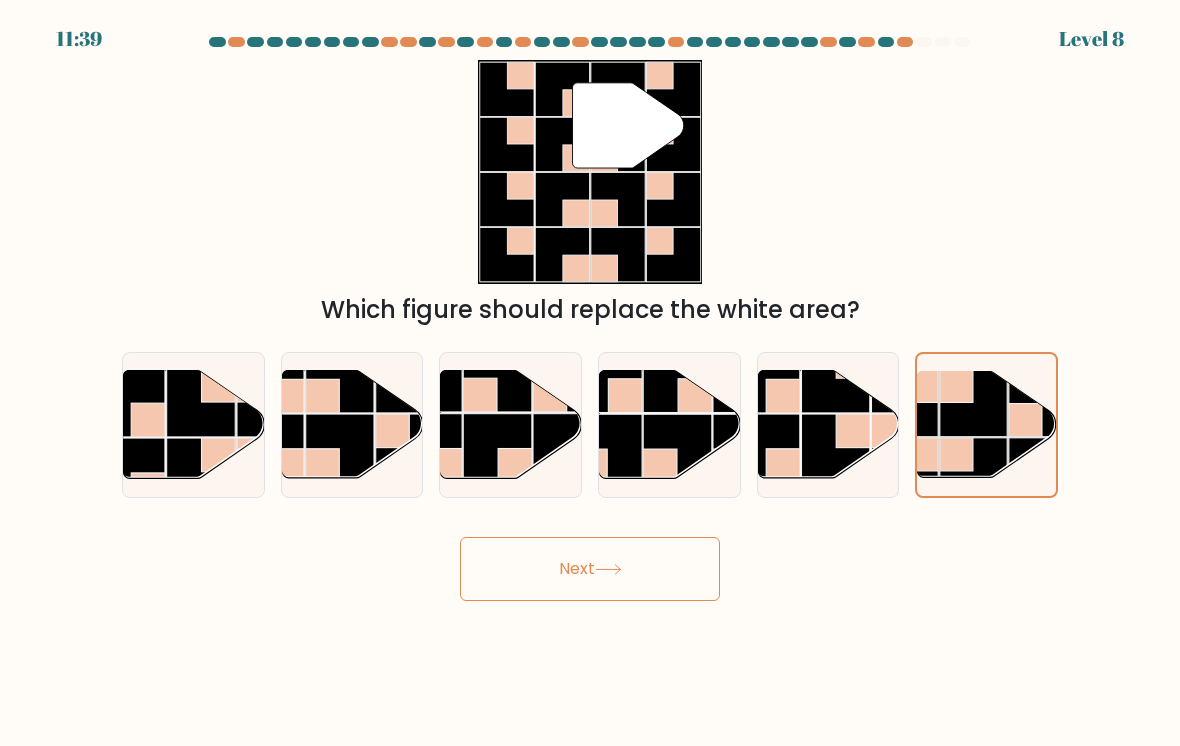 click on "Next" at bounding box center (590, 569) 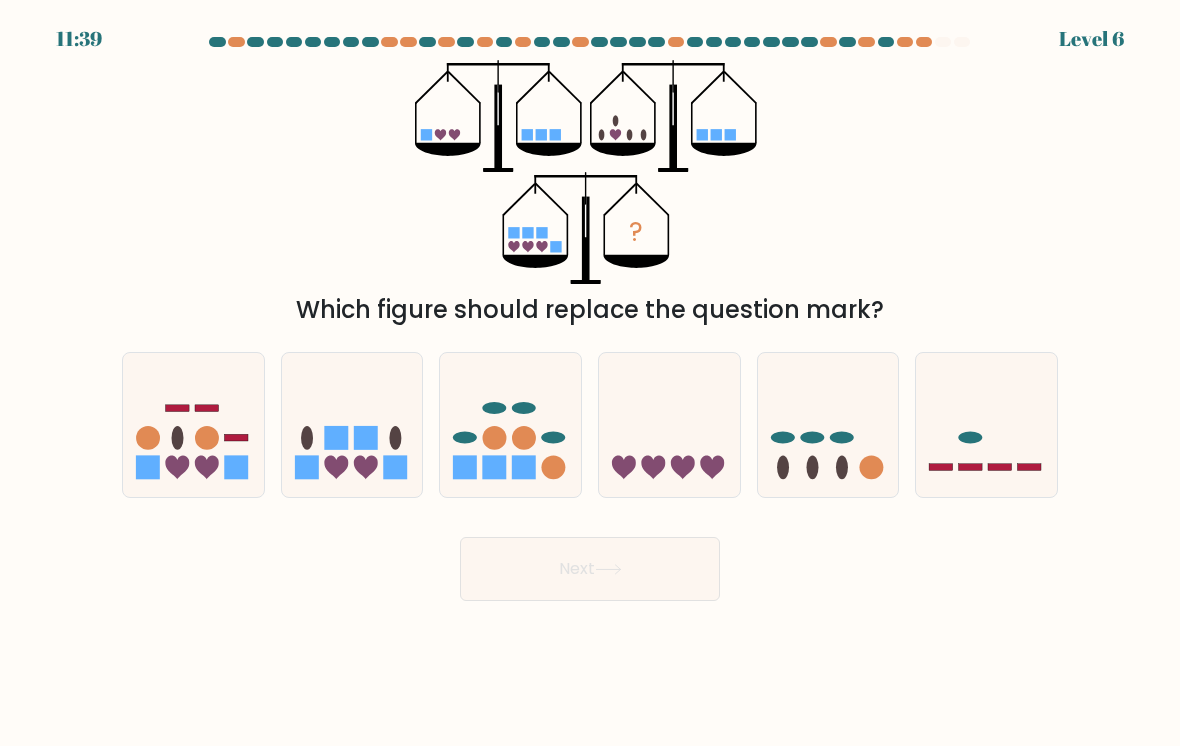 click at bounding box center (554, 467) 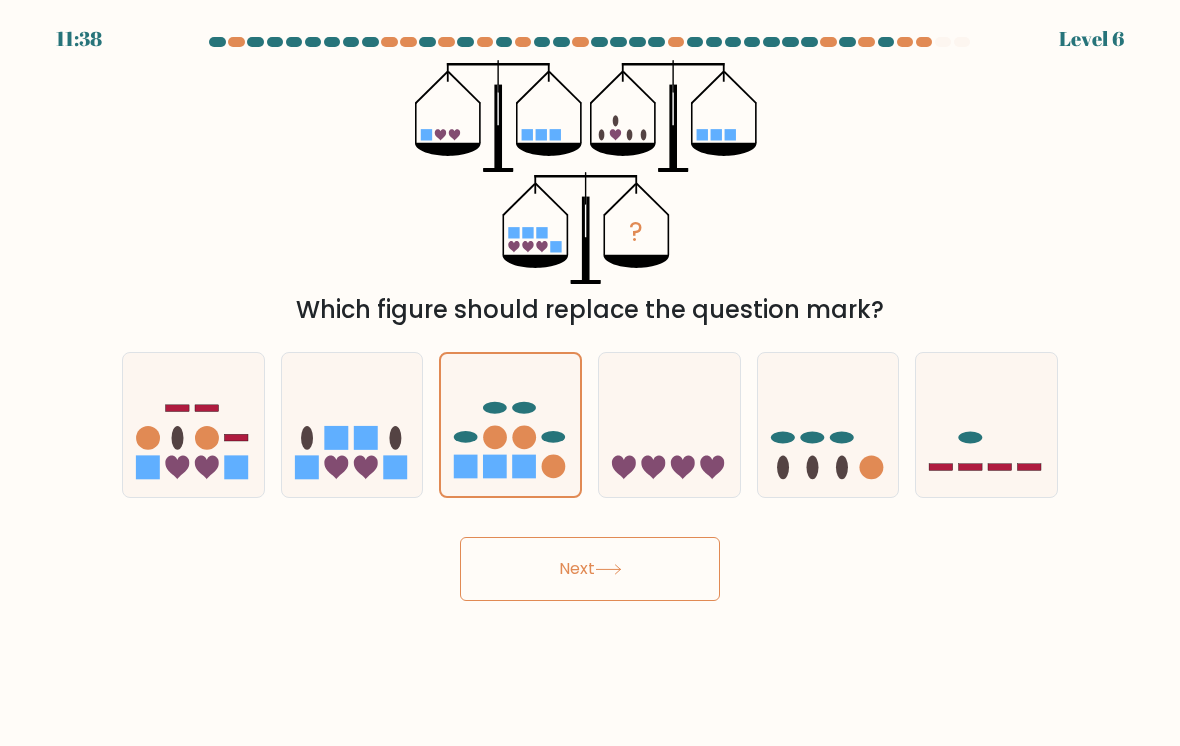 click at bounding box center (307, 467) 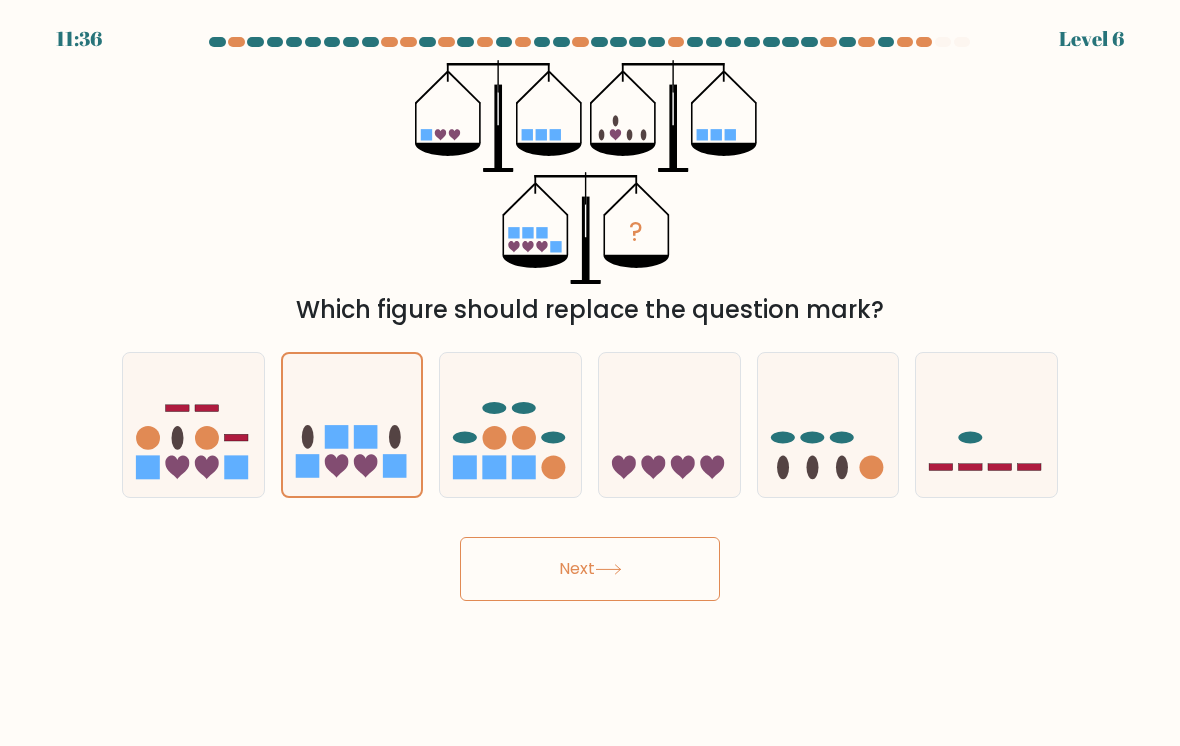 click on "Next" at bounding box center (590, 569) 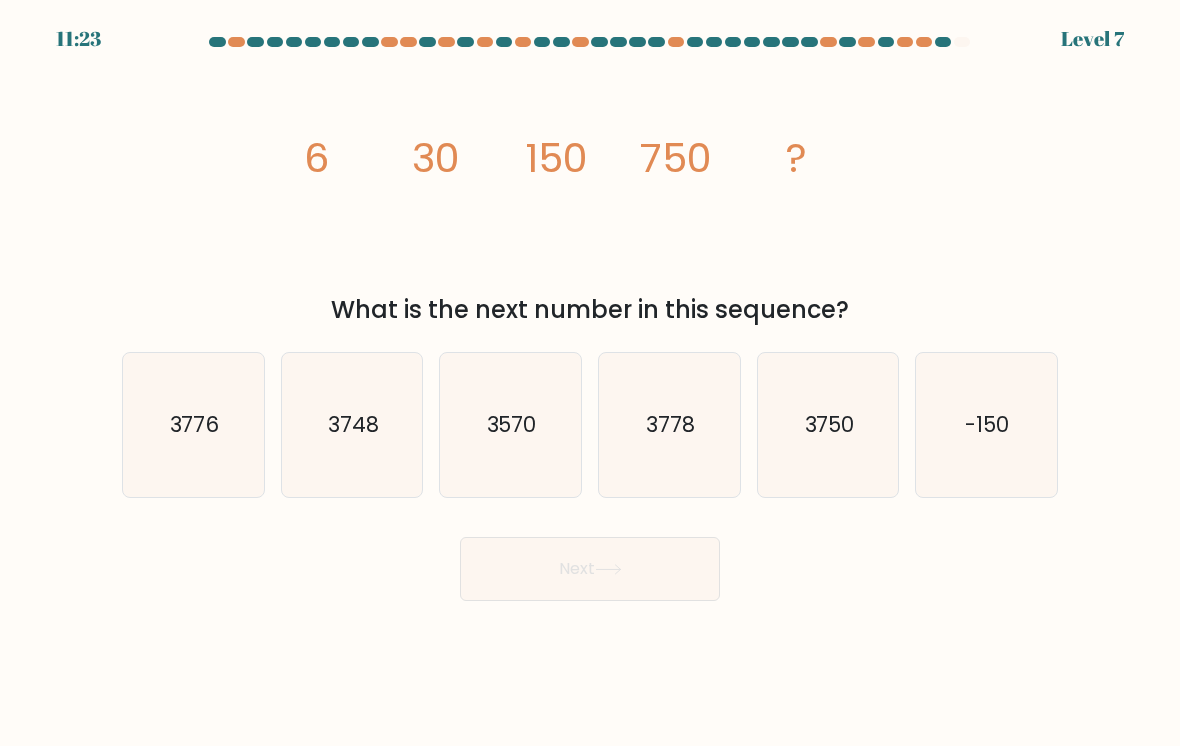 click on "3750" at bounding box center [828, 425] 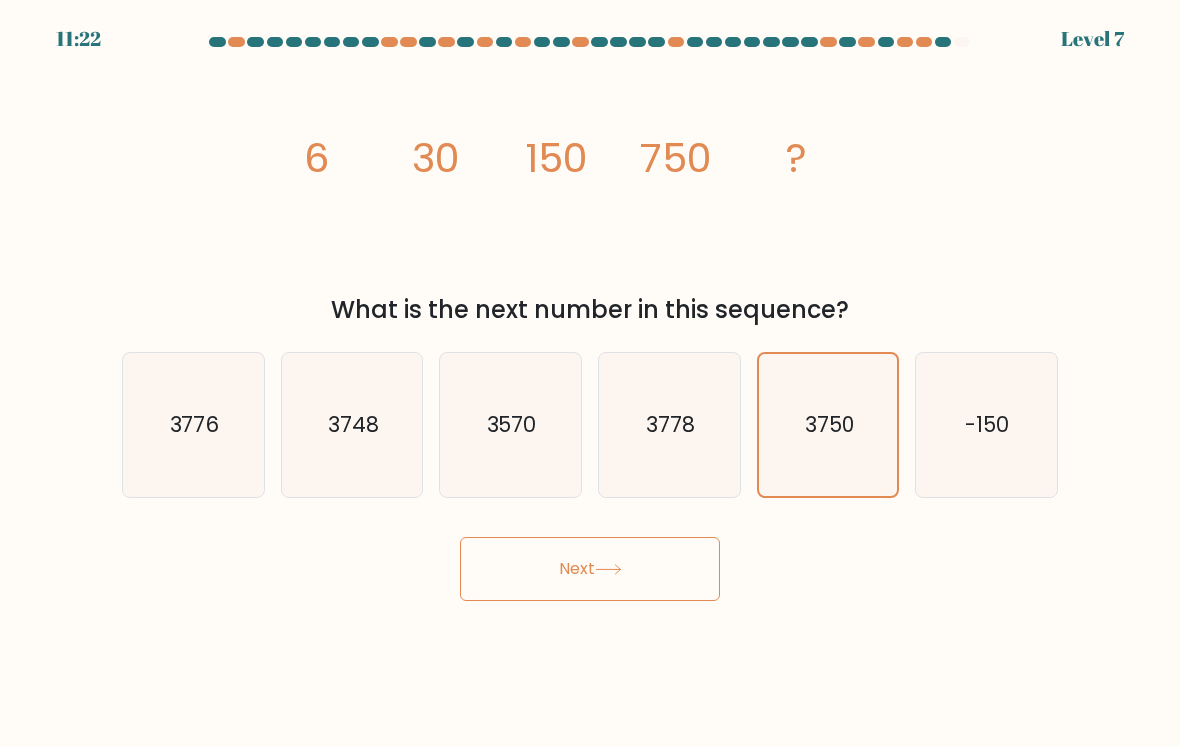 click on "Next" at bounding box center [590, 569] 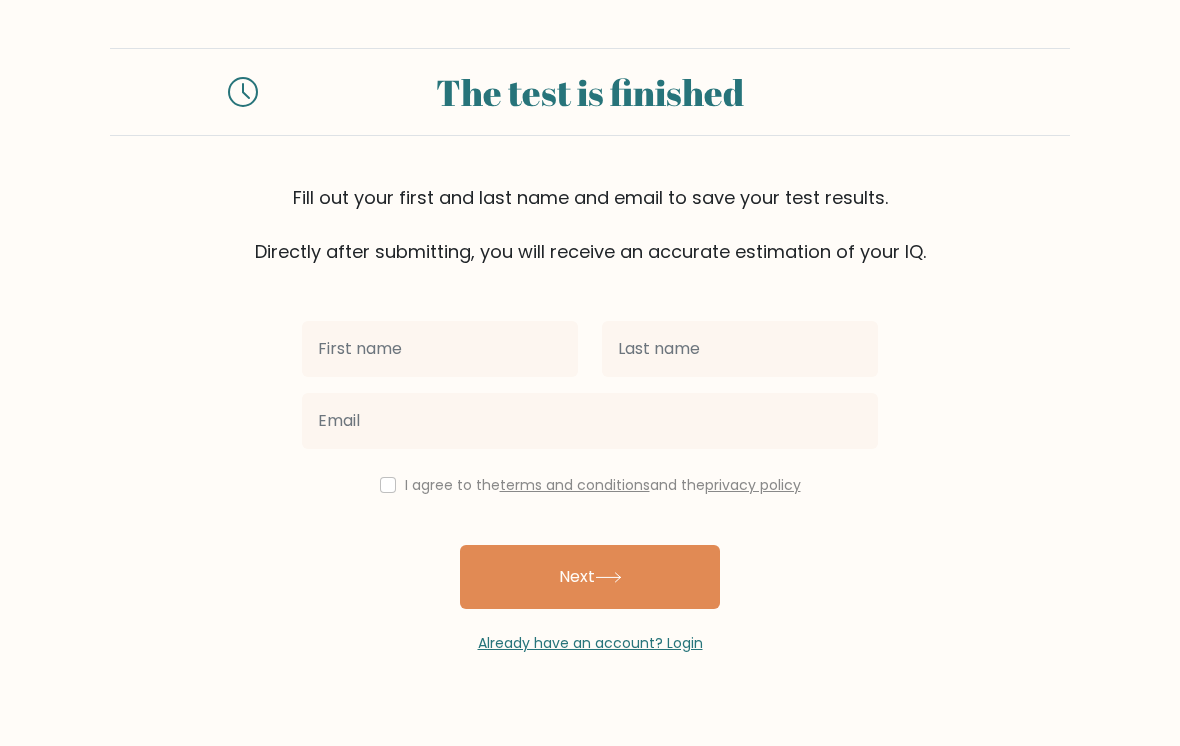 scroll, scrollTop: 0, scrollLeft: 0, axis: both 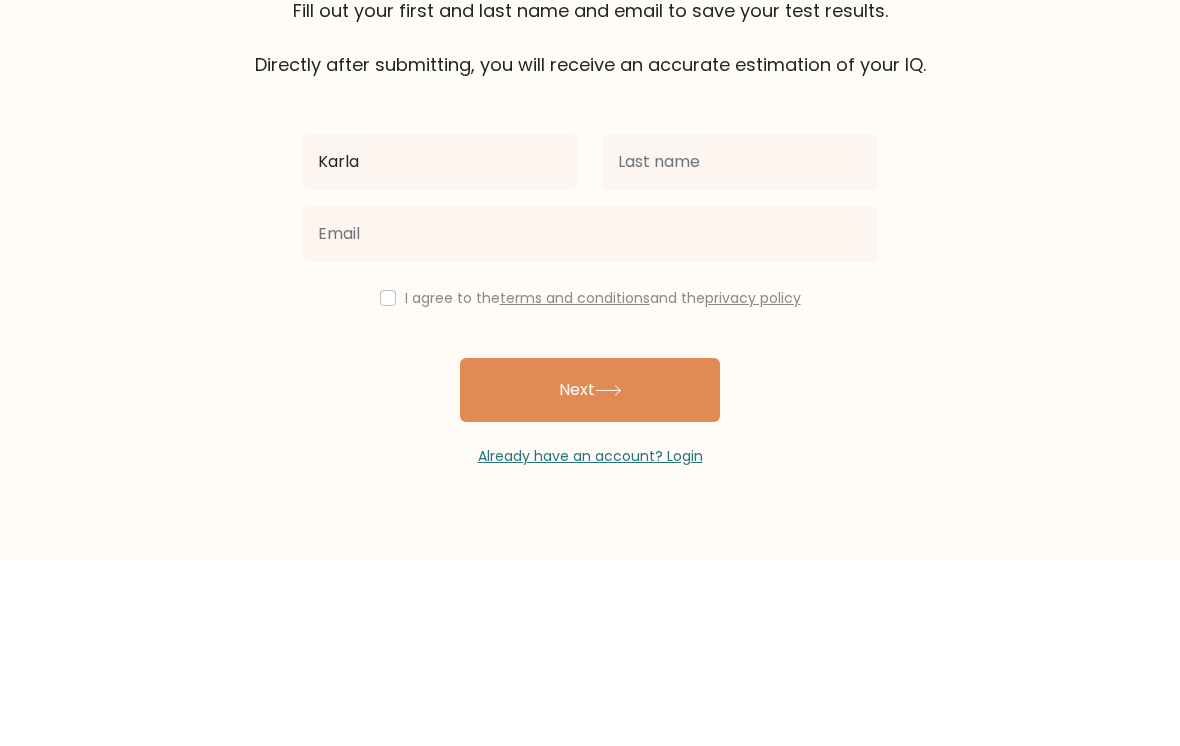 type on "Karla" 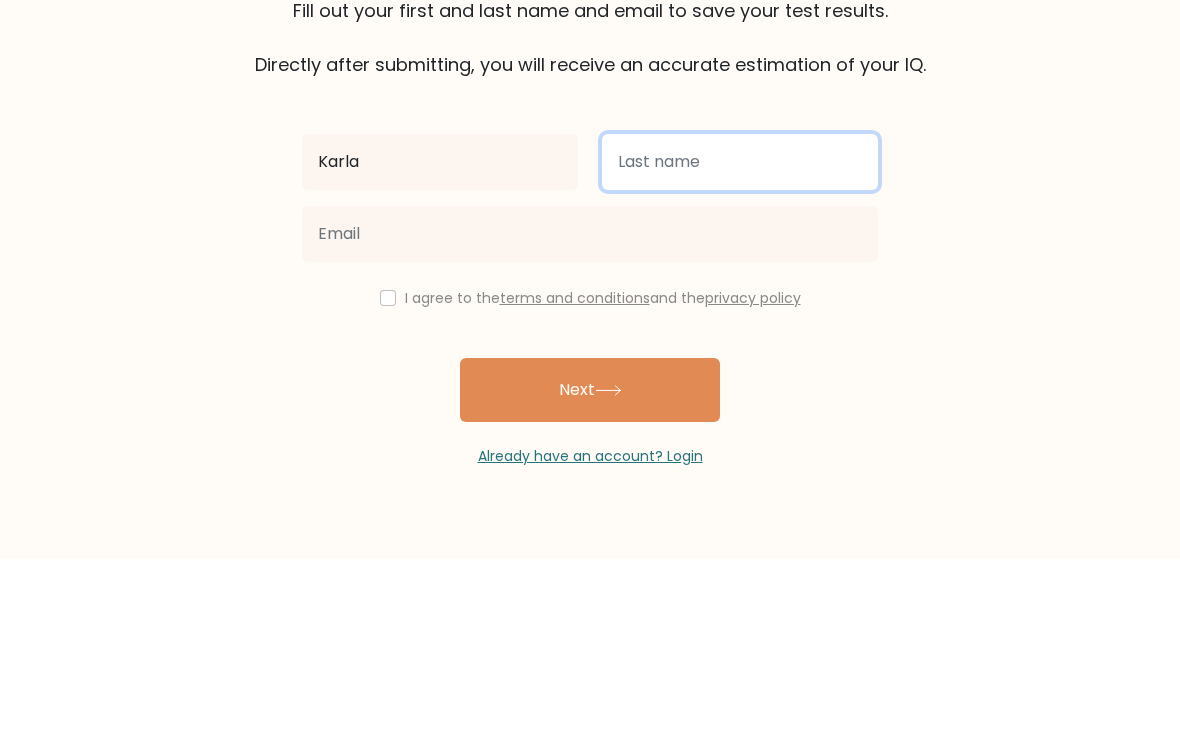 click at bounding box center [740, 349] 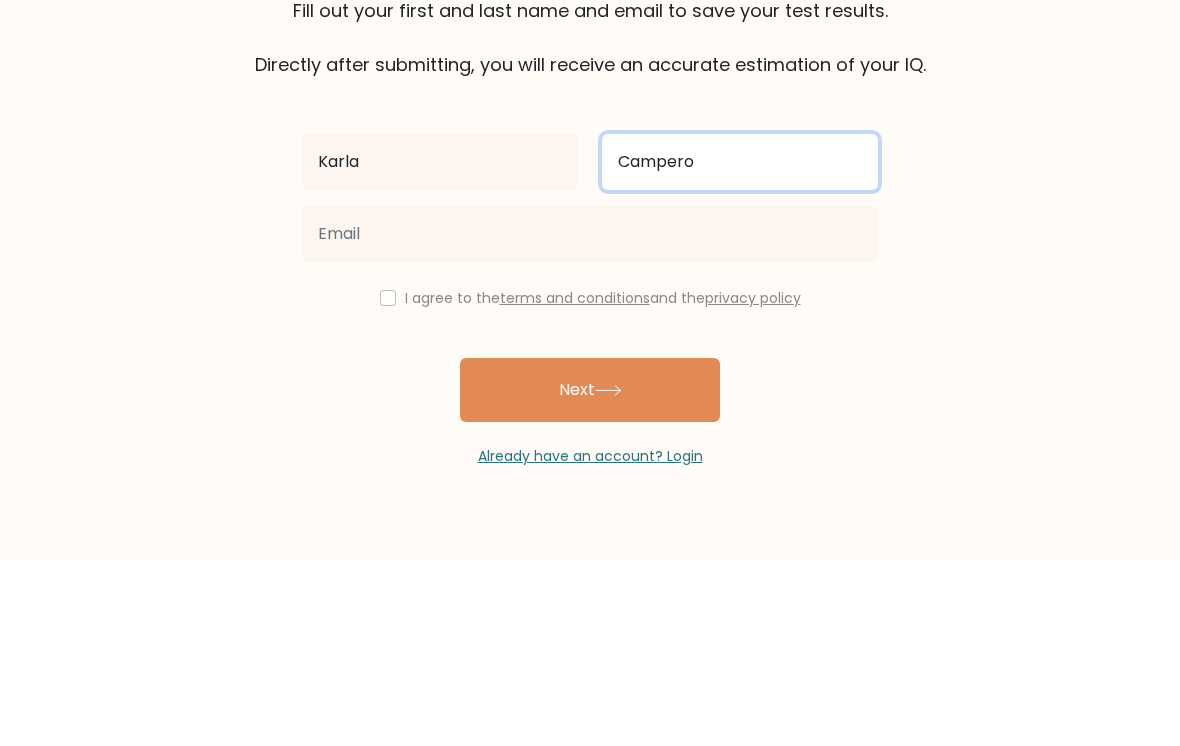 type on "Campero" 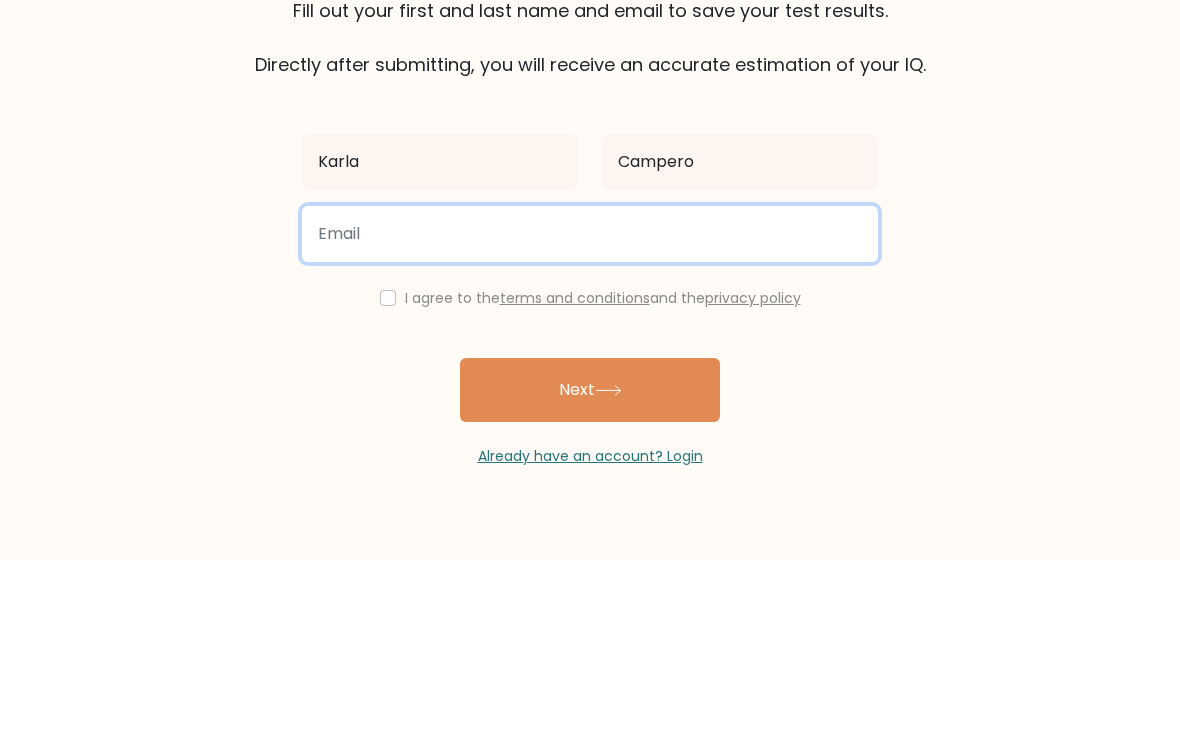 click at bounding box center (590, 421) 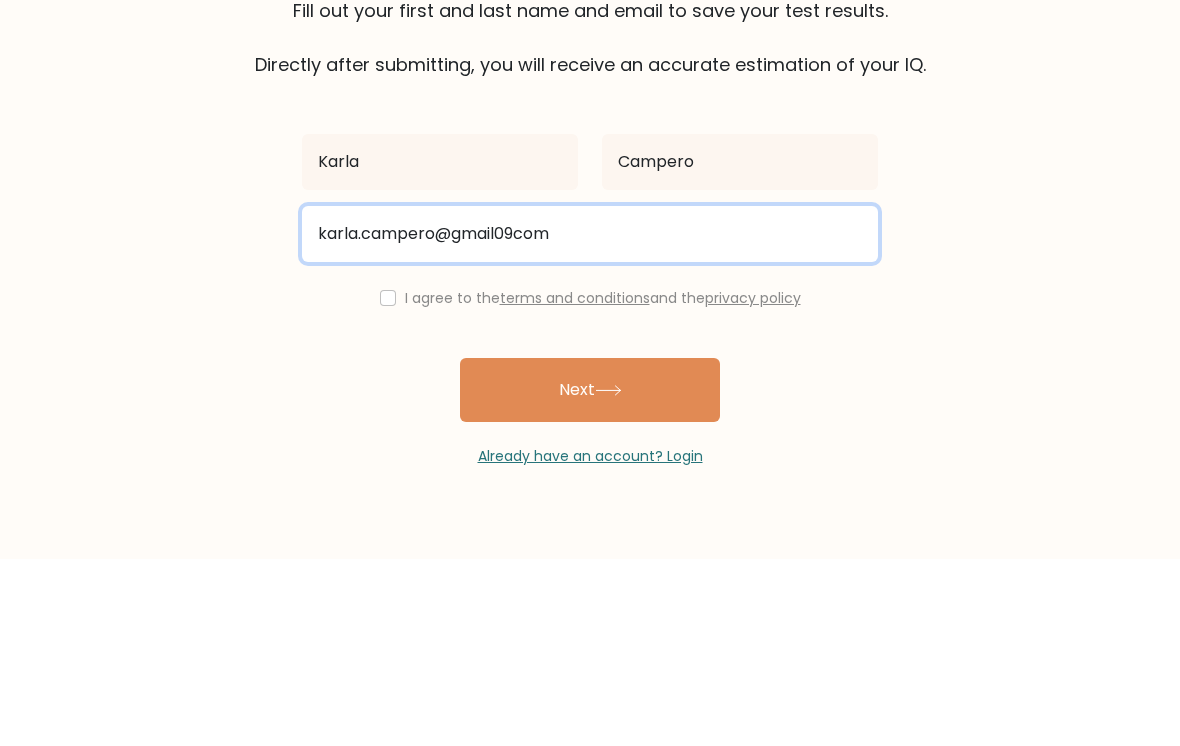 type on "karla.campero@gmail09com" 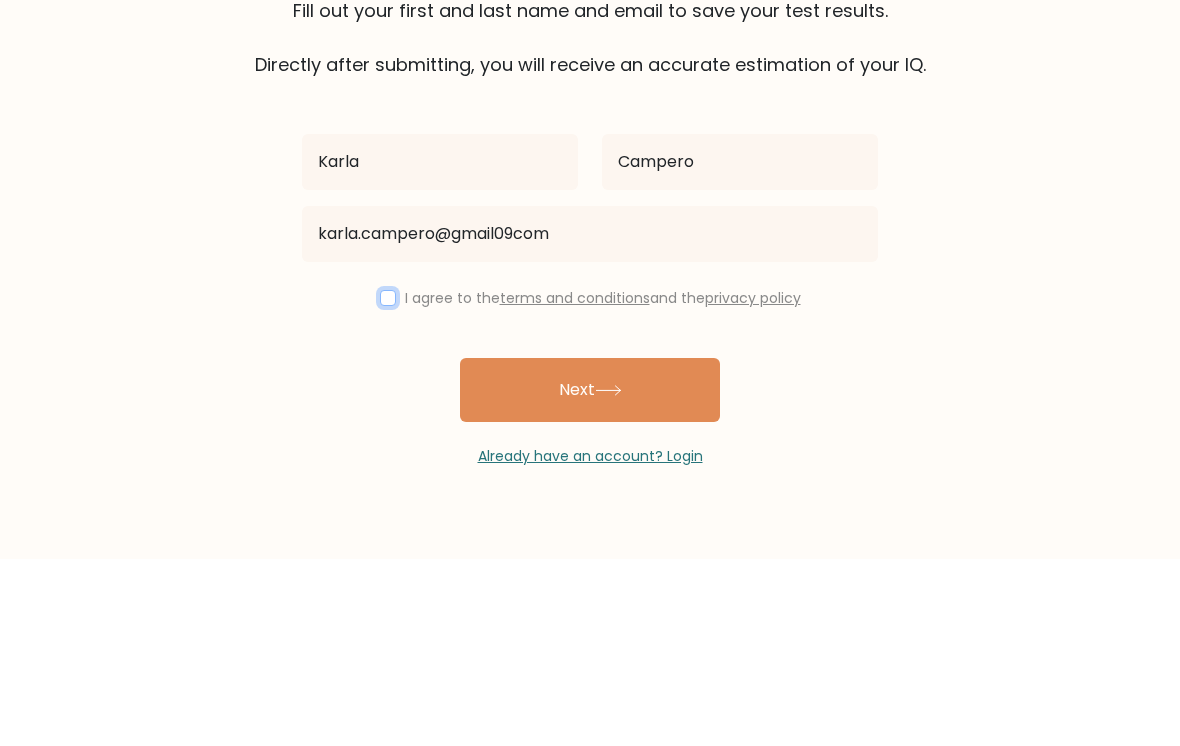 scroll, scrollTop: 31, scrollLeft: 0, axis: vertical 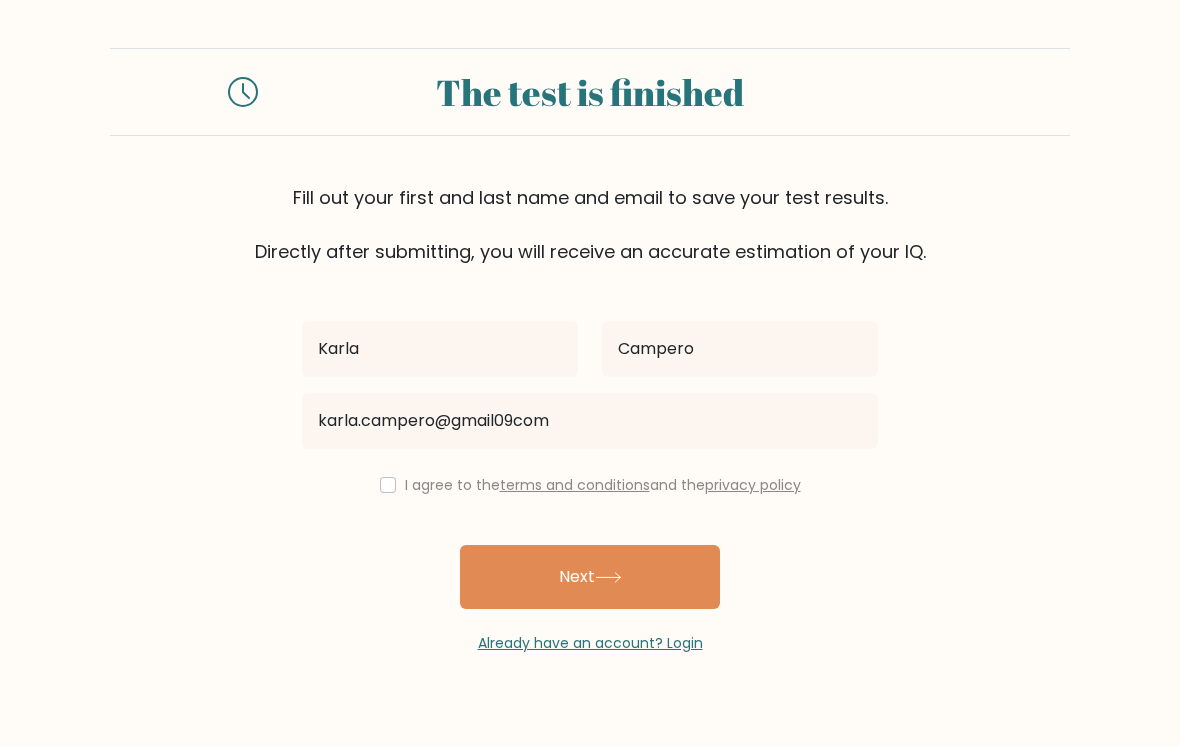 click at bounding box center (388, 485) 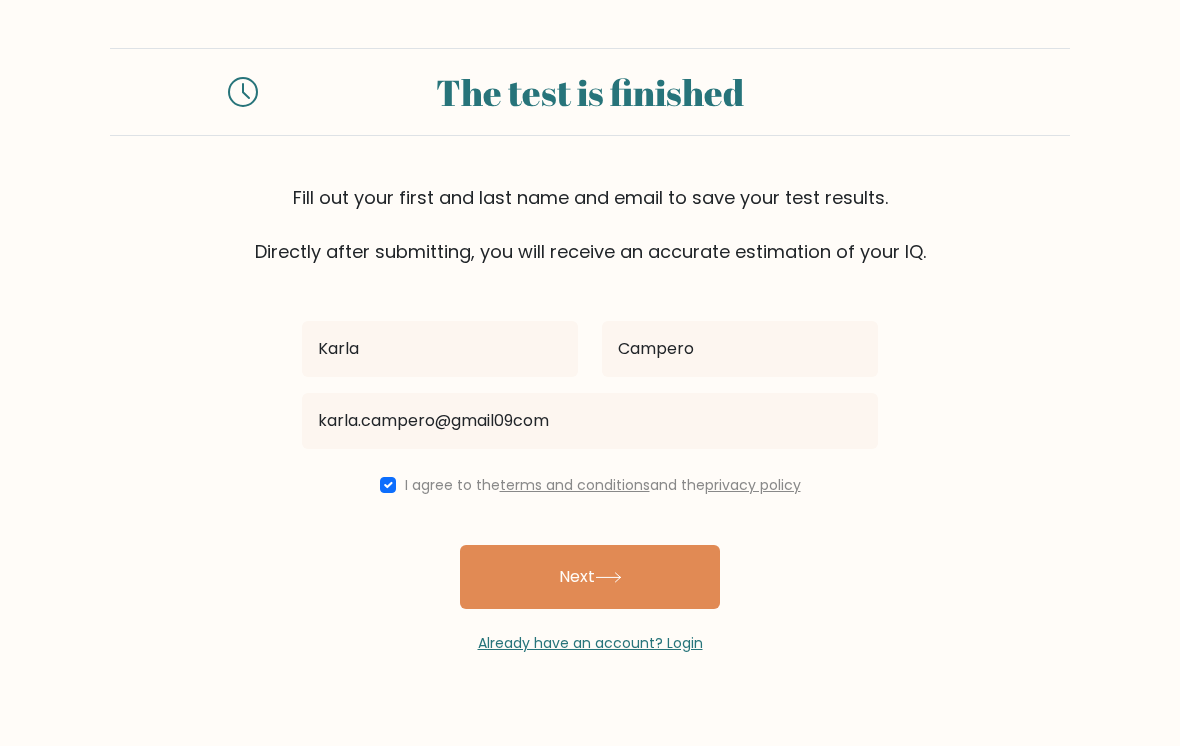 click on "Next" at bounding box center [590, 577] 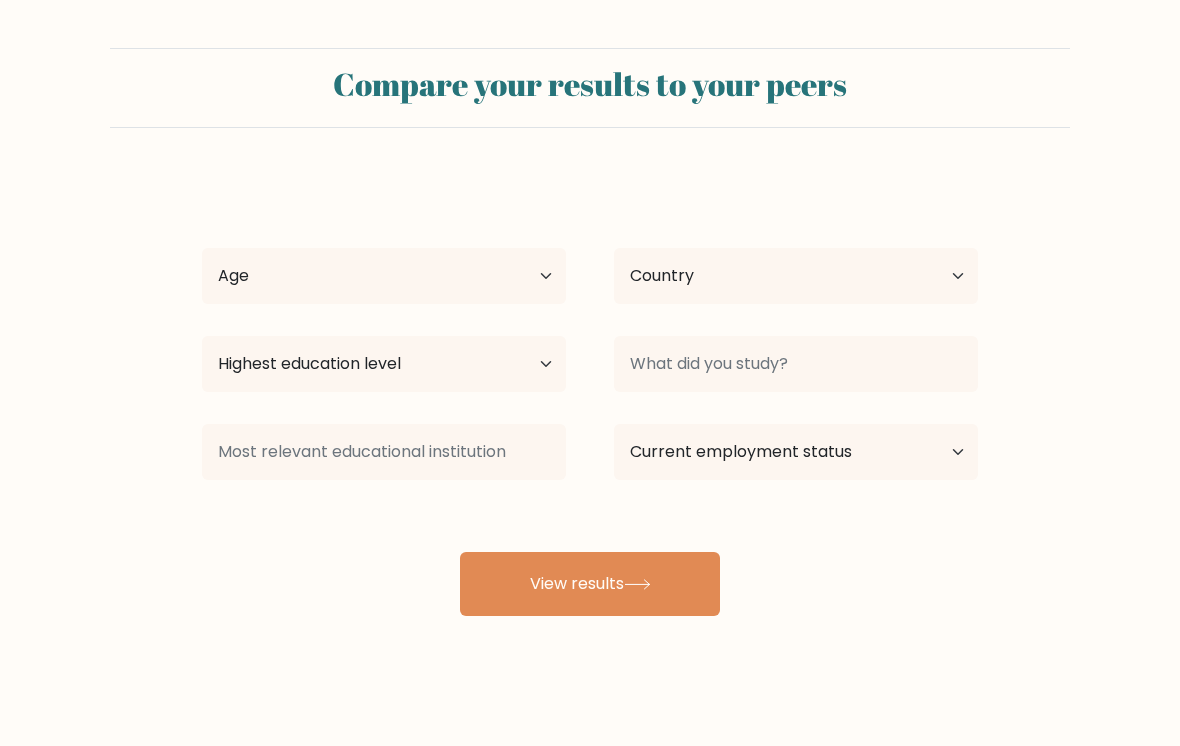 scroll, scrollTop: 0, scrollLeft: 0, axis: both 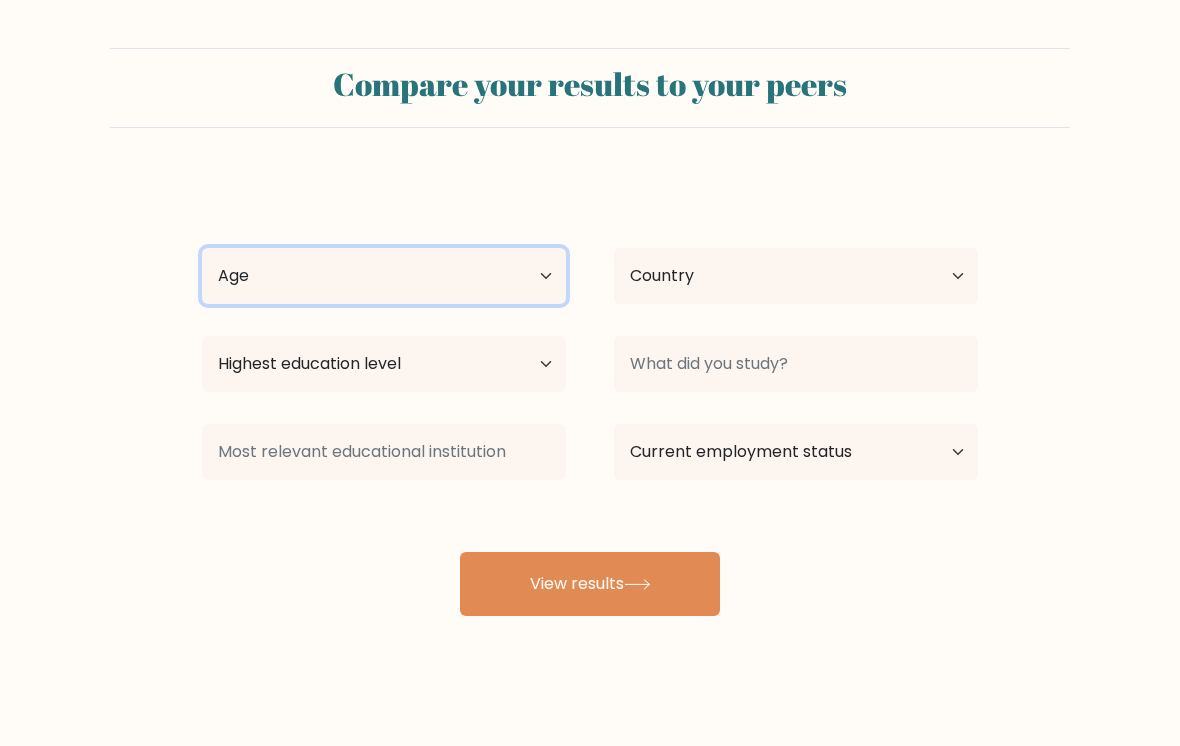 click on "Age
Under 18 years old
18-24 years old
25-34 years old
35-44 years old
45-54 years old
55-64 years old
65 years old and above" at bounding box center [384, 276] 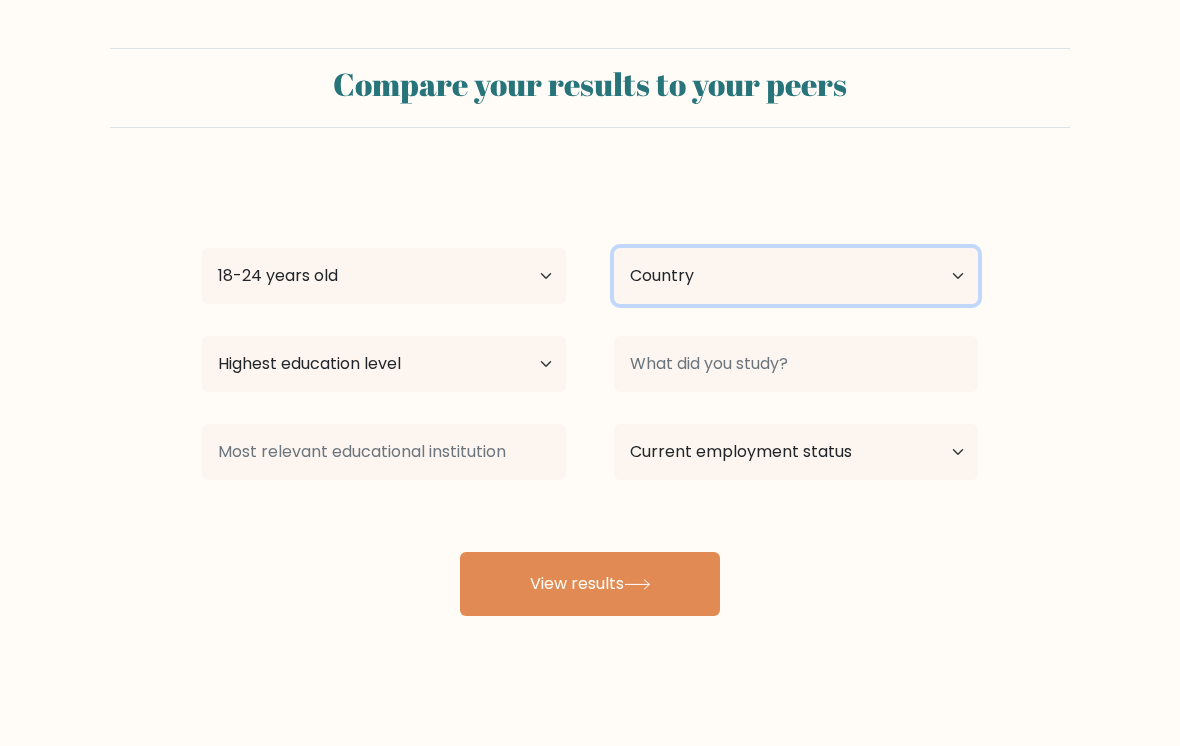click on "Country
Afghanistan
Albania
Algeria
American Samoa
Andorra
Angola
Anguilla
Antarctica
Antigua and Barbuda
Argentina
Armenia
Aruba
Australia
Austria
Azerbaijan
Bahamas
Bahrain
Bangladesh
Barbados
Belarus
Belgium
Belize
Benin
Bermuda
Bhutan
Bolivia
Bonaire, Sint Eustatius and Saba
Bosnia and Herzegovina
Botswana
Bouvet Island
Brazil
British Indian Ocean Territory
Brunei
Bulgaria
Burkina Faso
Burundi
Cabo Verde
Cambodia
Cameroon
Canada
Cayman Islands
Central African Republic
Chad
Chile
China
Christmas Island
Cocos (Keeling) Islands
Colombia
Comoros
Congo
Congo (the Democratic Republic of the)
Cook Islands
Costa Rica
Côte d'Ivoire
Croatia
Cuba" at bounding box center [796, 276] 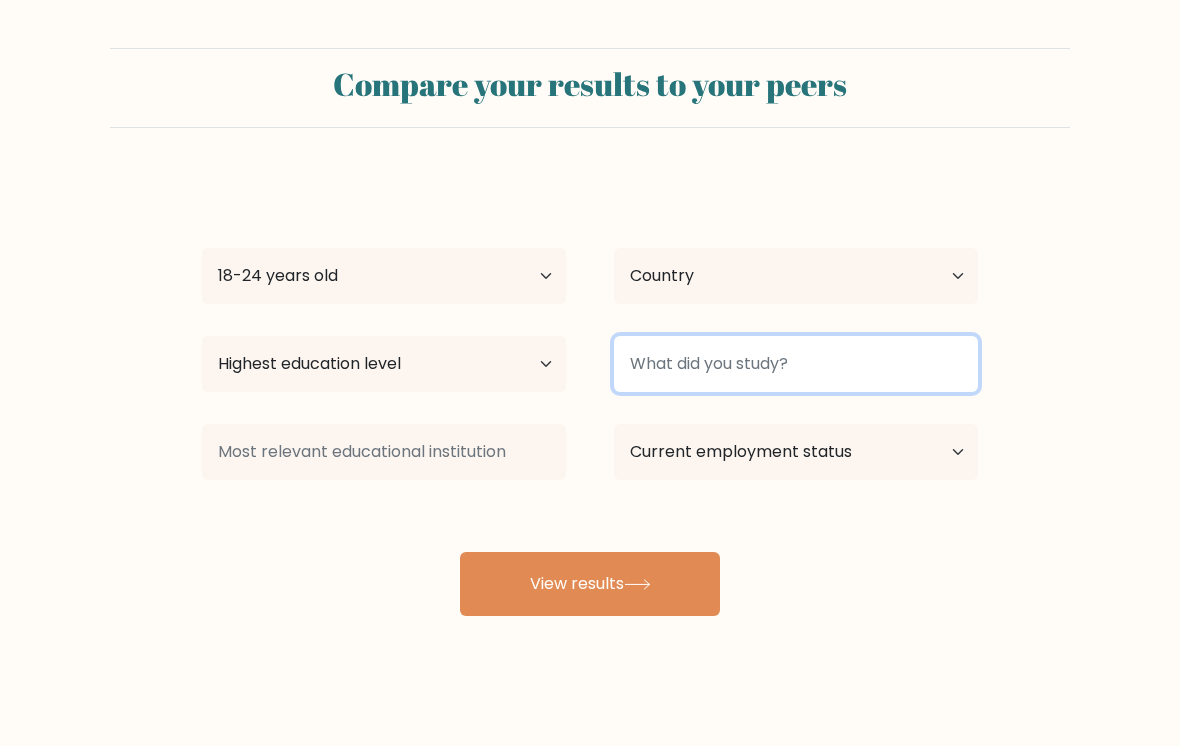 click at bounding box center (796, 364) 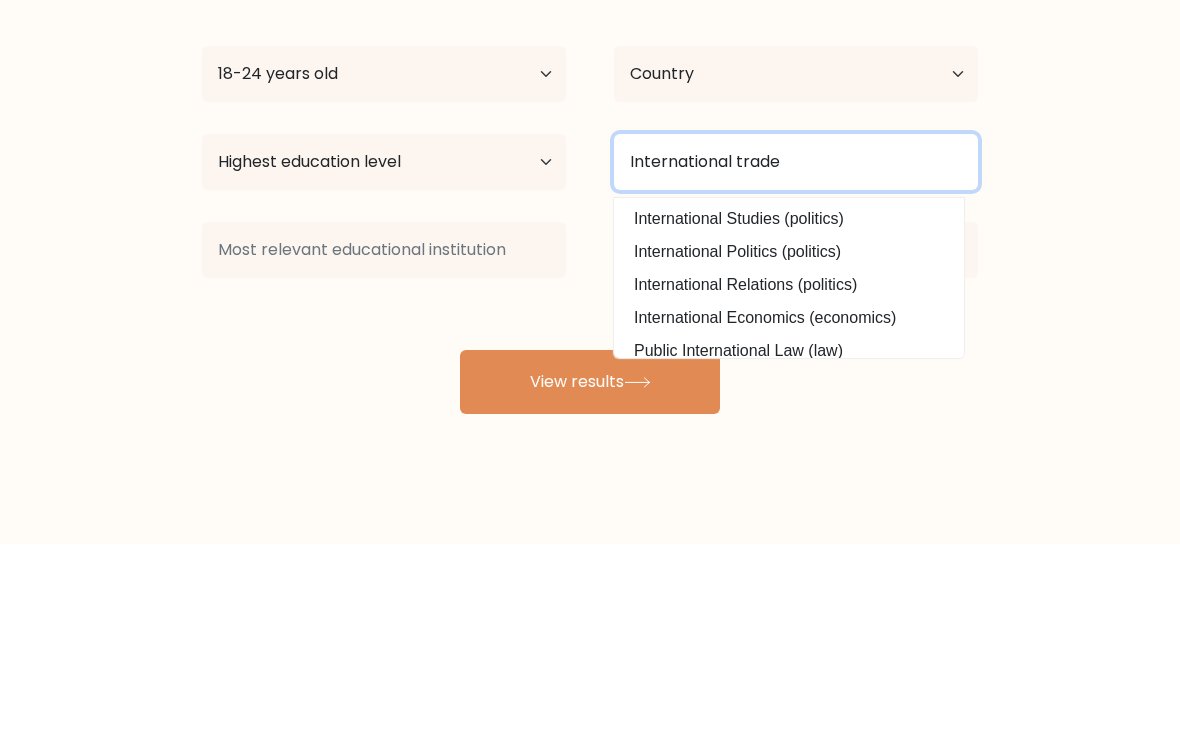type on "International trade" 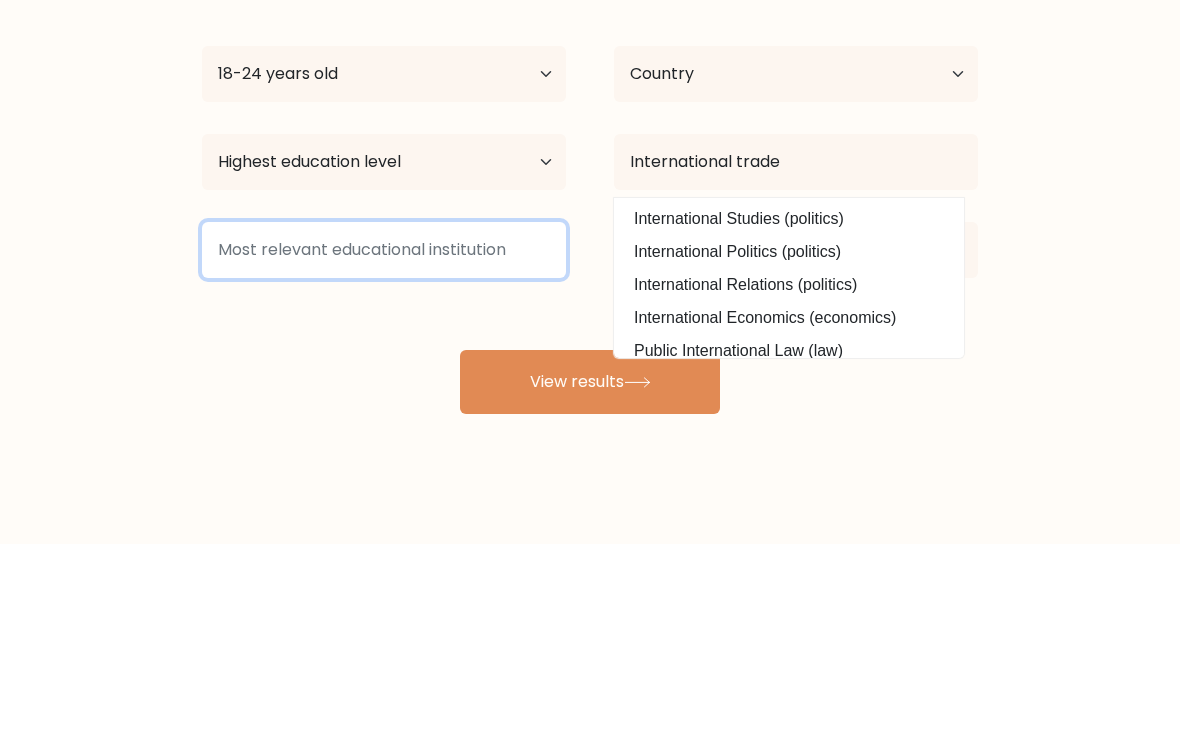click at bounding box center [384, 452] 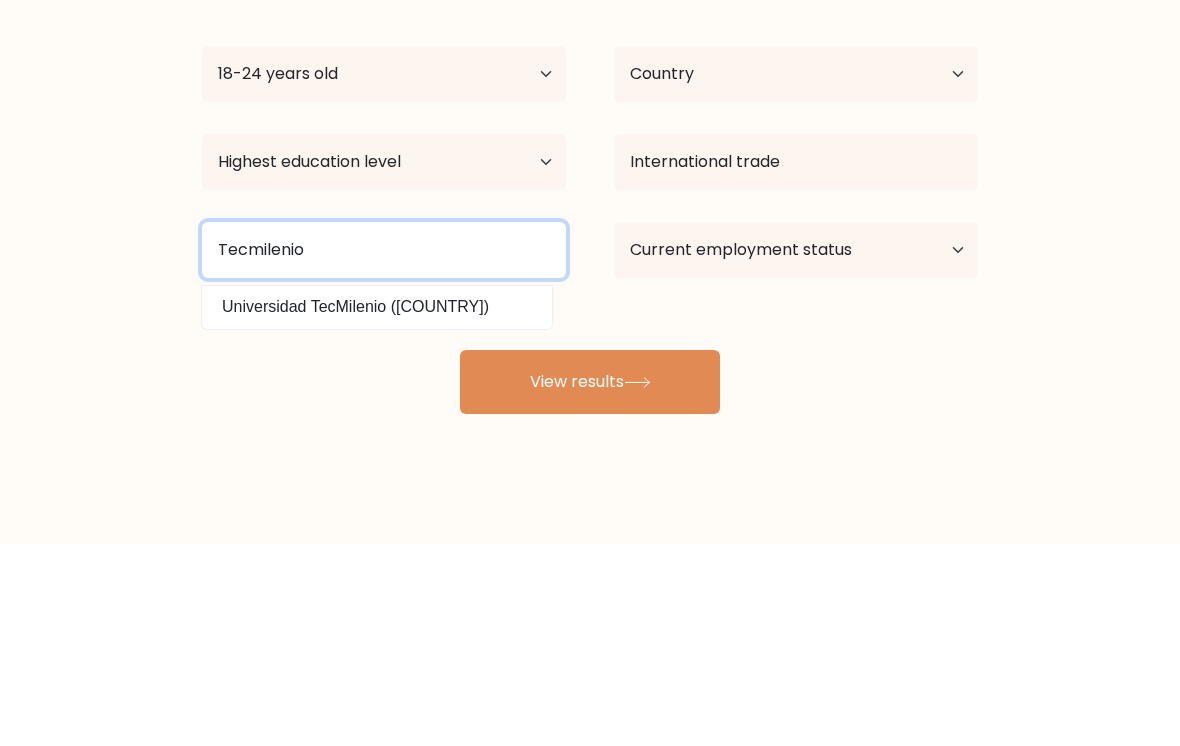 type on "Tecmilenio" 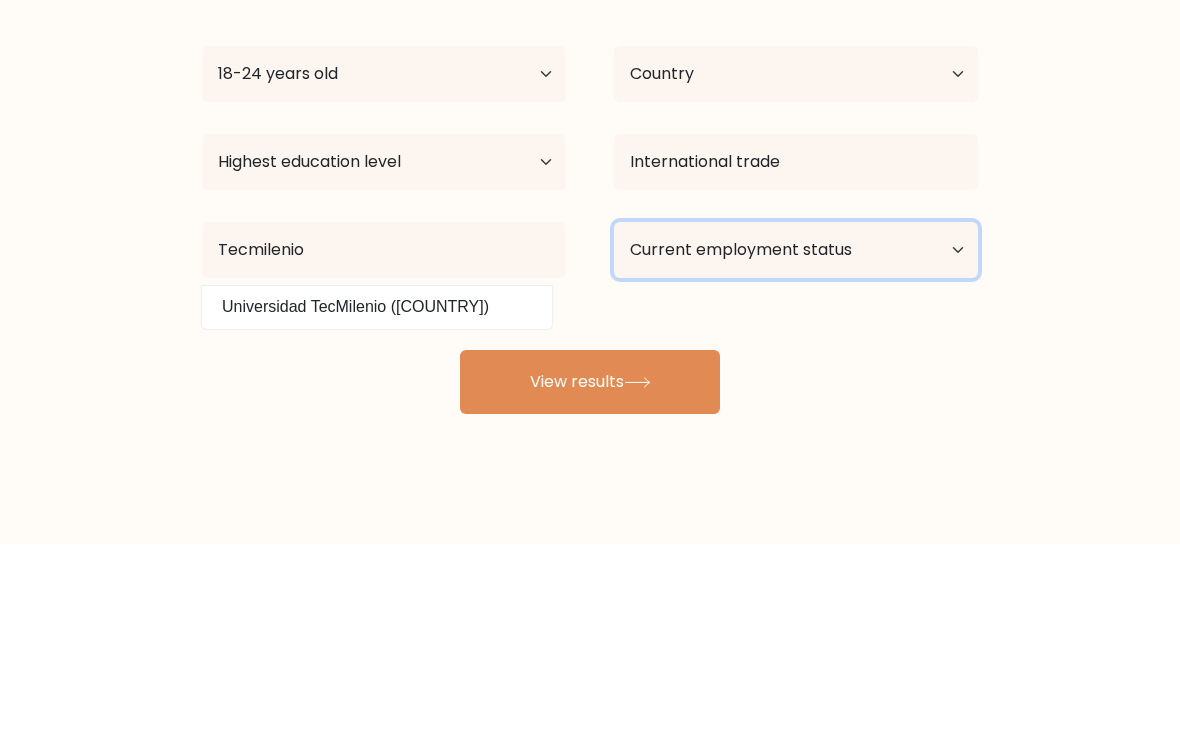 click on "Current employment status
Employed
Student
Retired
Other / prefer not to answer" at bounding box center (796, 452) 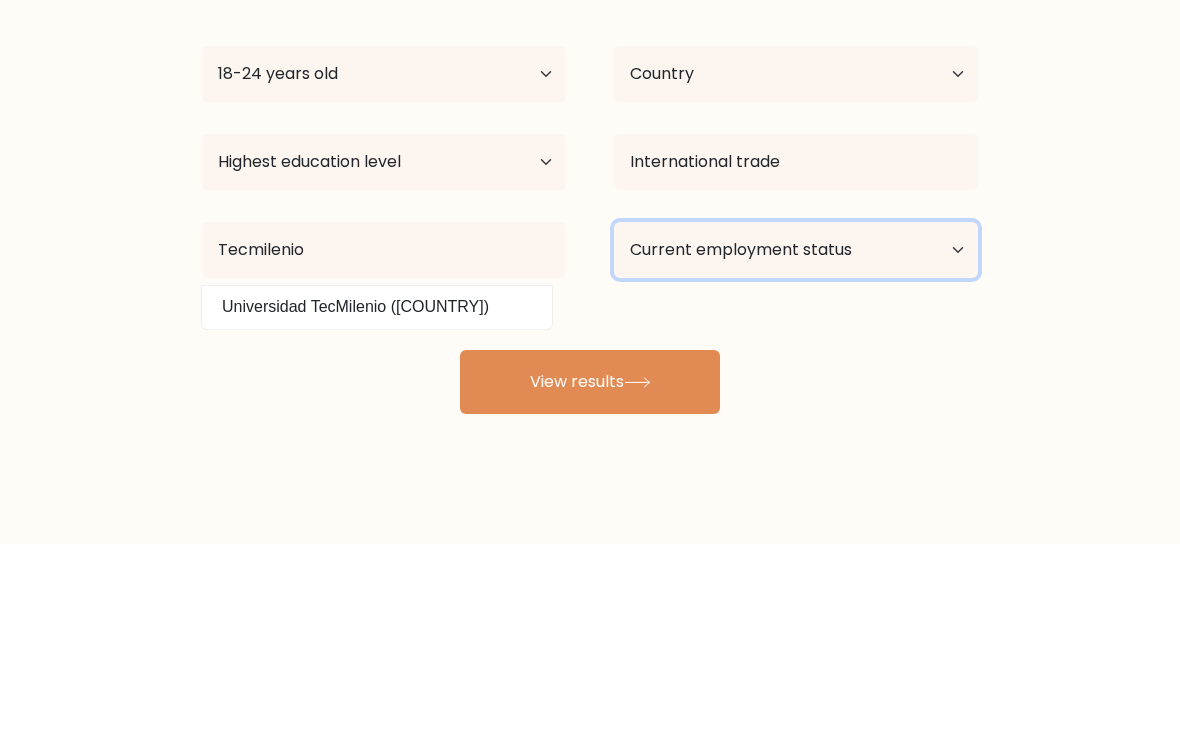 scroll, scrollTop: 31, scrollLeft: 0, axis: vertical 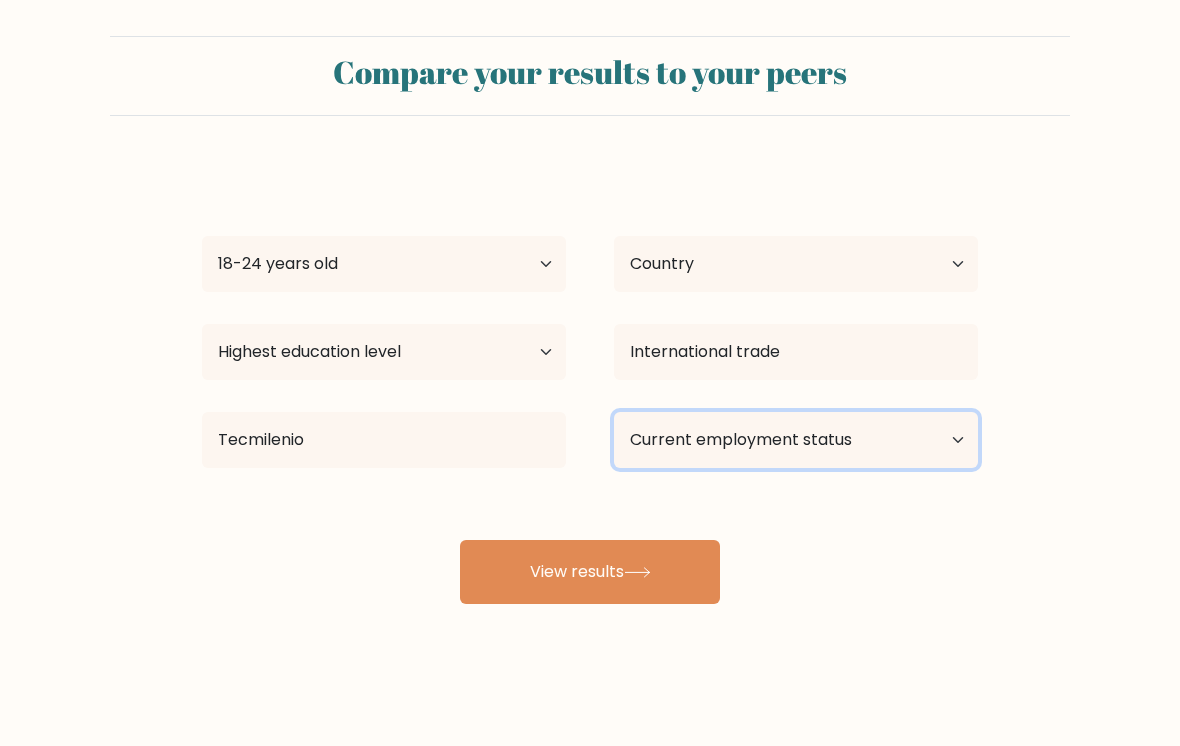select on "employed" 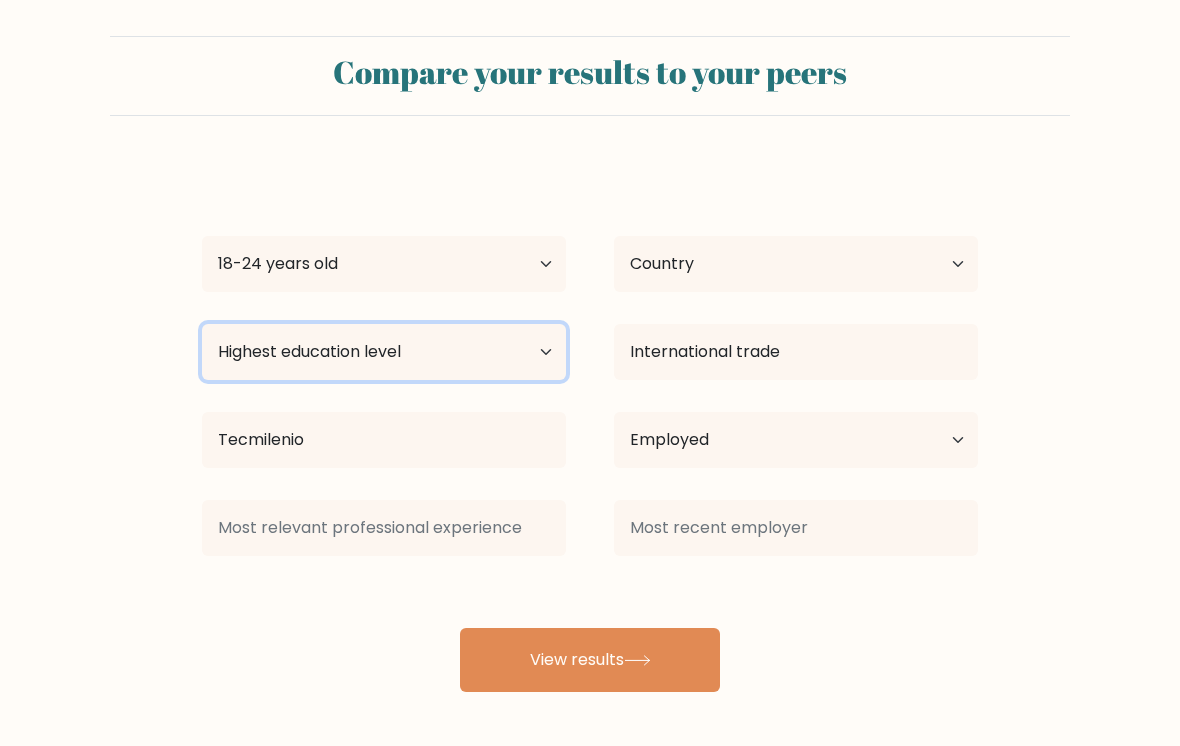 click on "Highest education level
No schooling
Primary
Lower Secondary
Upper Secondary
Occupation Specific
Bachelor's degree
Master's degree
Doctoral degree" at bounding box center (384, 352) 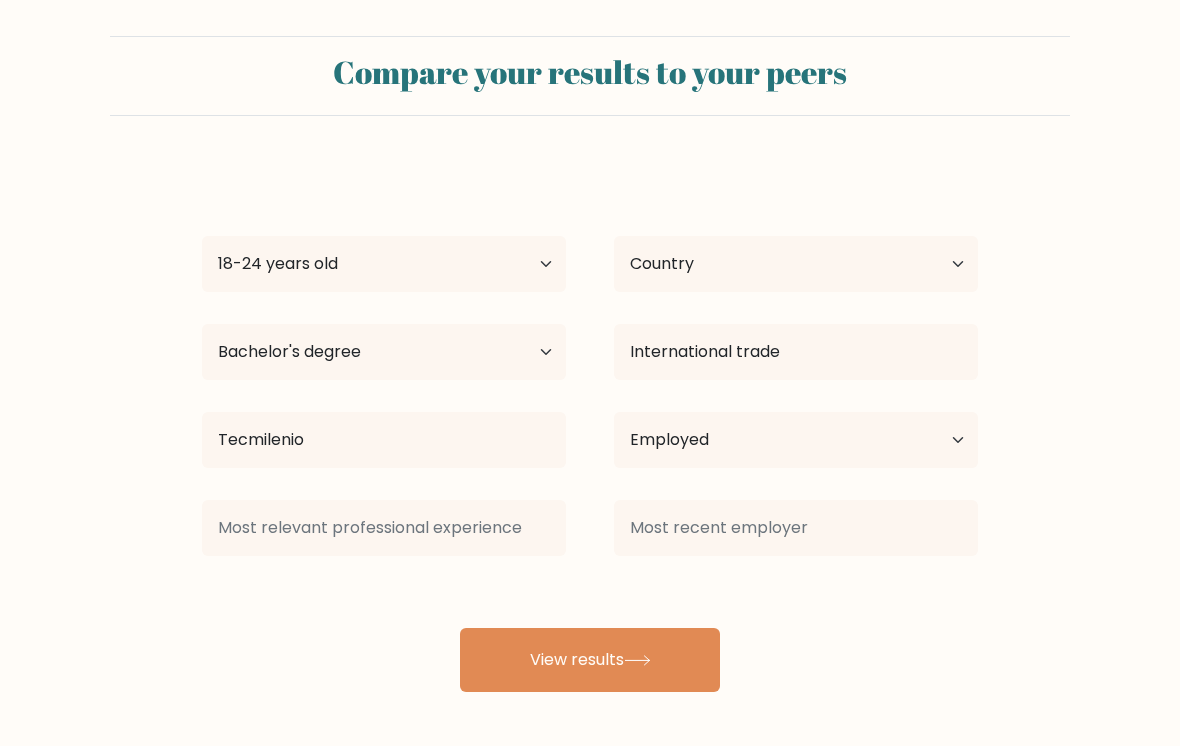 click on "View results" at bounding box center [590, 660] 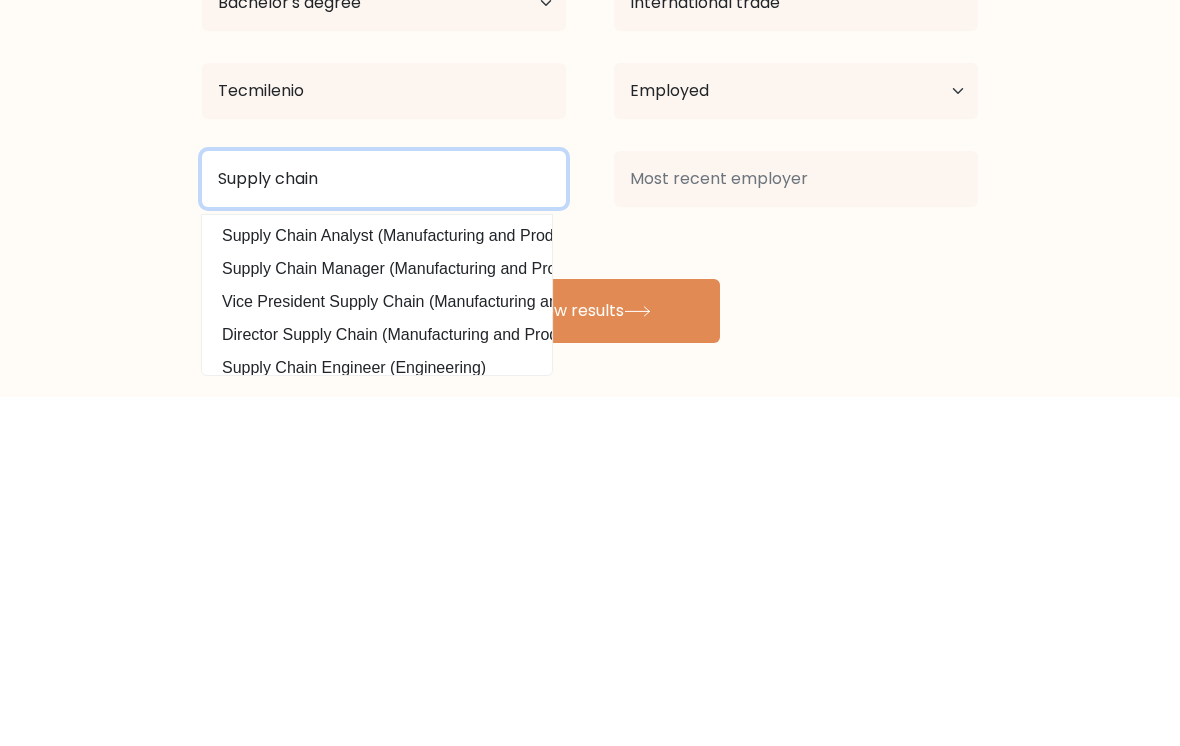 type on "Supply chain" 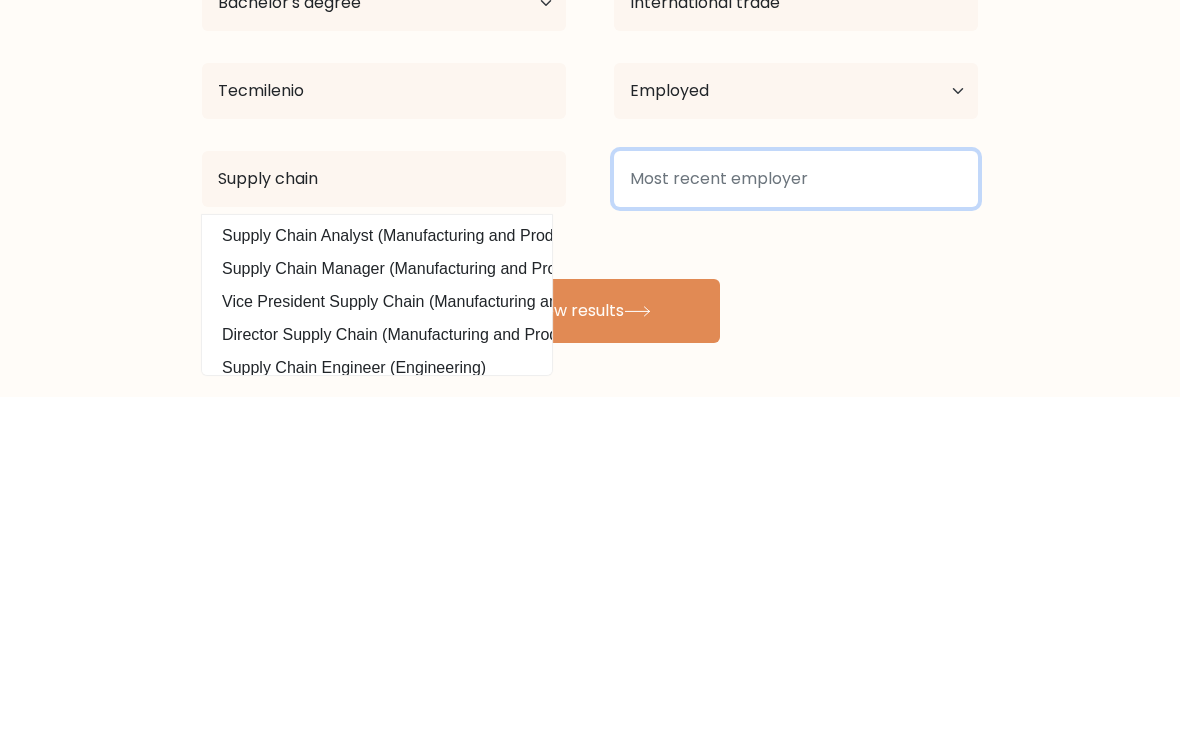 click at bounding box center (796, 528) 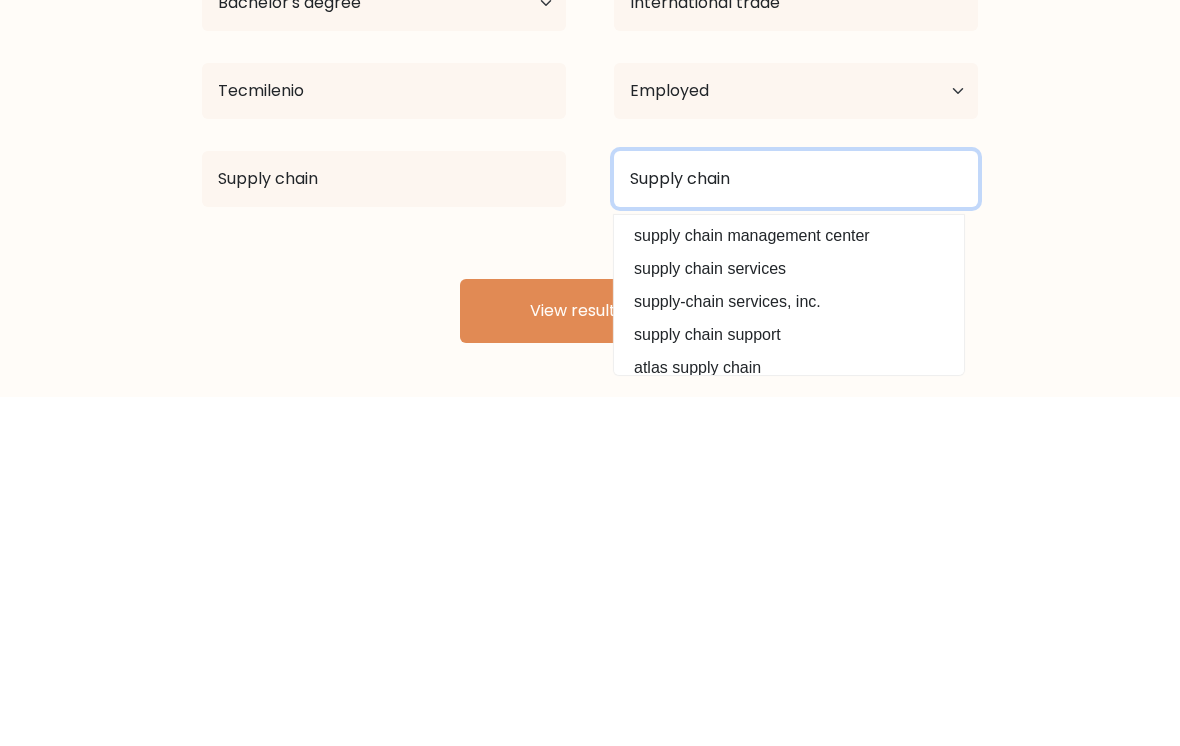 type on "Supply chain" 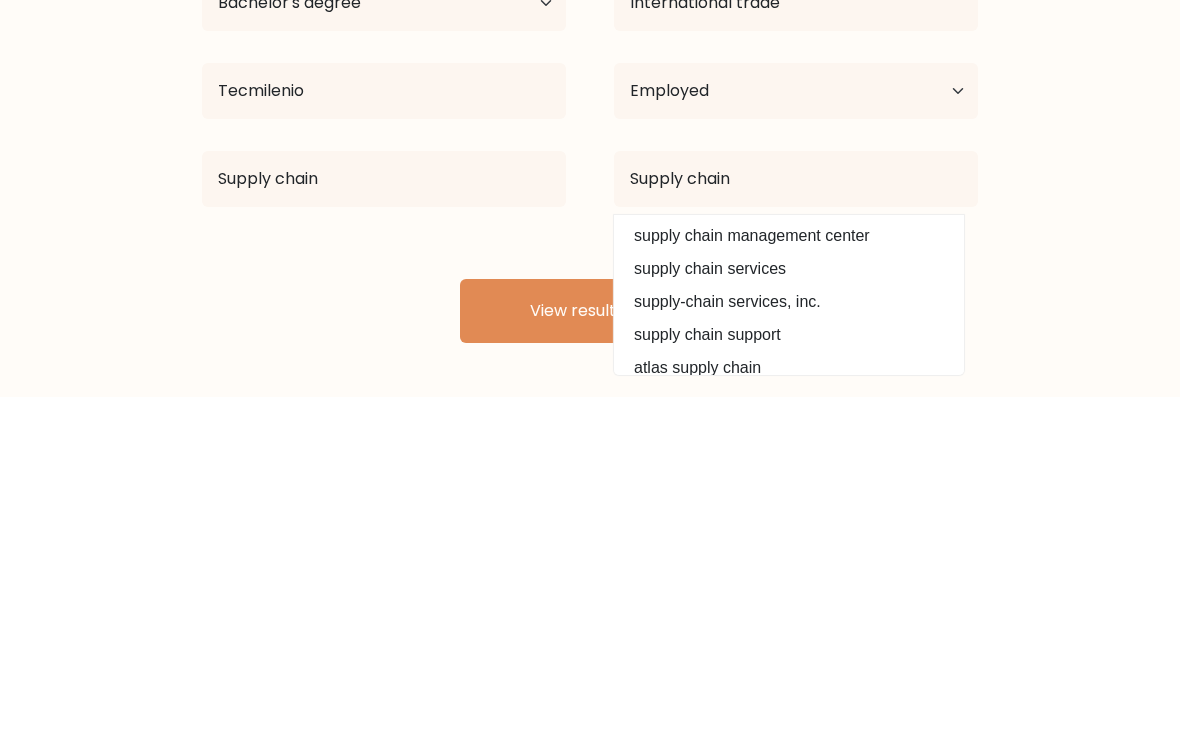 click on "View results" at bounding box center (590, 660) 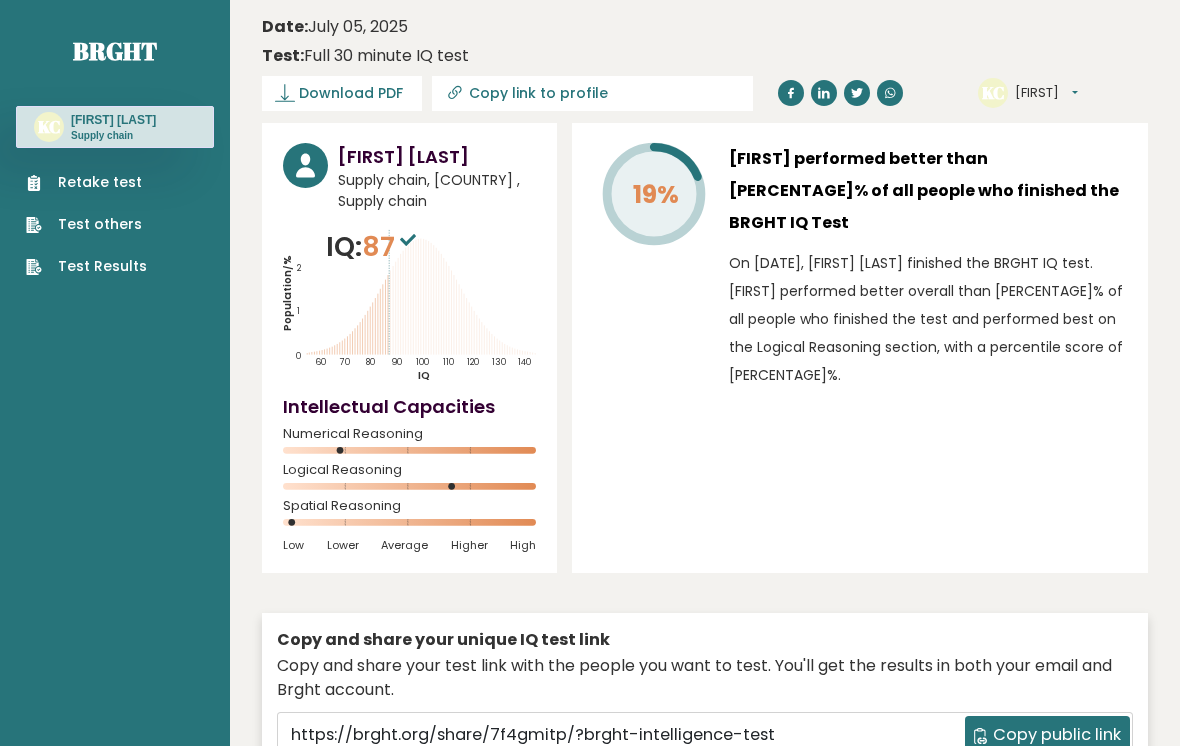 scroll, scrollTop: 0, scrollLeft: 0, axis: both 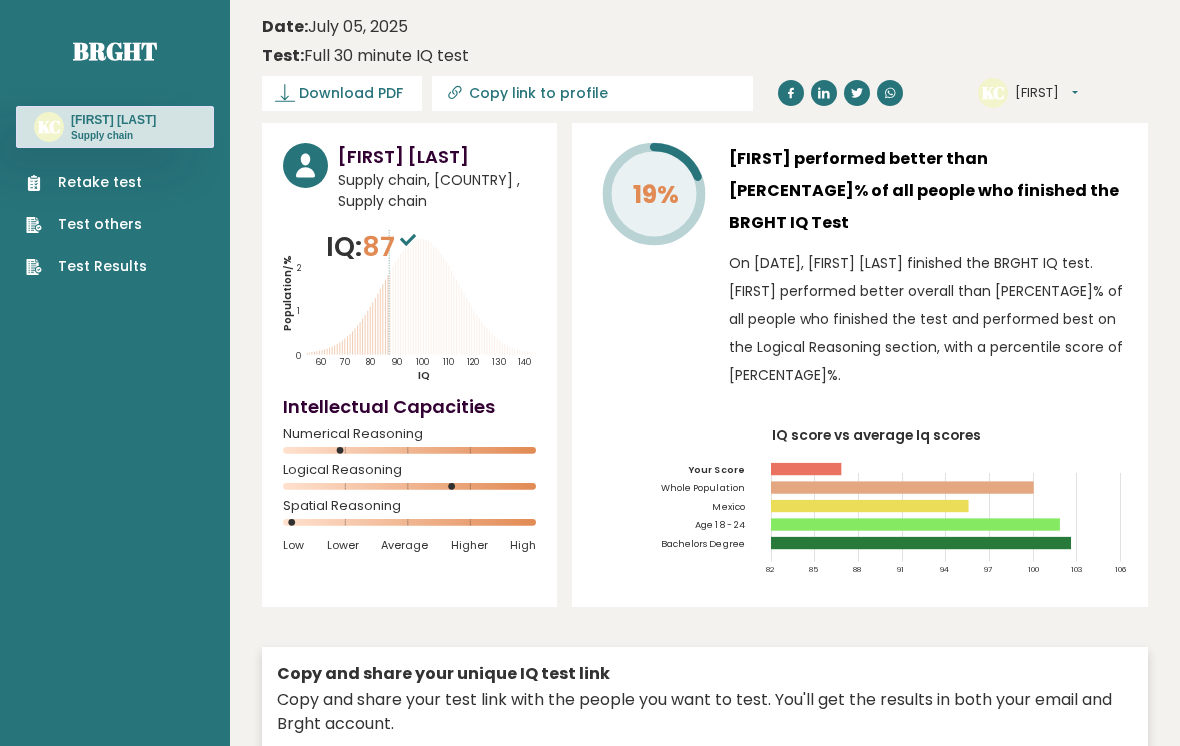 click on "Retake test" at bounding box center [86, 182] 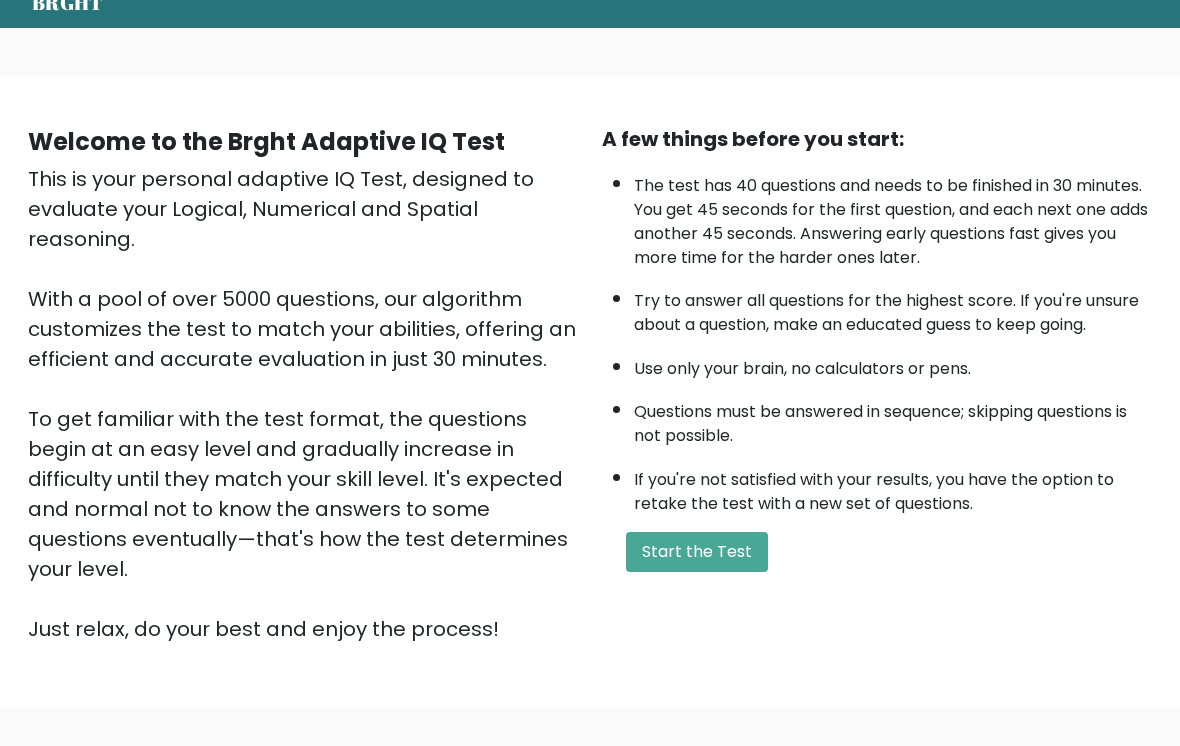 scroll, scrollTop: 180, scrollLeft: 0, axis: vertical 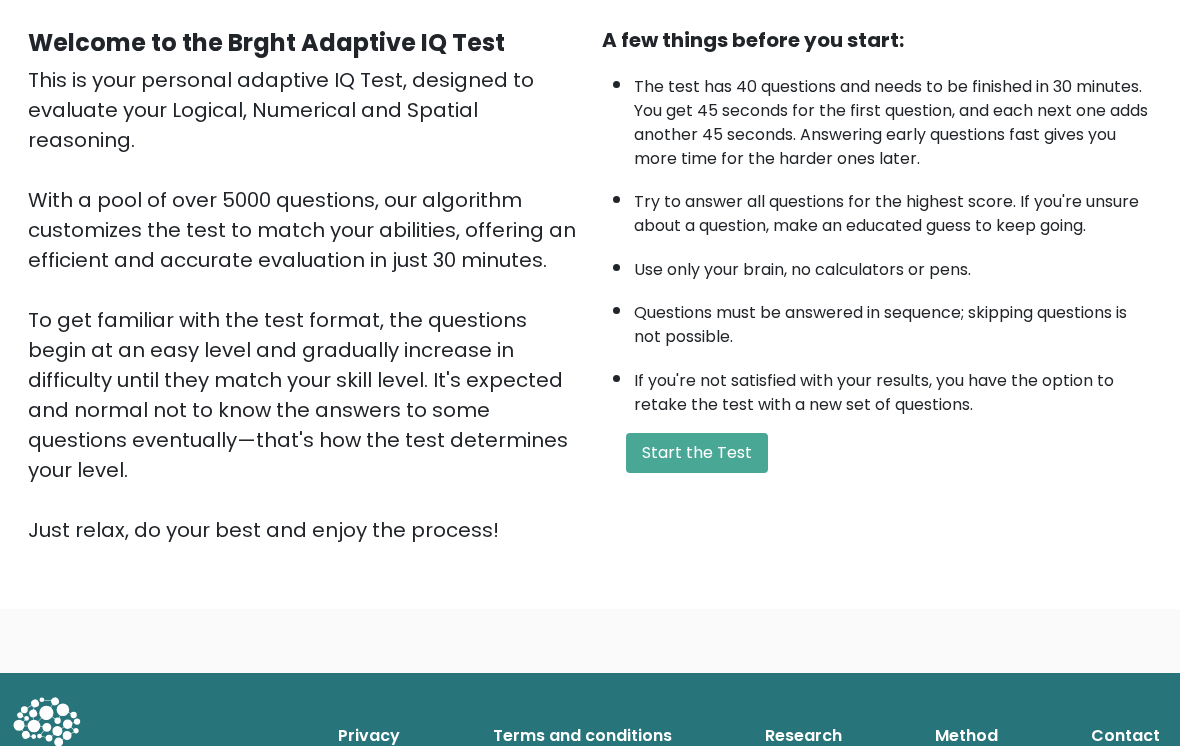 click on "Start the Test" at bounding box center (697, 454) 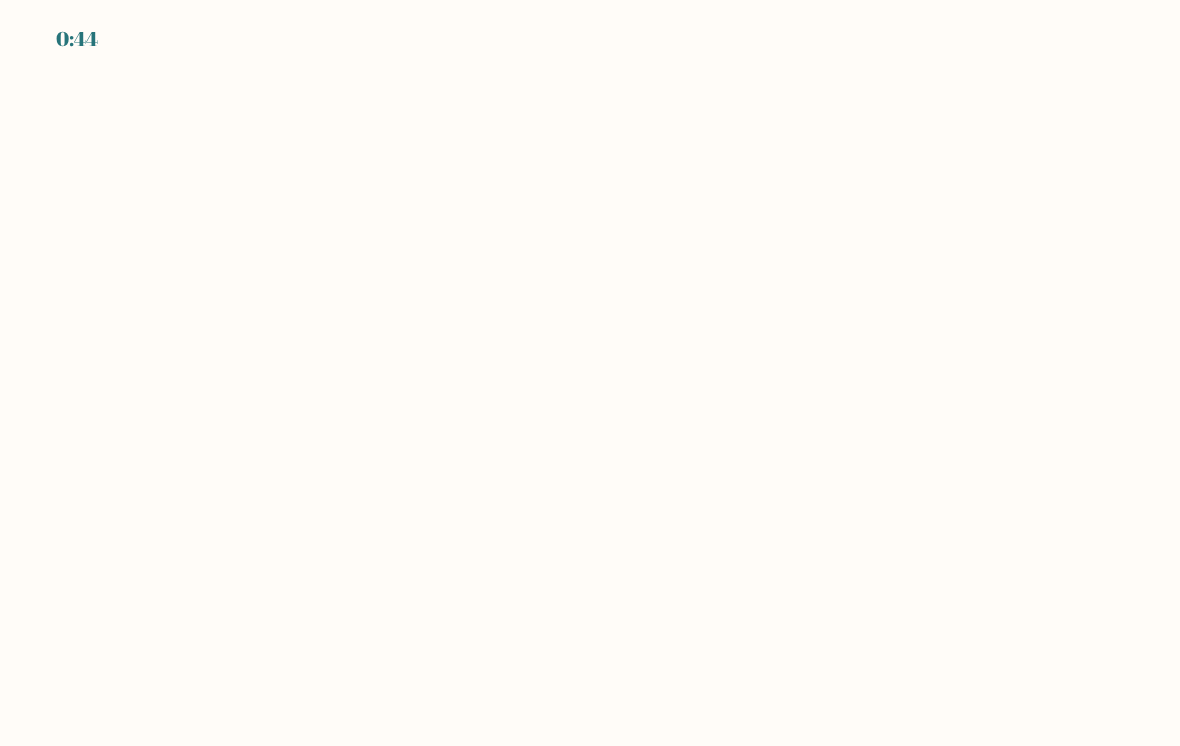 scroll, scrollTop: 0, scrollLeft: 0, axis: both 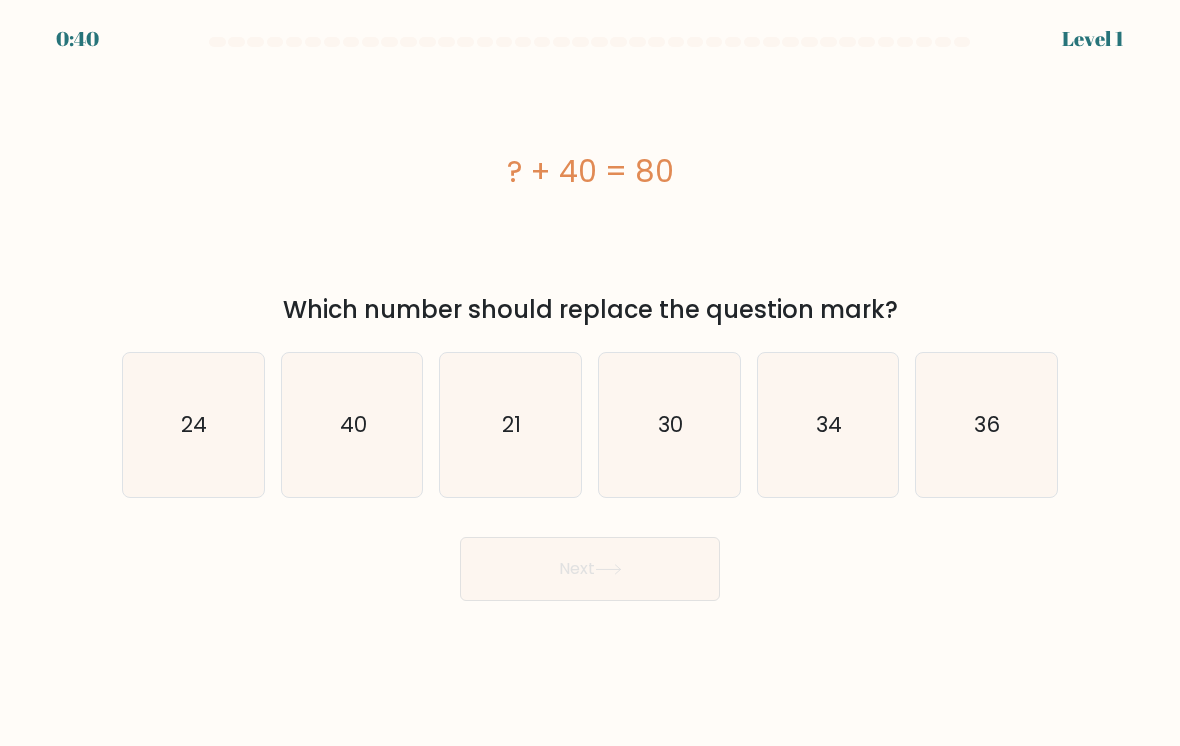 click on "40" at bounding box center (352, 425) 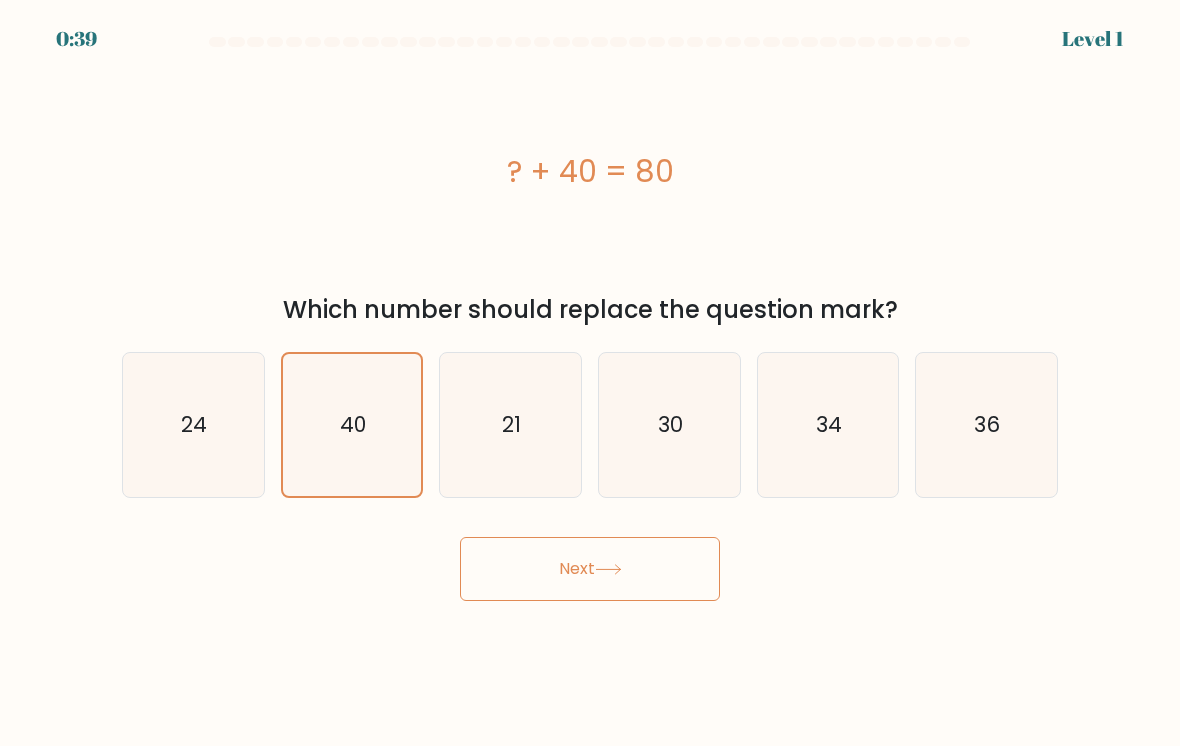 click on "Next" at bounding box center (590, 569) 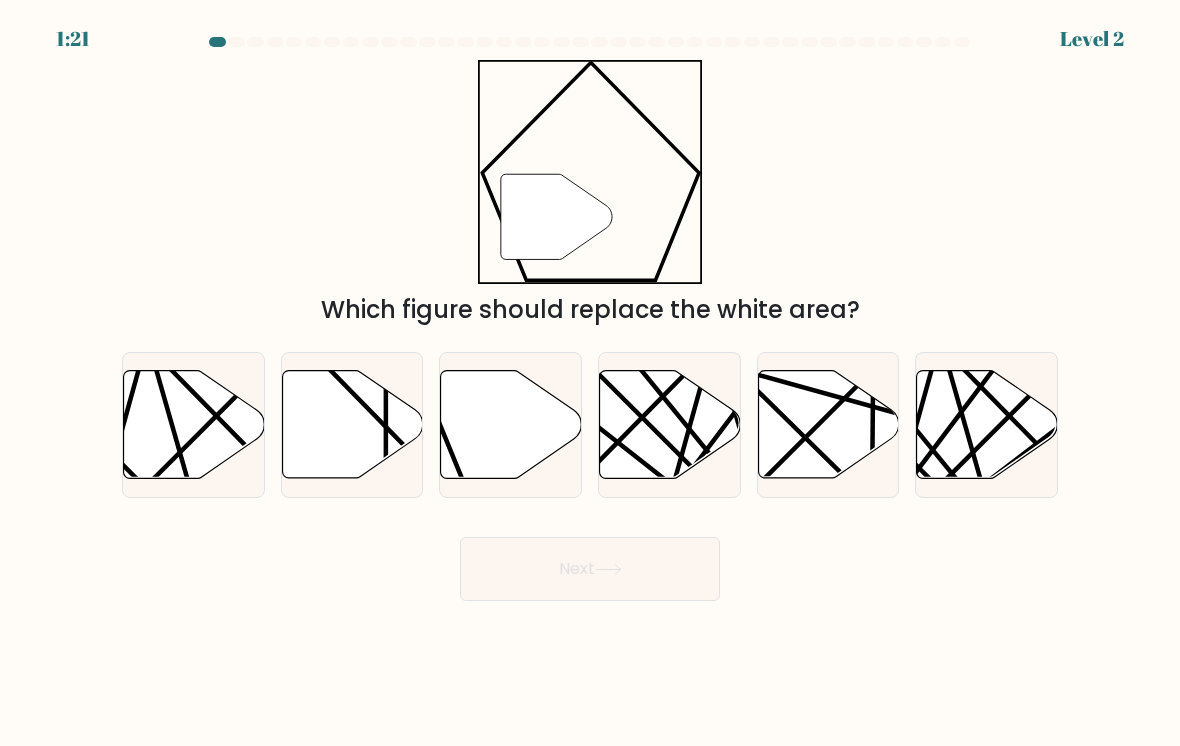 click at bounding box center (511, 425) 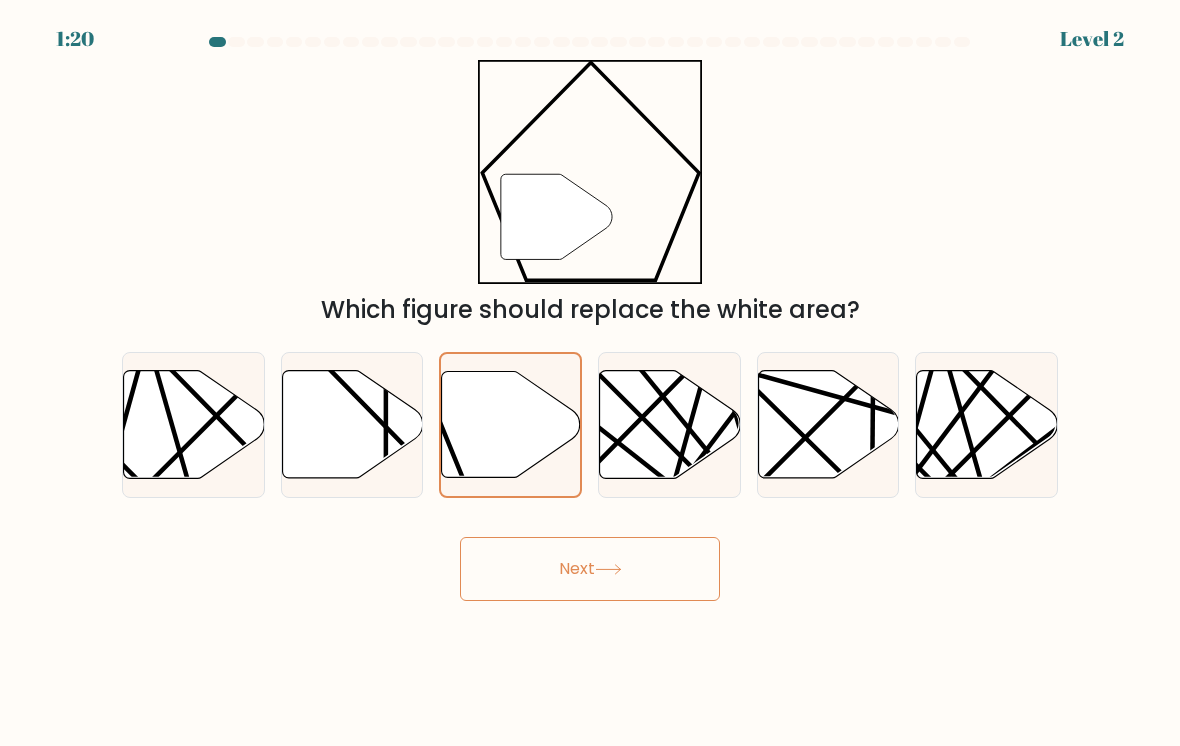 click on "Next" at bounding box center [590, 569] 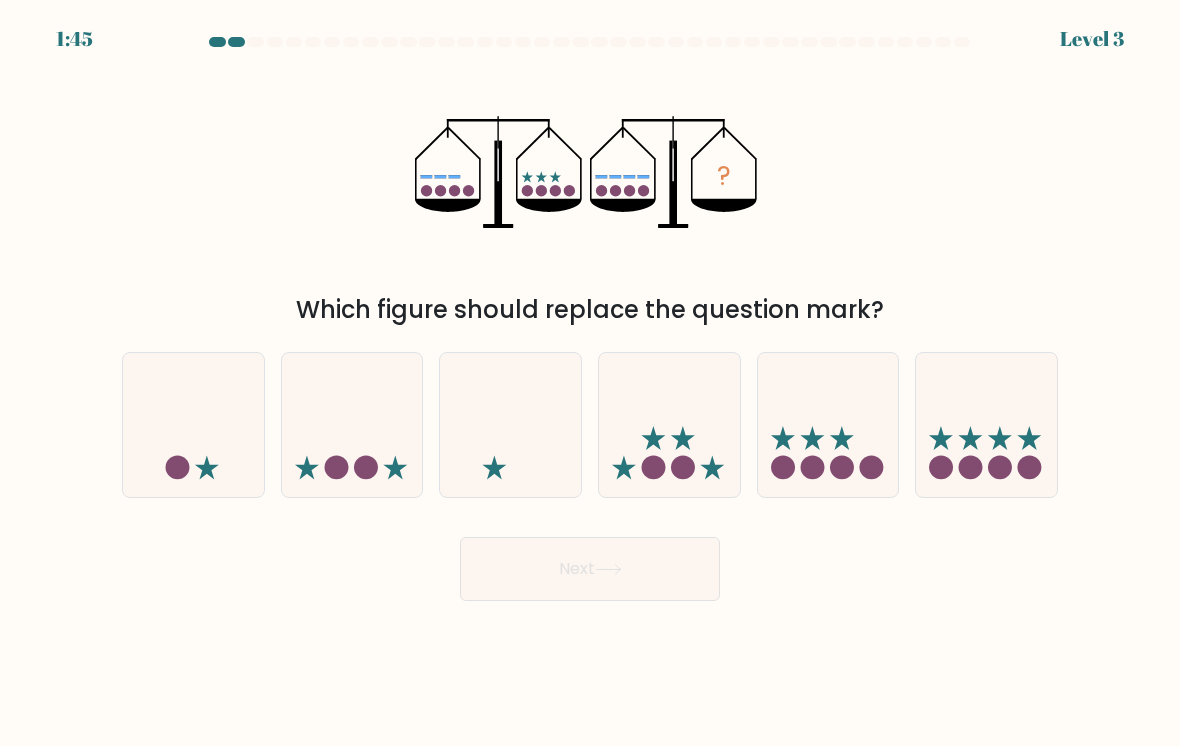 click at bounding box center (986, 425) 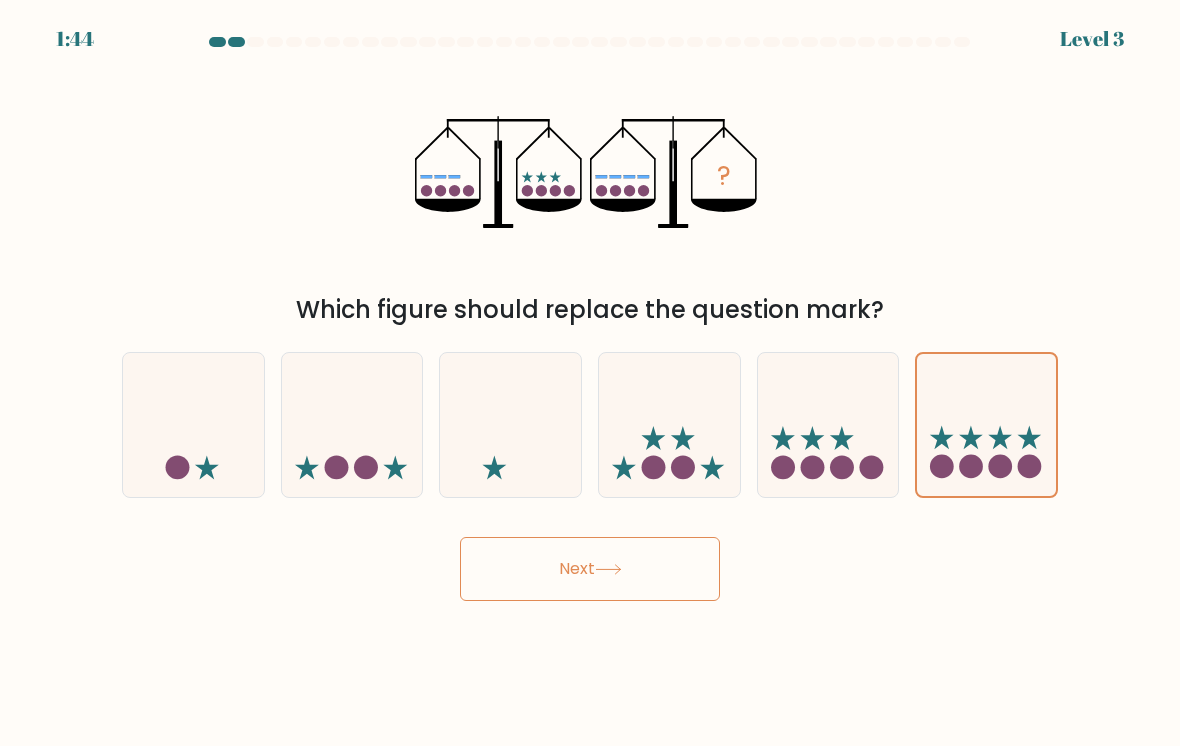 click on "Next" at bounding box center (590, 569) 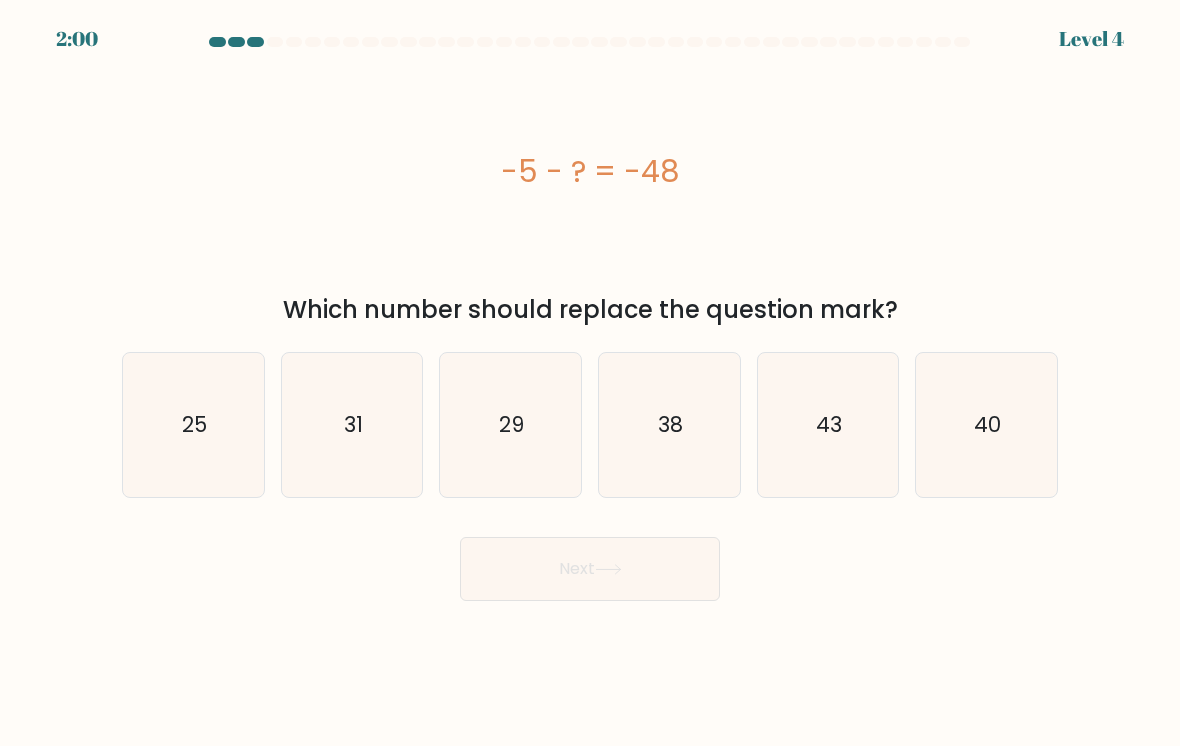 click on "43" at bounding box center (828, 425) 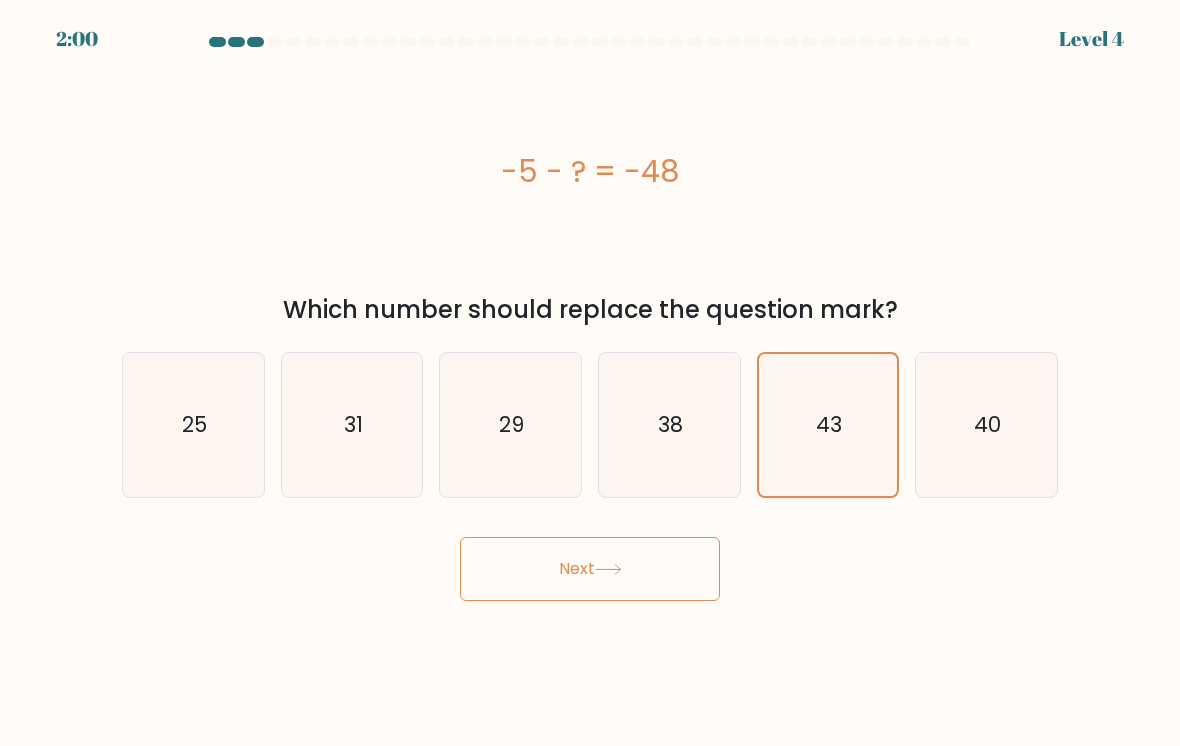 click on "Next" at bounding box center (590, 569) 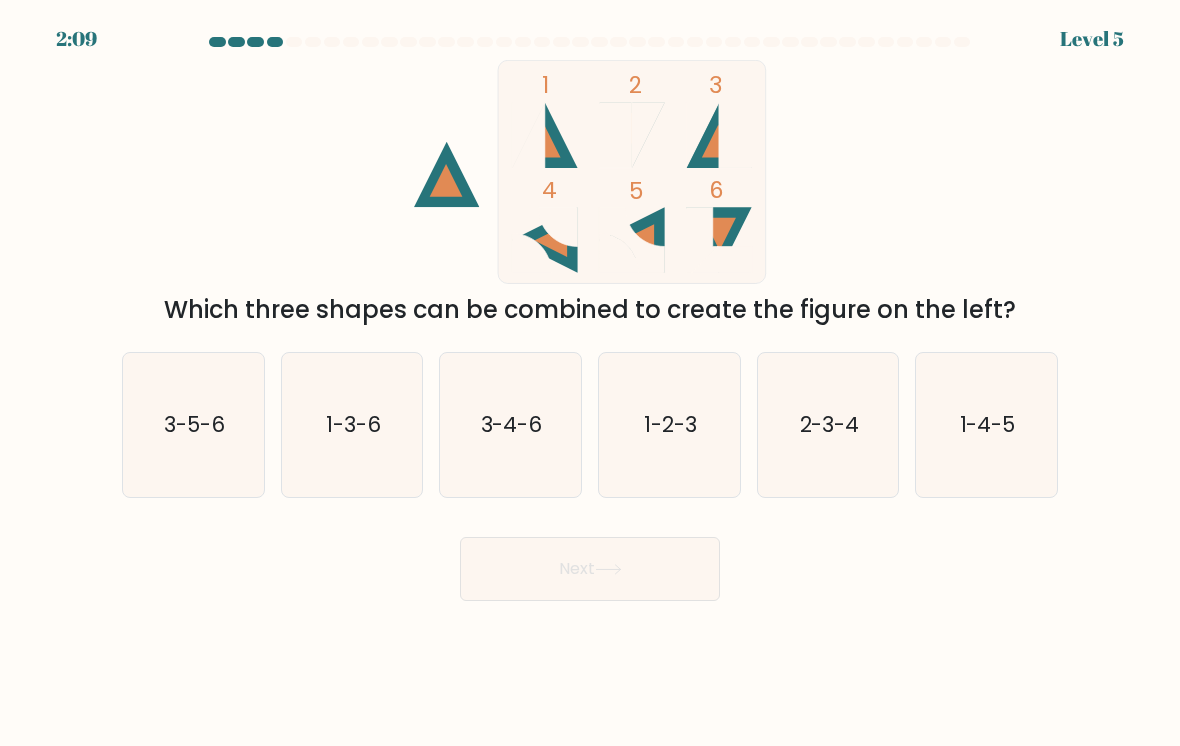 click on "1-2-3" at bounding box center [670, 424] 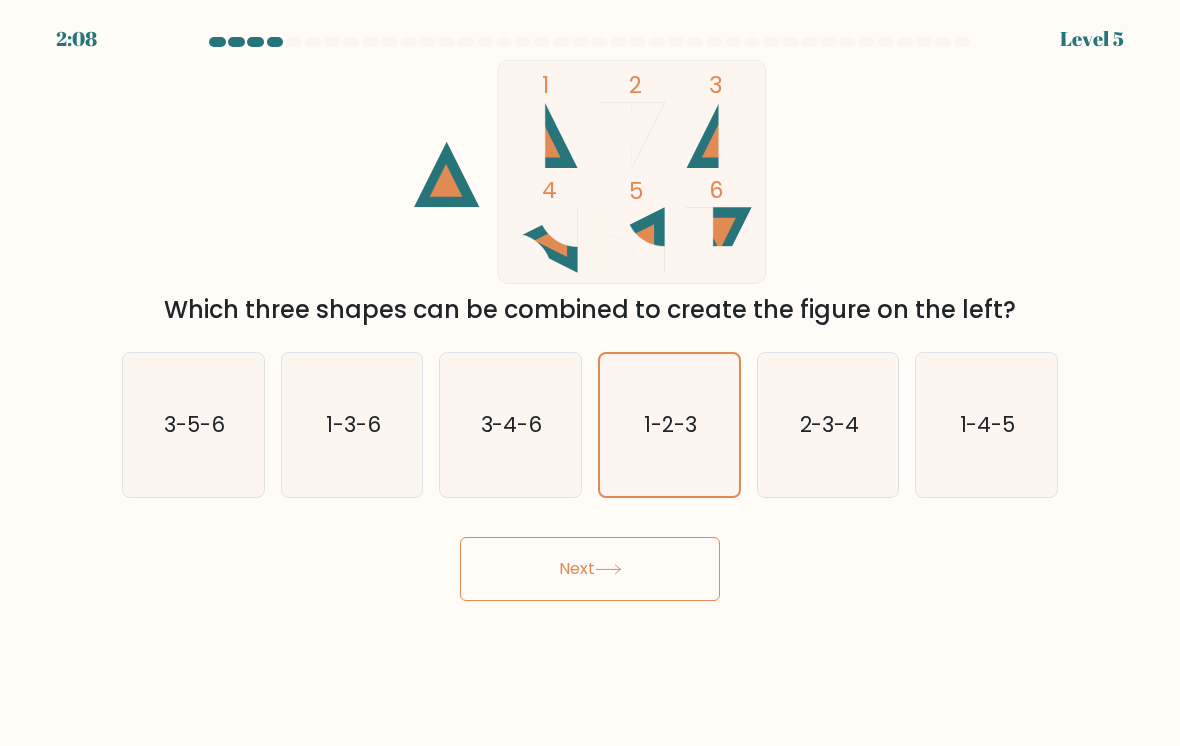 click on "Next" at bounding box center (590, 569) 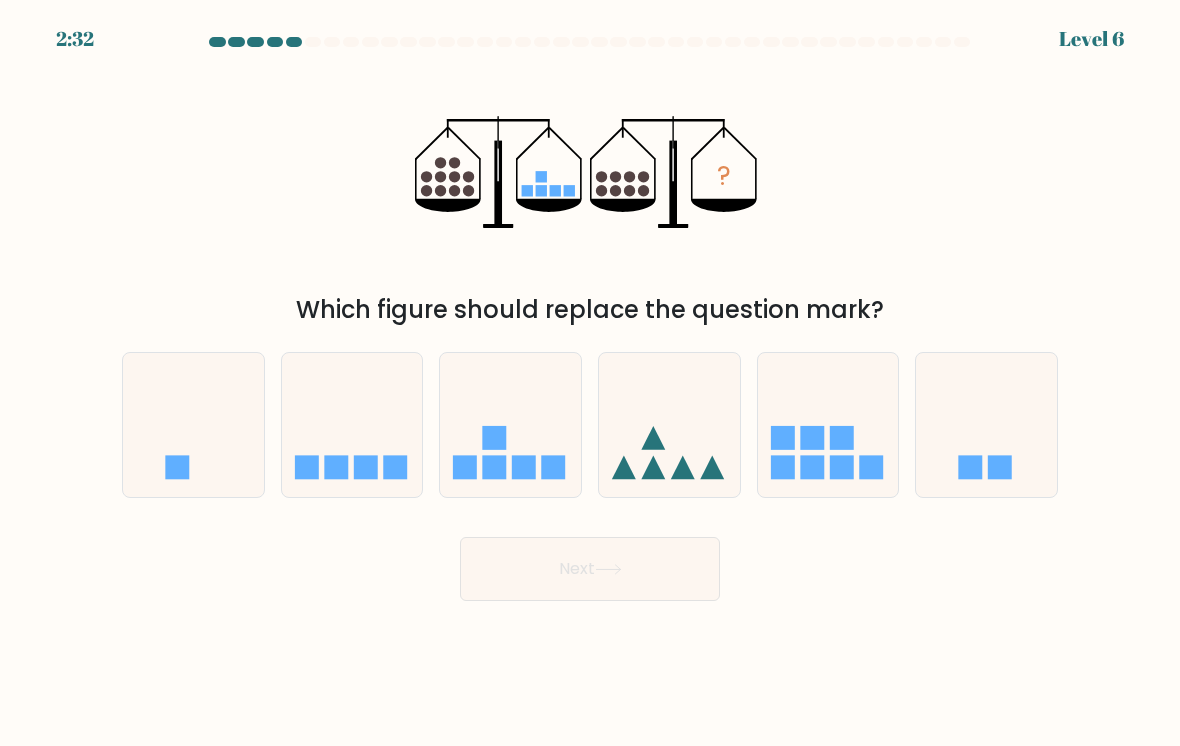 click at bounding box center (352, 425) 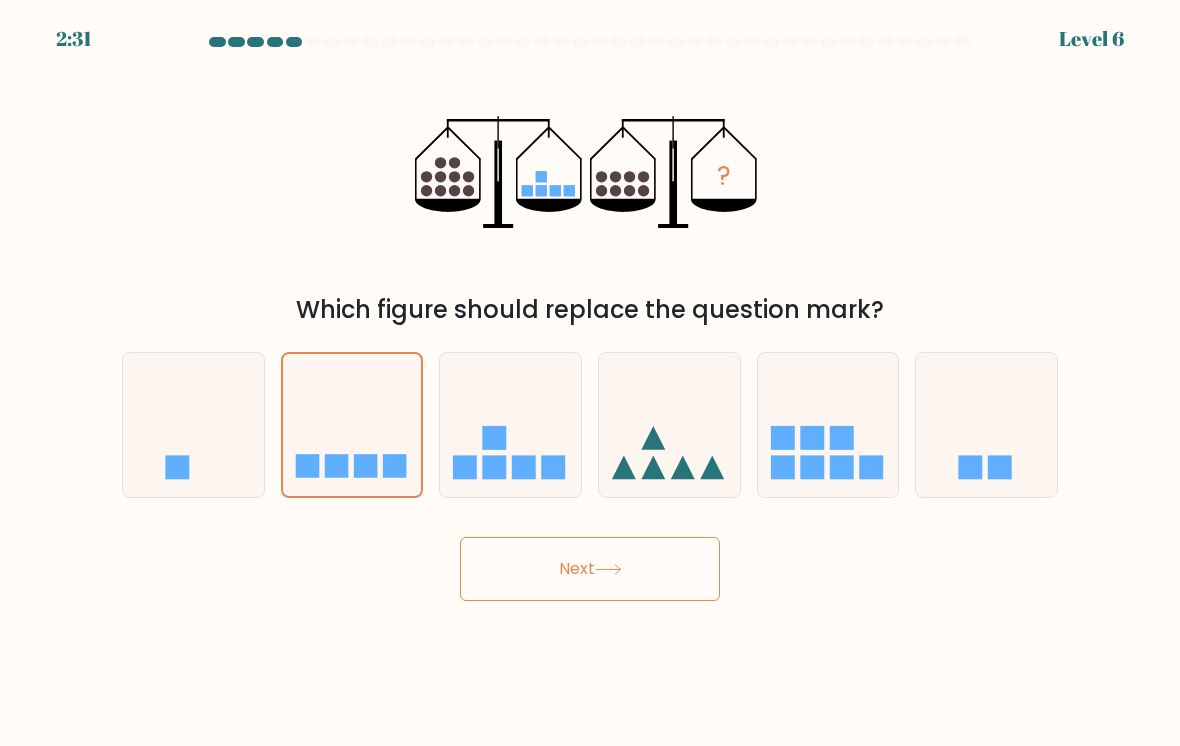 click on "Next" at bounding box center (590, 569) 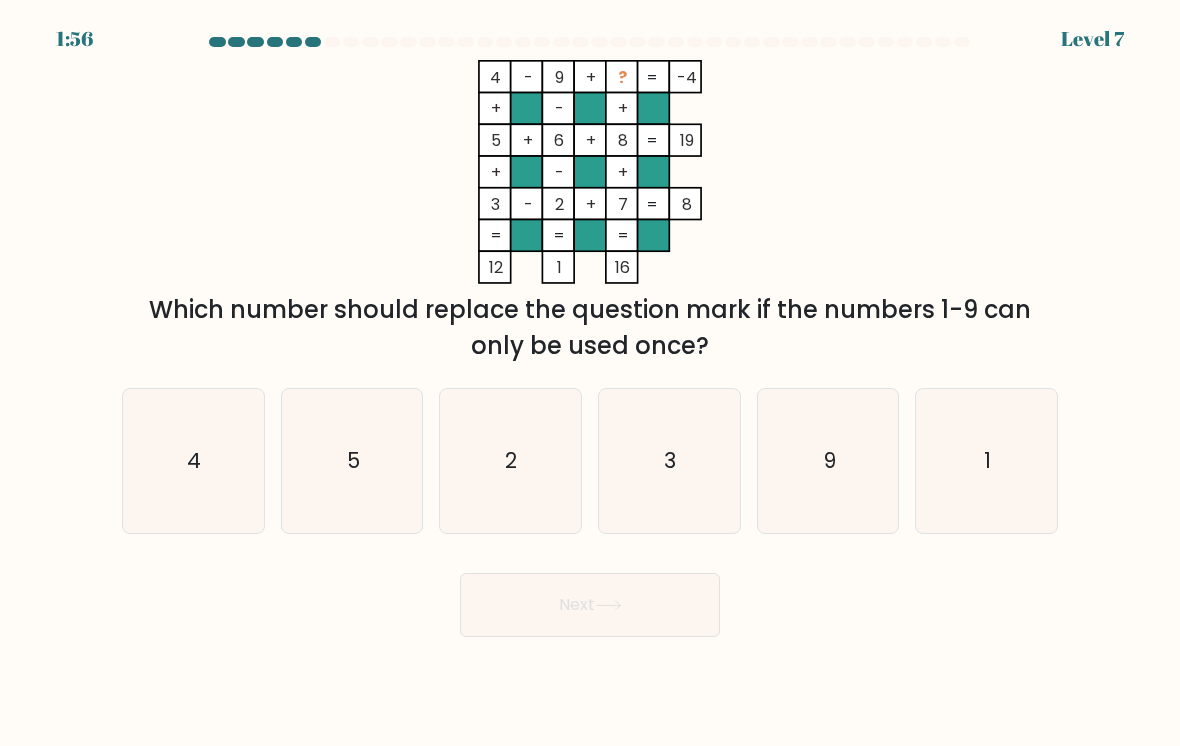 click on "1" at bounding box center [986, 461] 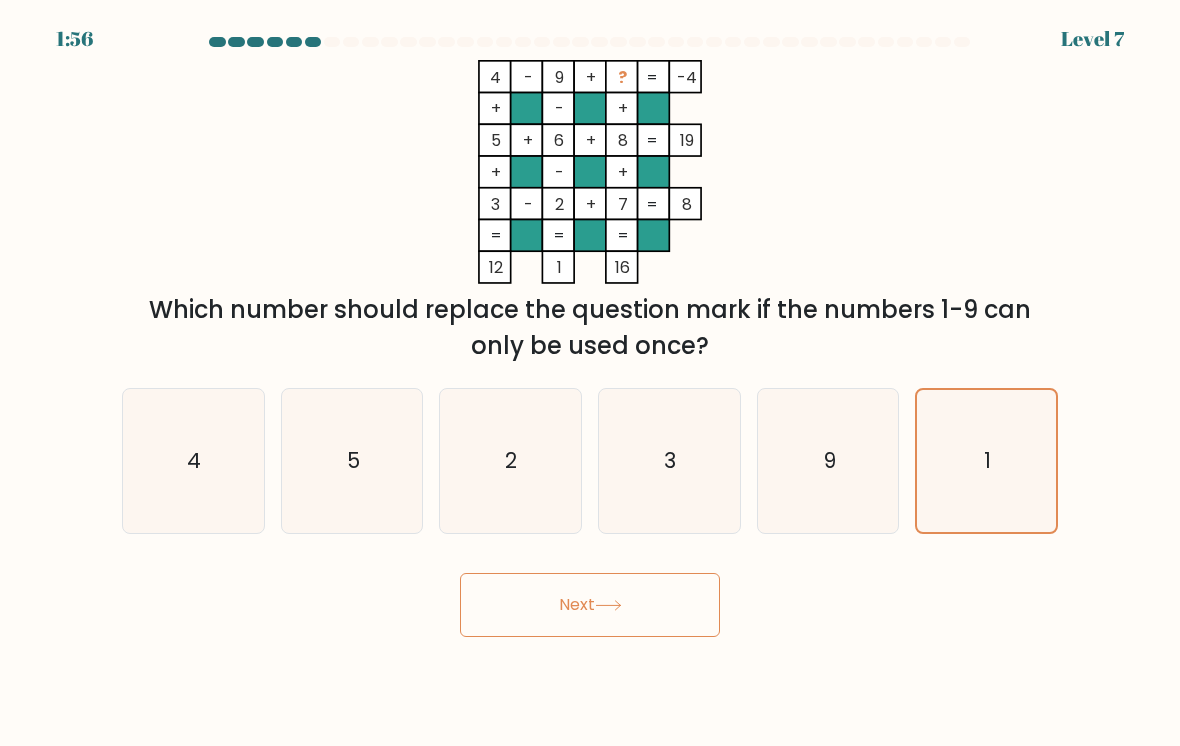click on "Next" at bounding box center [590, 605] 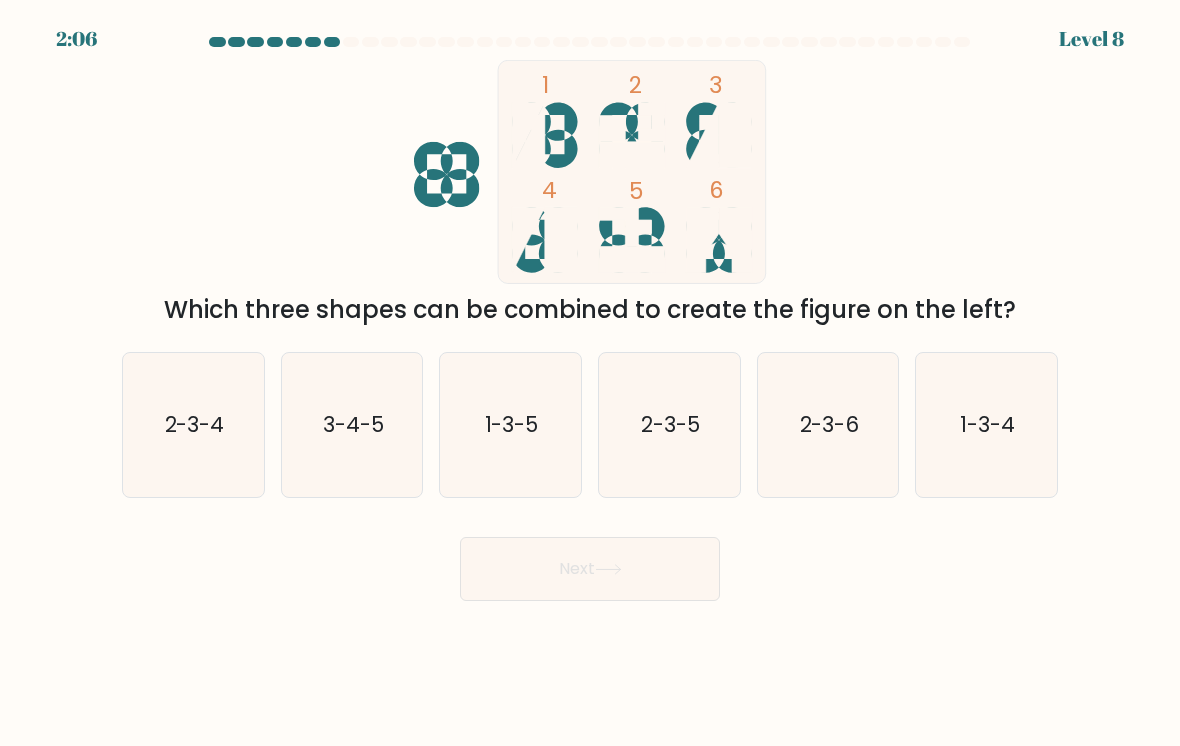 click on "1-3-4" at bounding box center [986, 425] 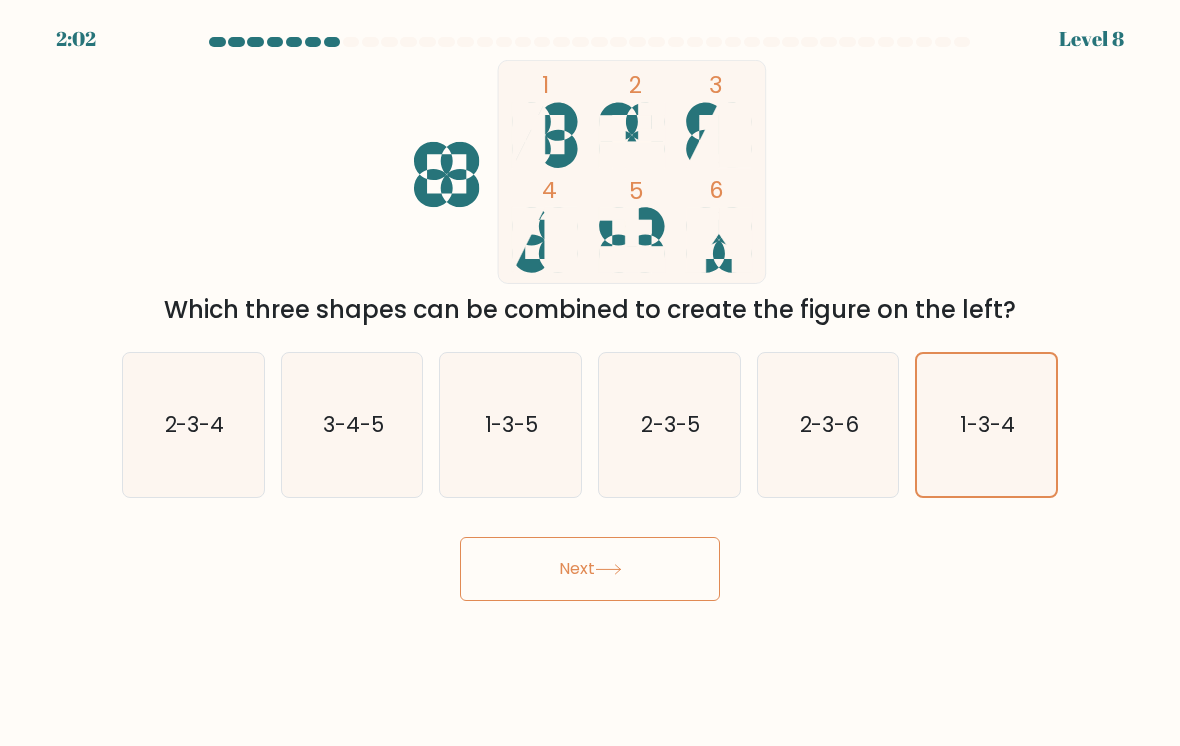 click at bounding box center (608, 569) 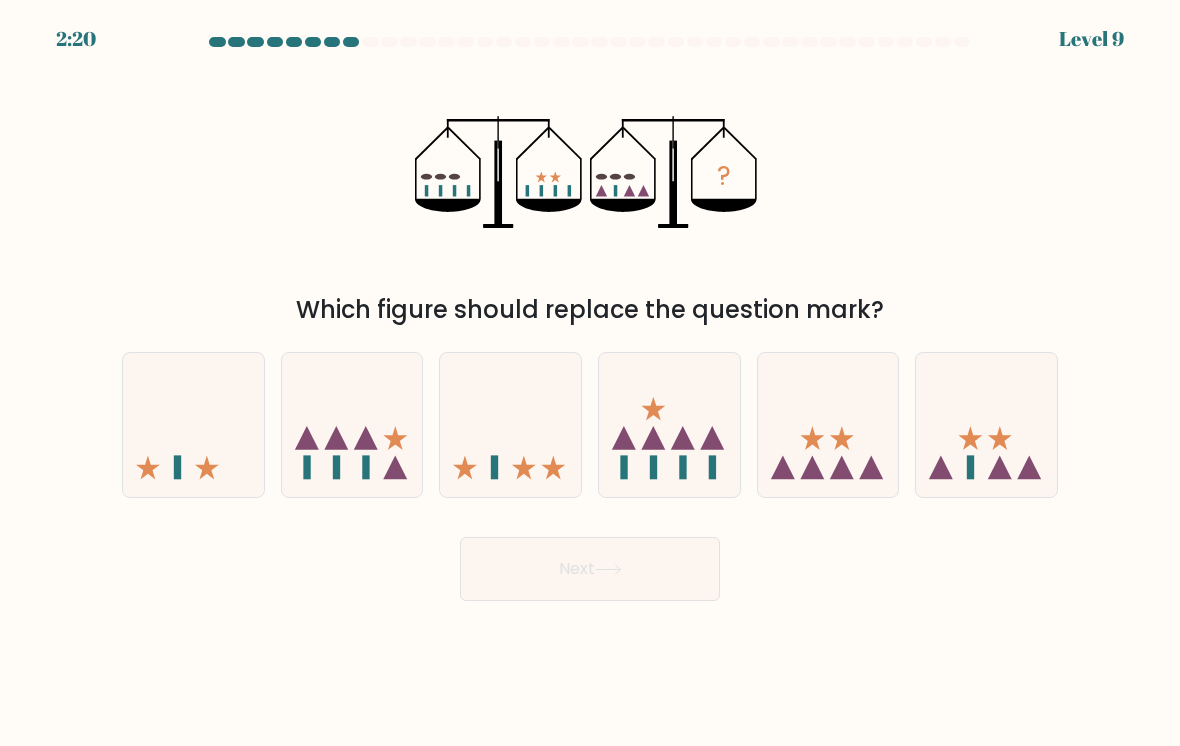 click at bounding box center [1000, 467] 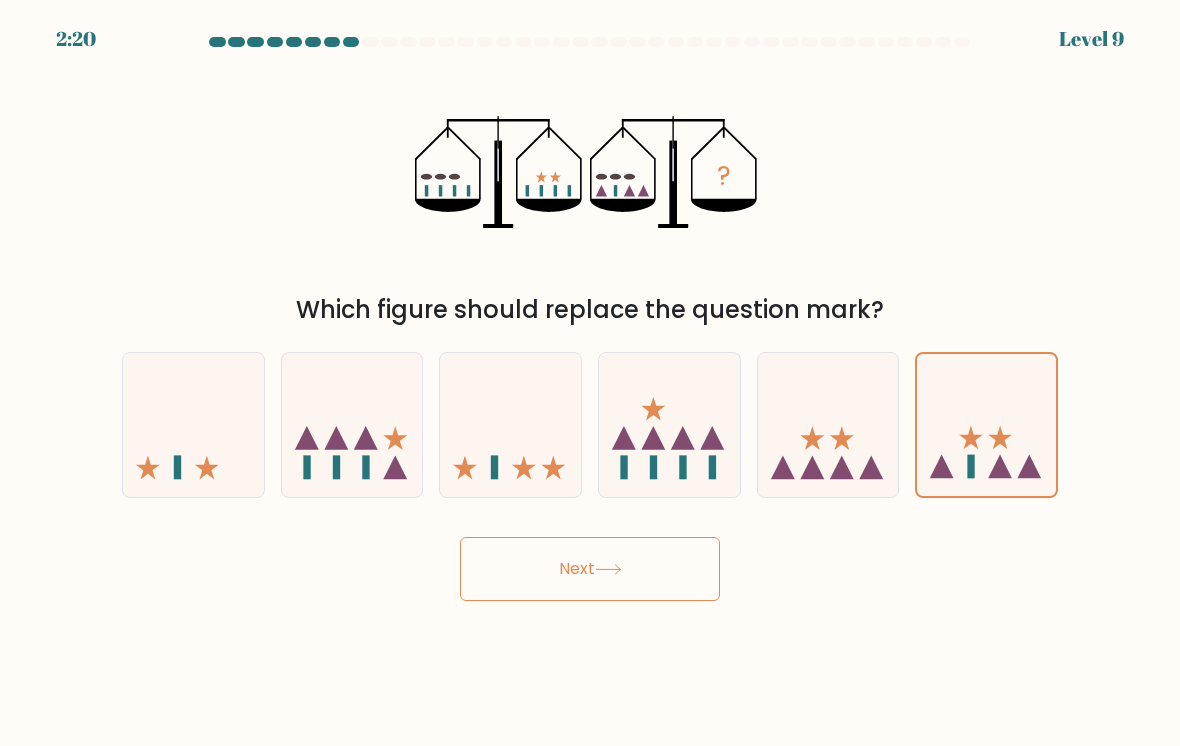 click on "Next" at bounding box center [590, 569] 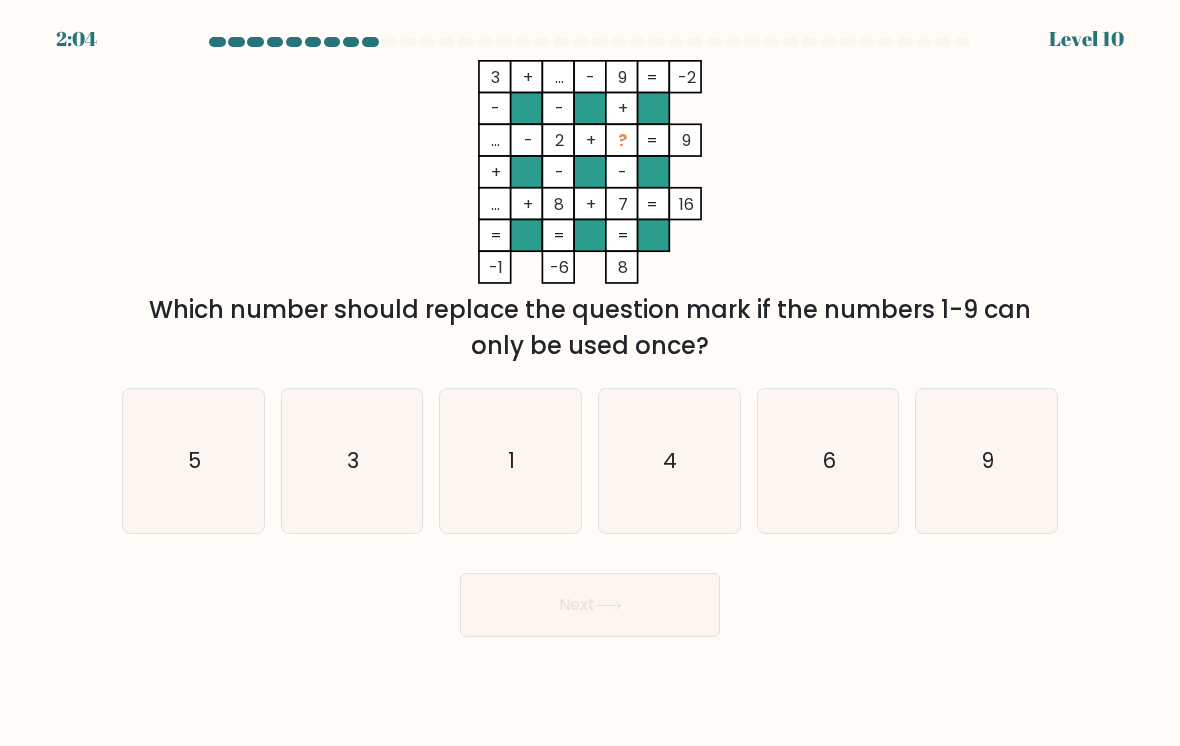 click on "4" at bounding box center (669, 461) 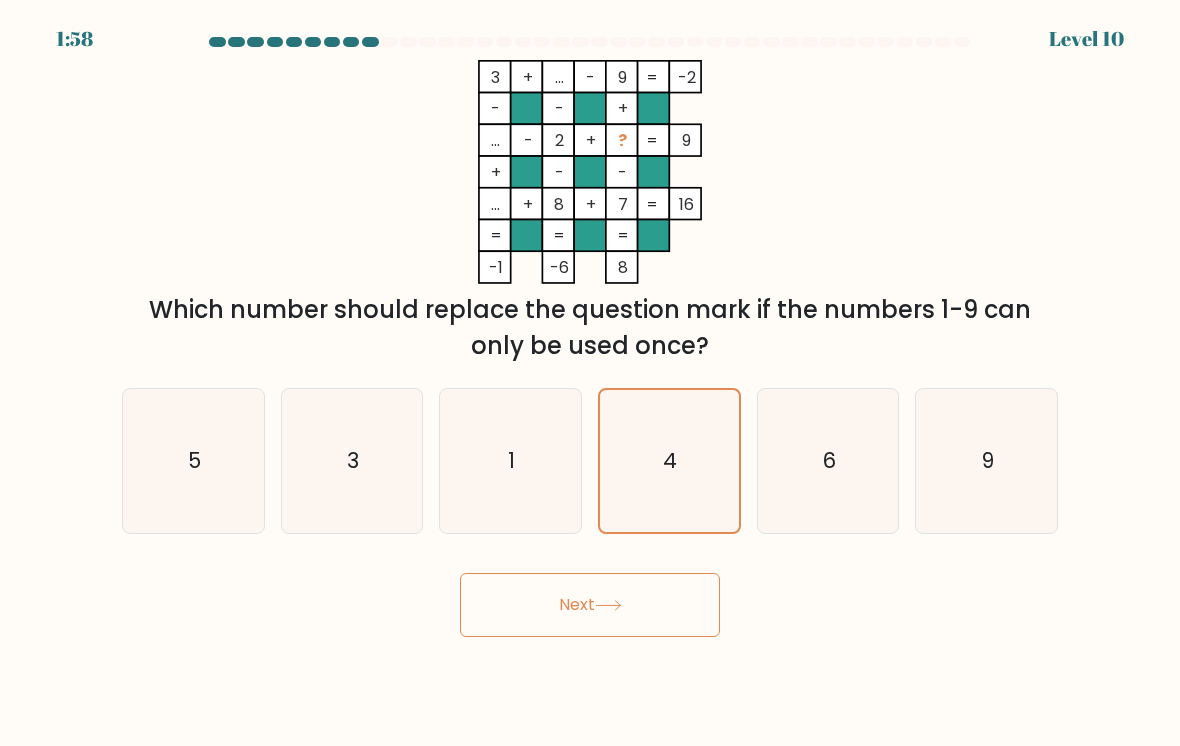 click on "Next" at bounding box center (590, 605) 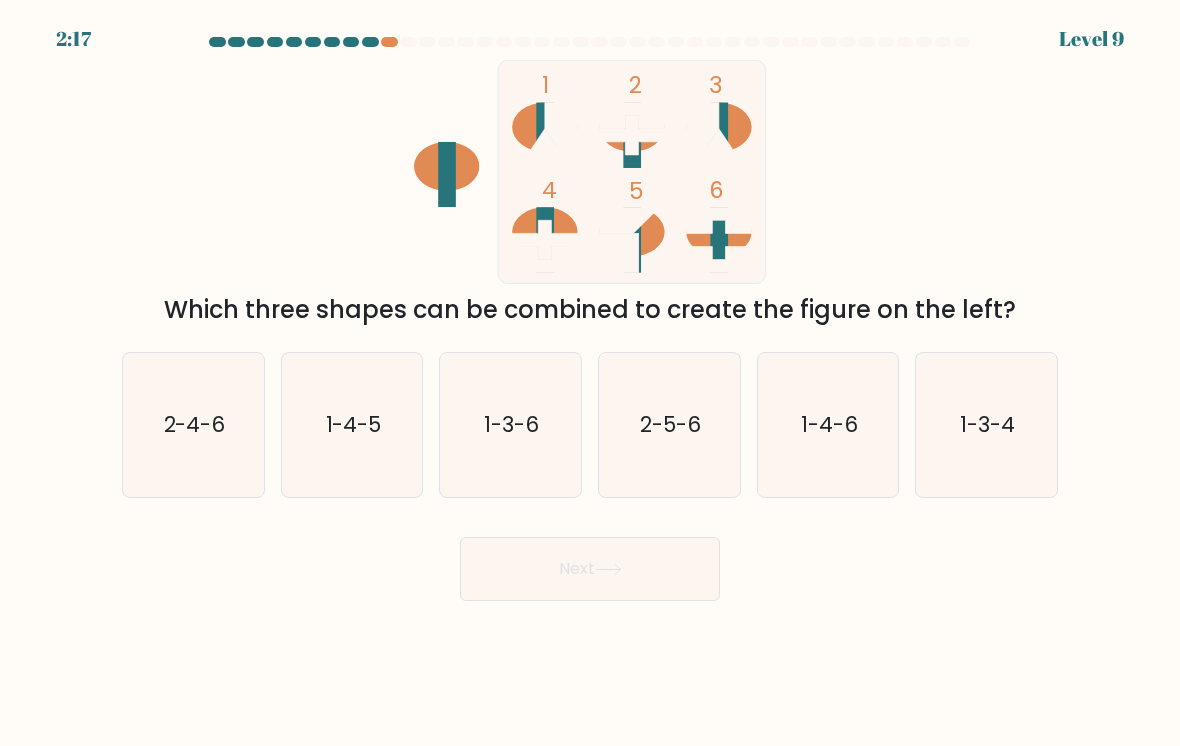 click on "2-4-6" at bounding box center [193, 425] 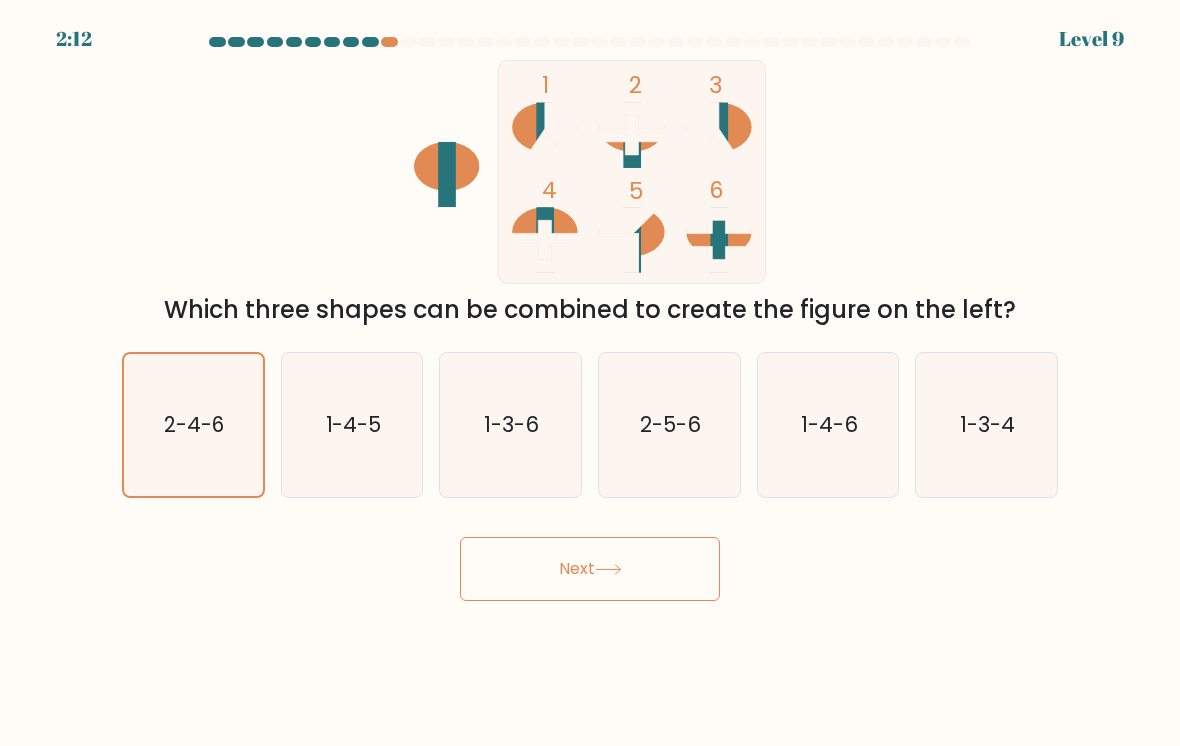 click on "Next" at bounding box center (590, 569) 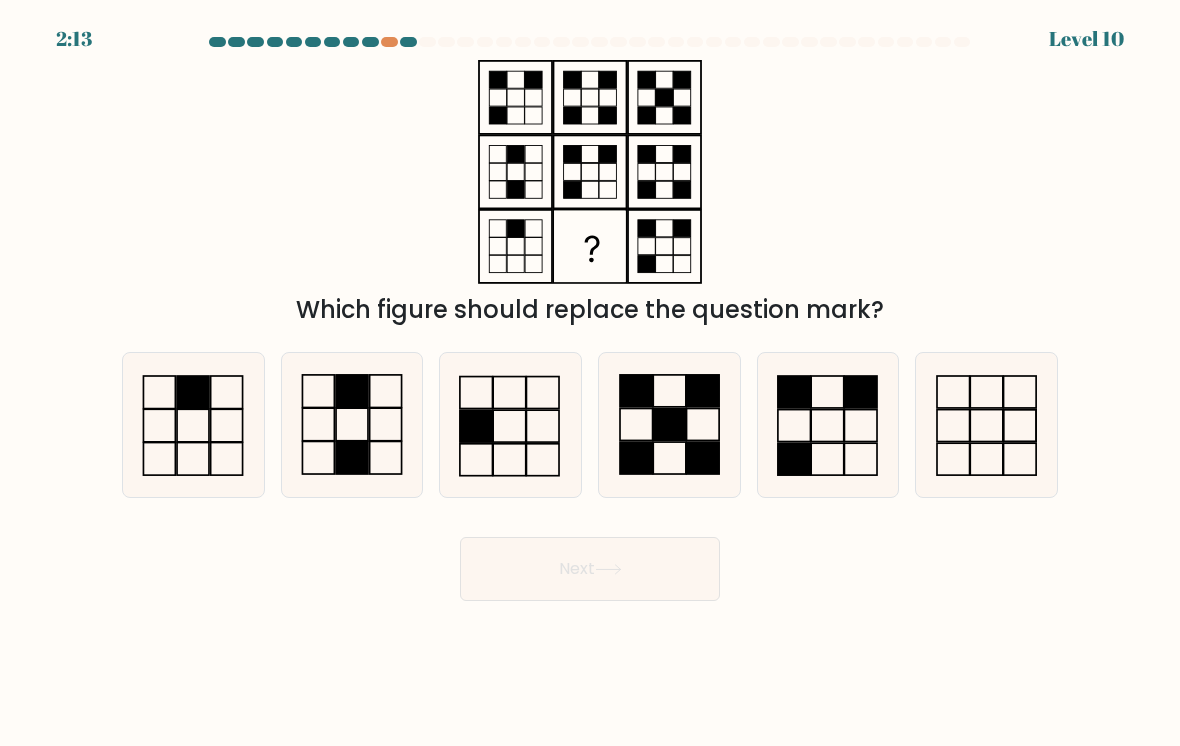click at bounding box center (352, 425) 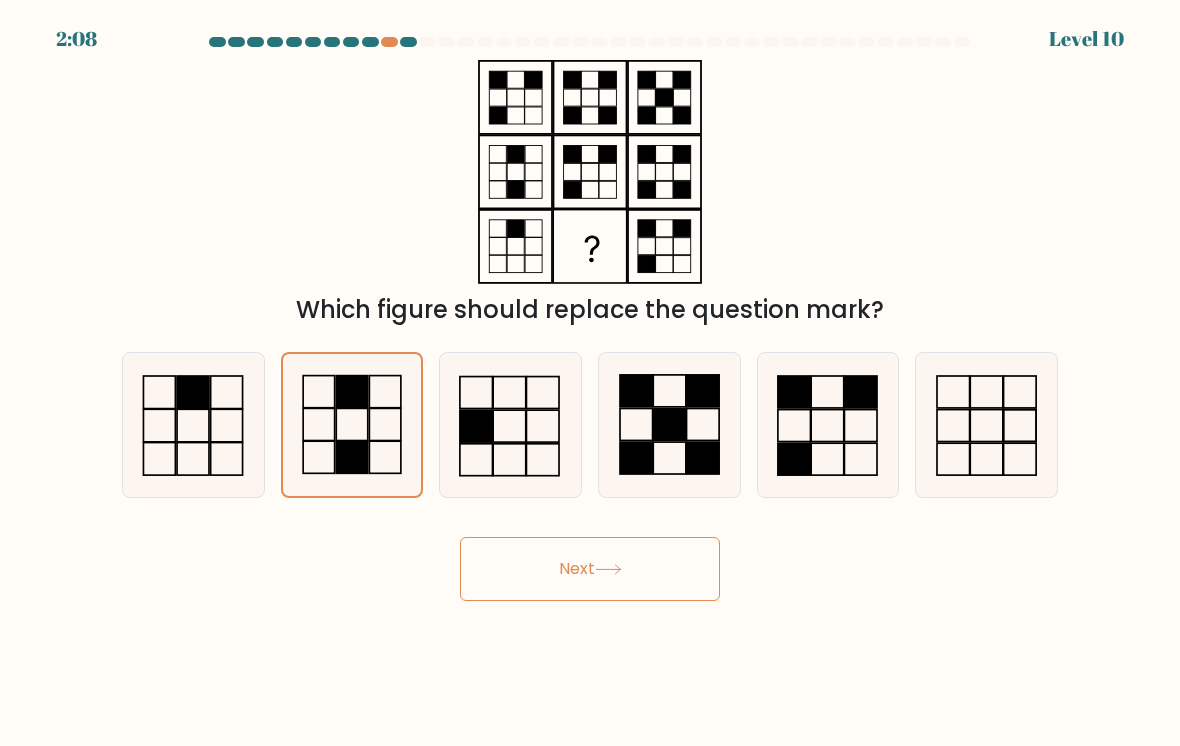 click on "Next" at bounding box center (590, 569) 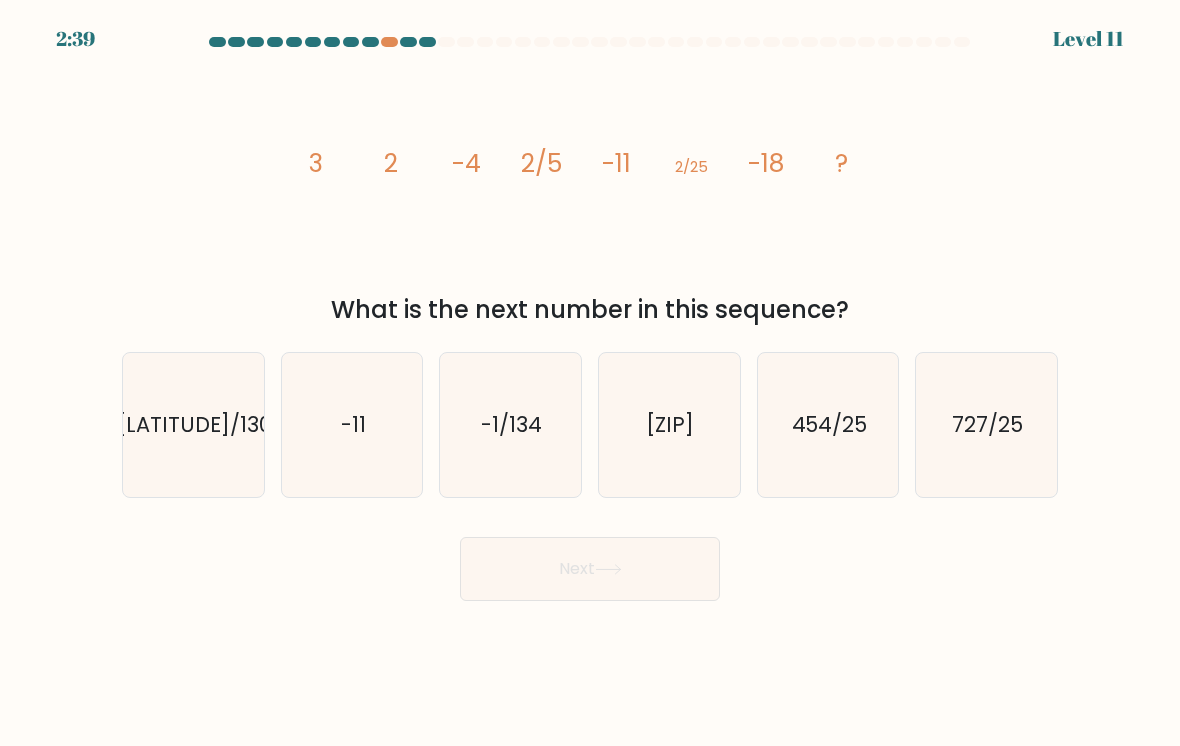 click on "2/125" at bounding box center [669, 425] 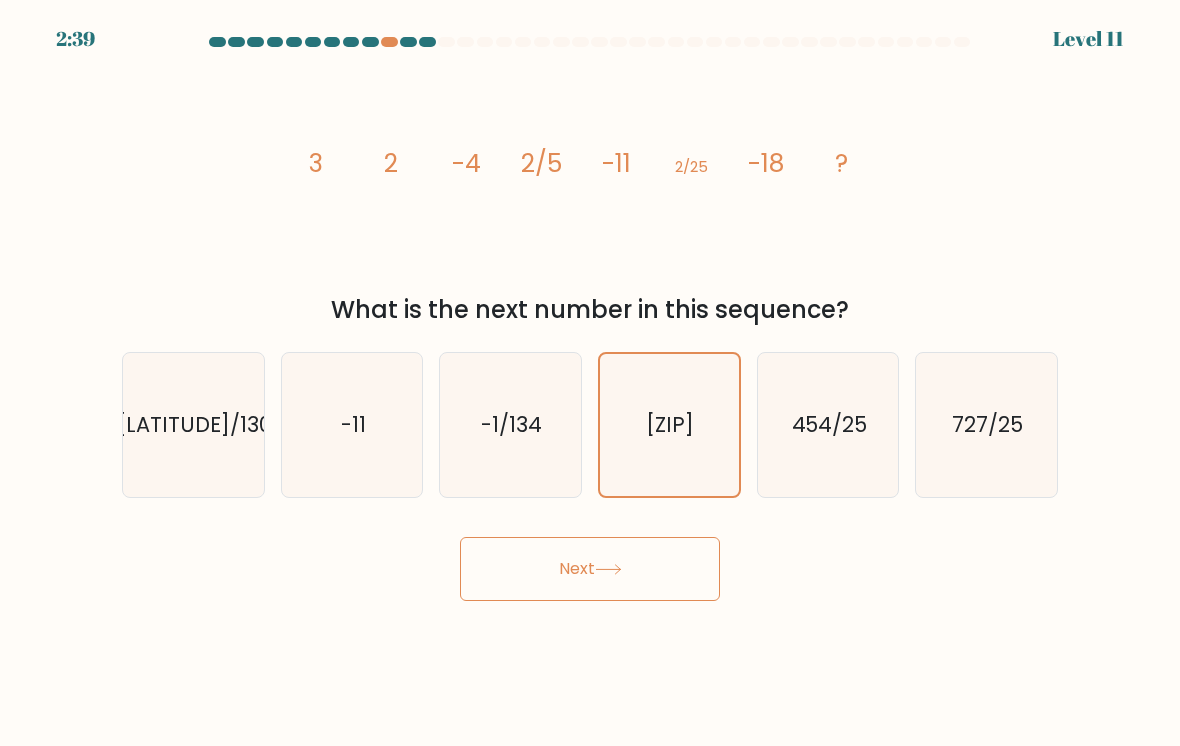 click on "Next" at bounding box center [590, 569] 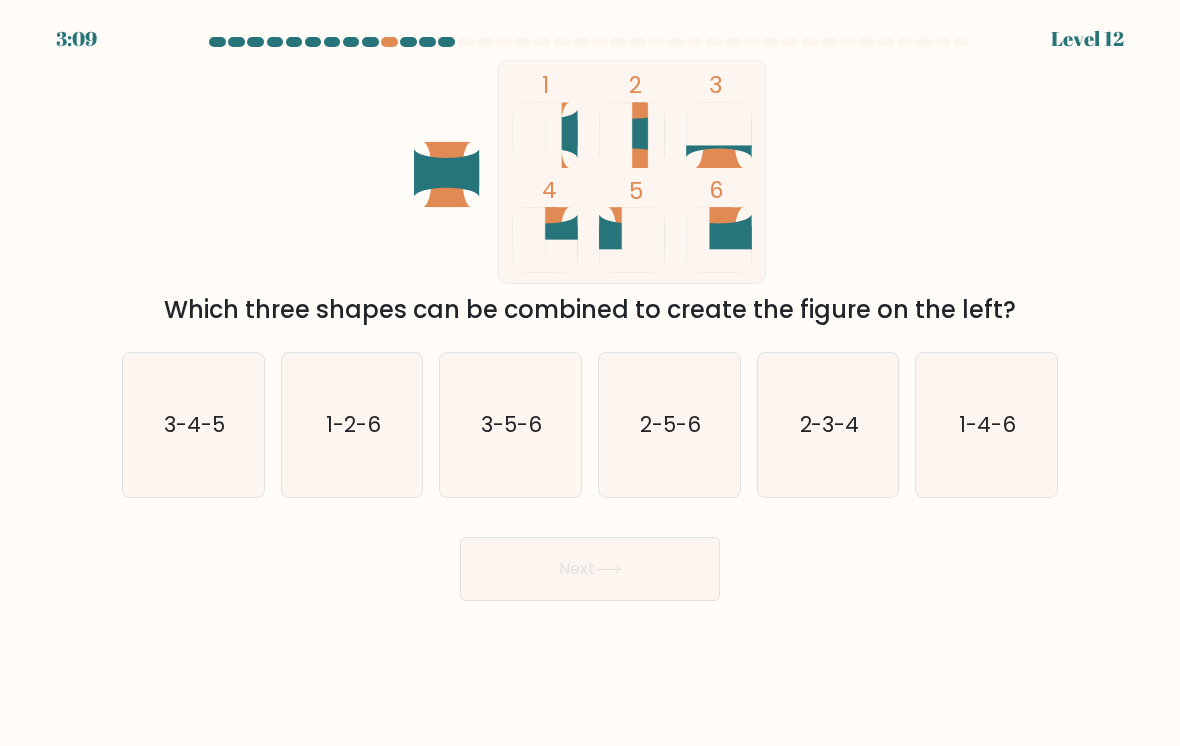 click on "3-5-6" at bounding box center [512, 424] 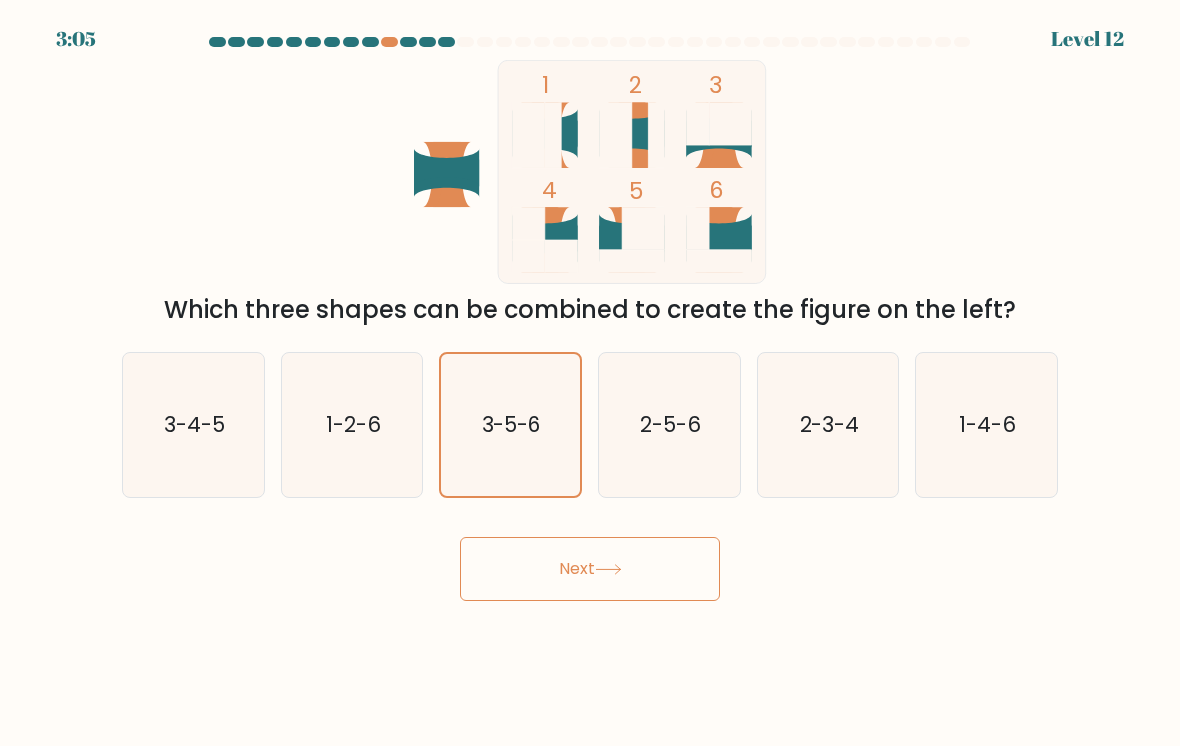 click on "Next" at bounding box center [590, 569] 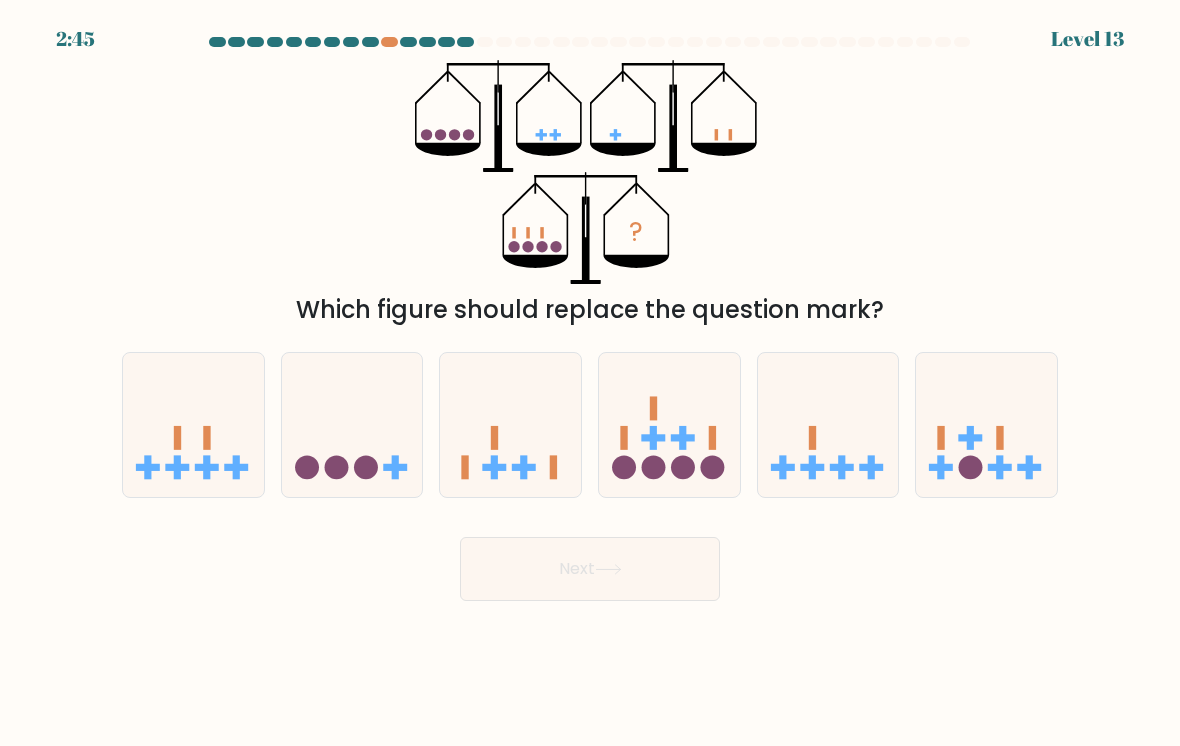 click at bounding box center [828, 425] 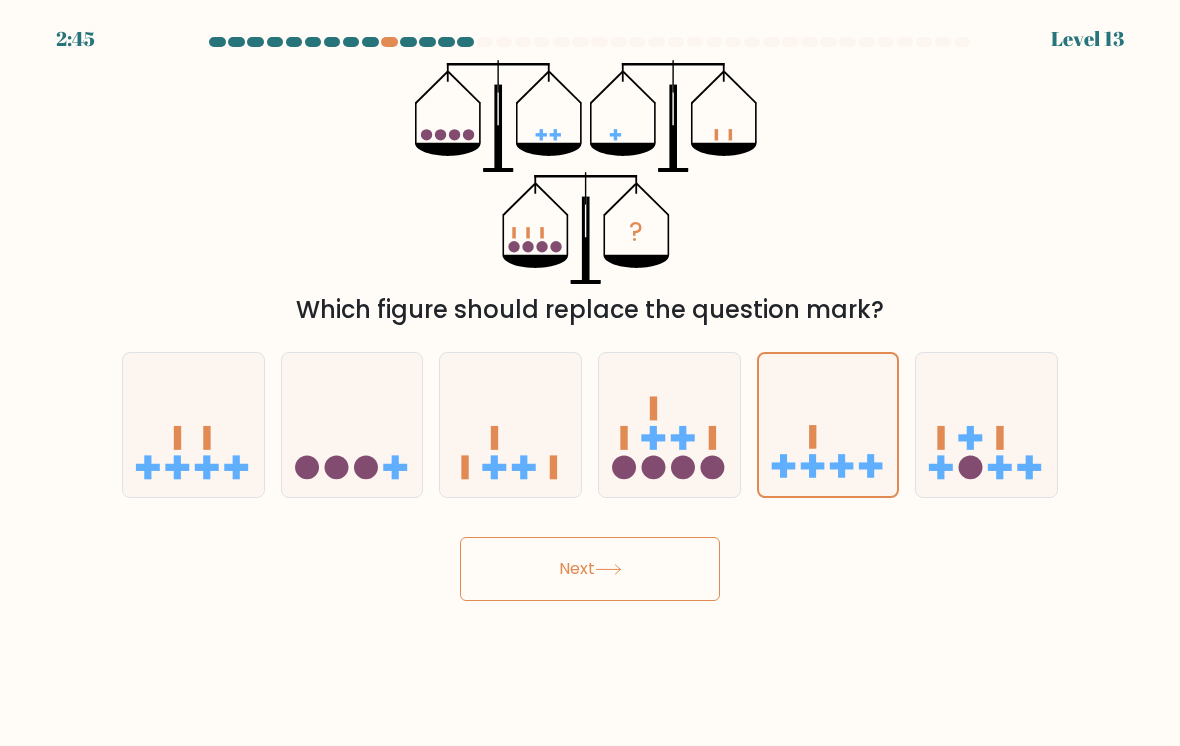 click on "Next" at bounding box center [590, 569] 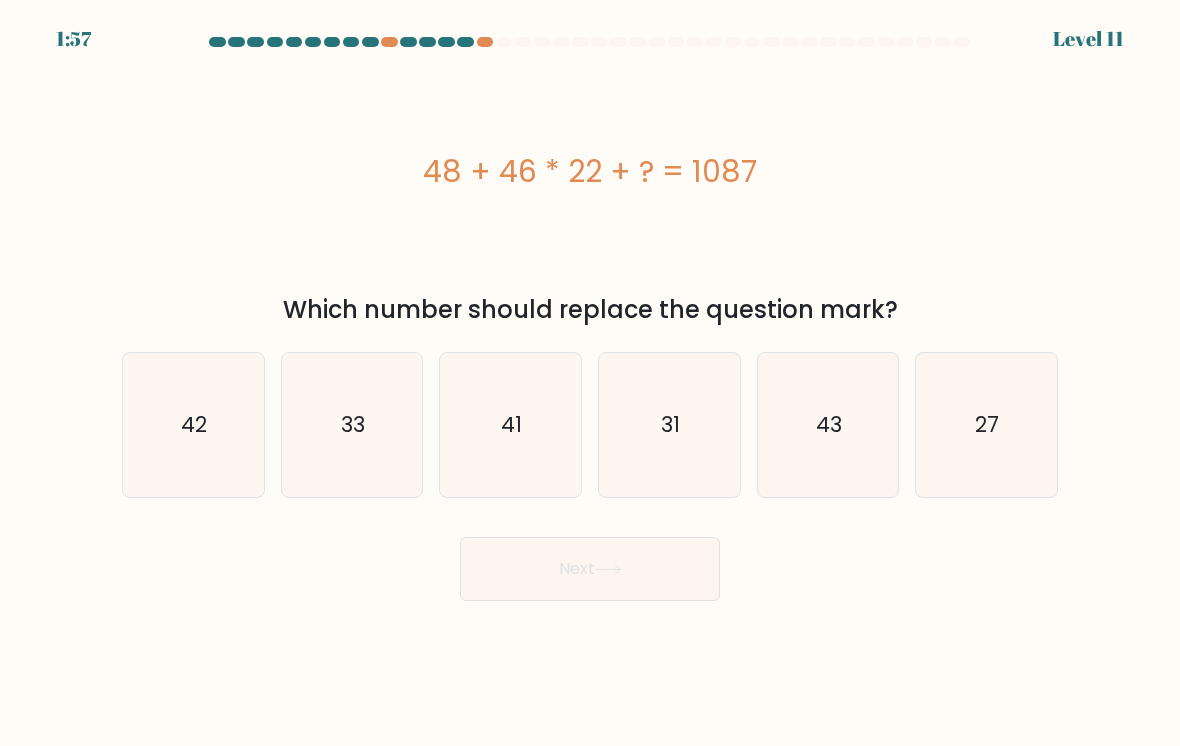 click on "27" at bounding box center [986, 425] 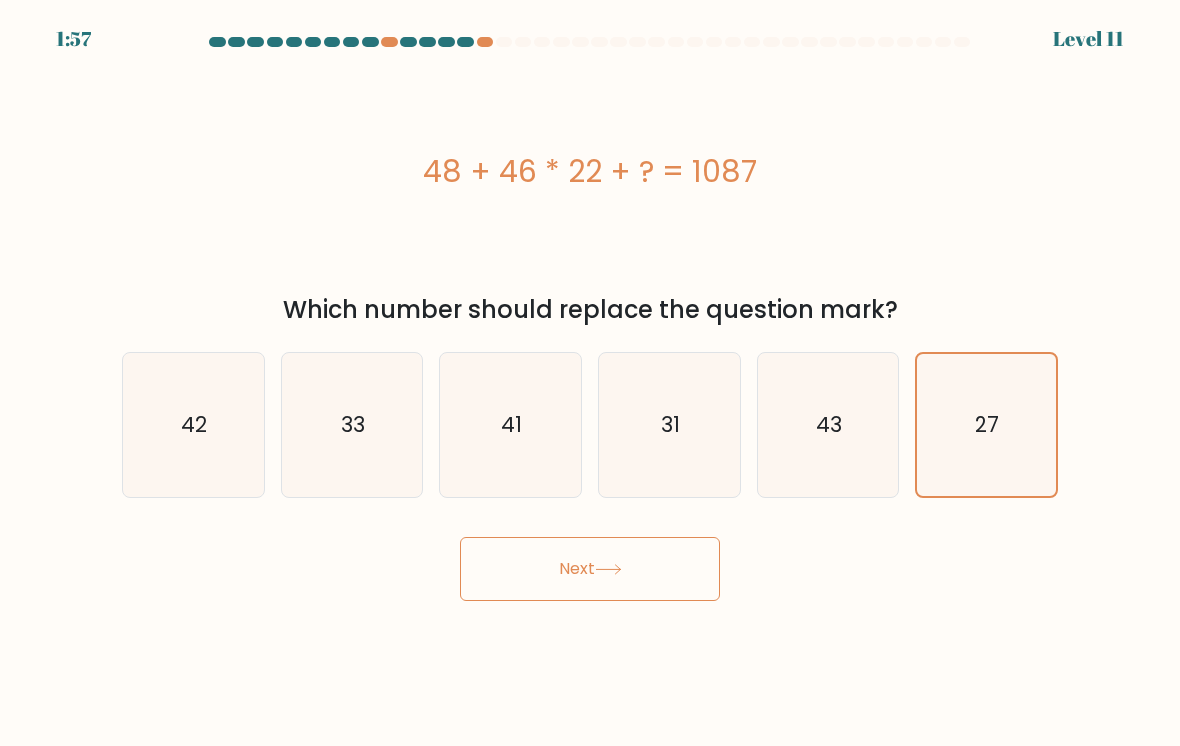 click on "Next" at bounding box center (590, 569) 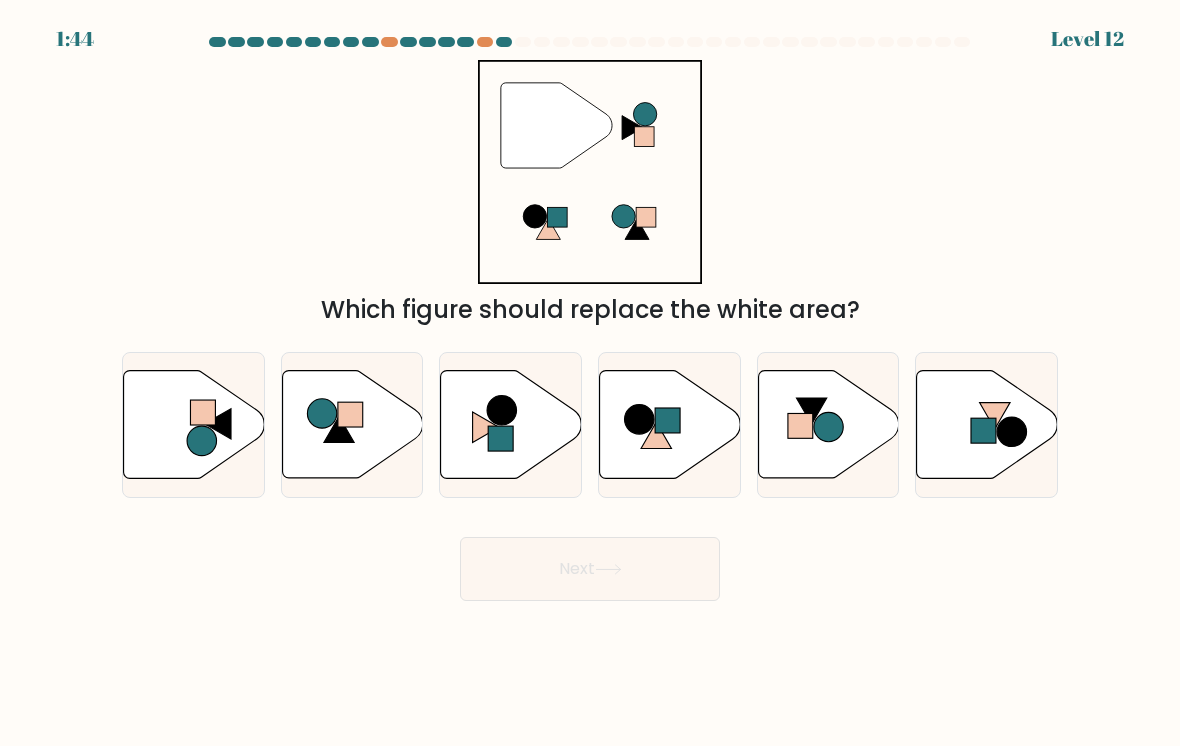 click at bounding box center (486, 427) 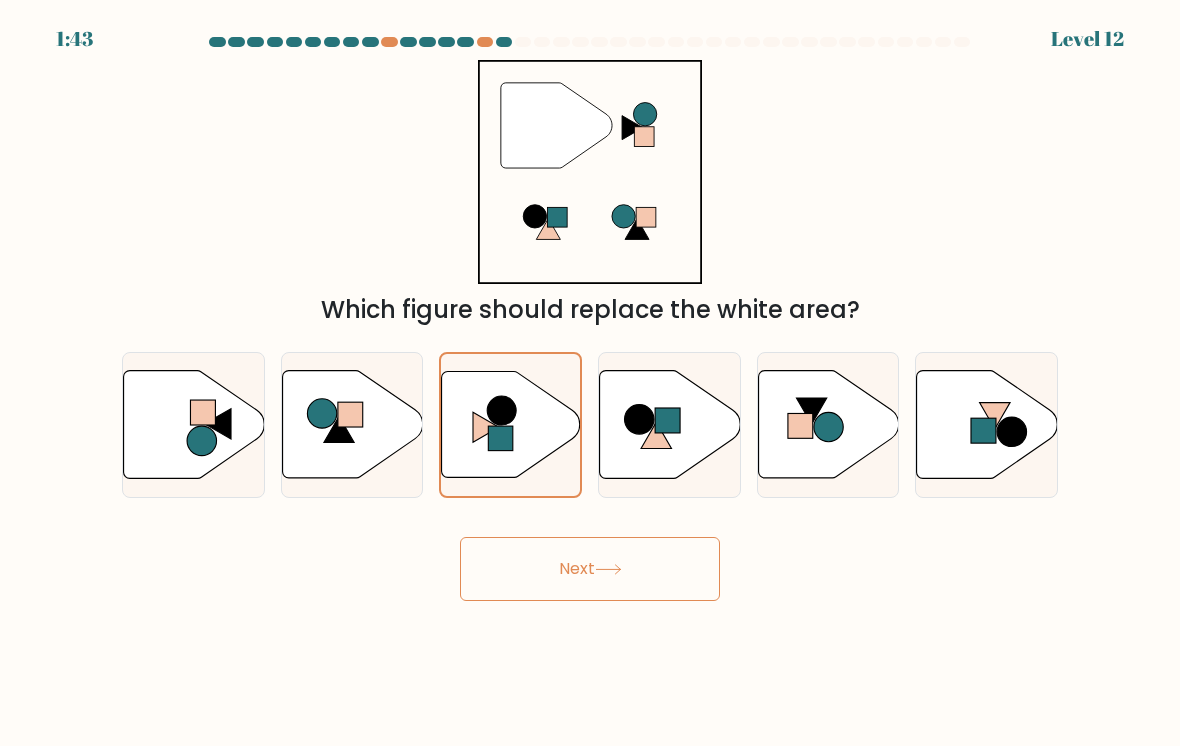 click on "Next" at bounding box center [590, 569] 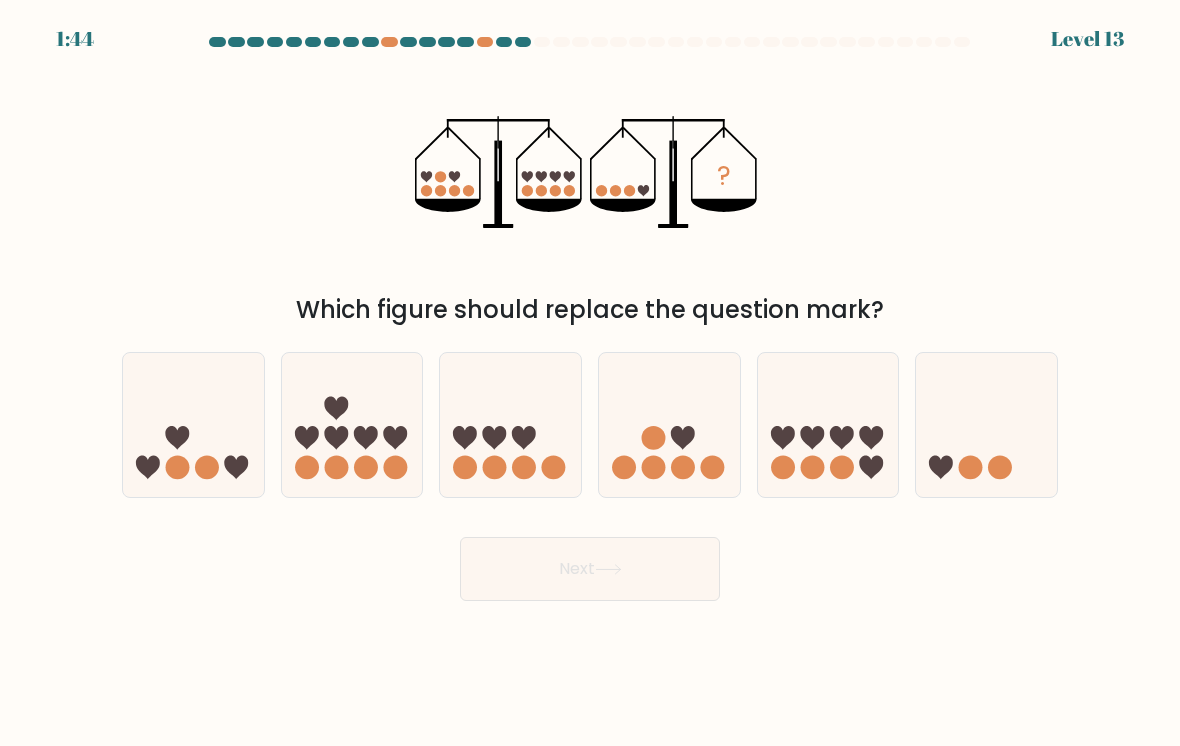 click at bounding box center (971, 467) 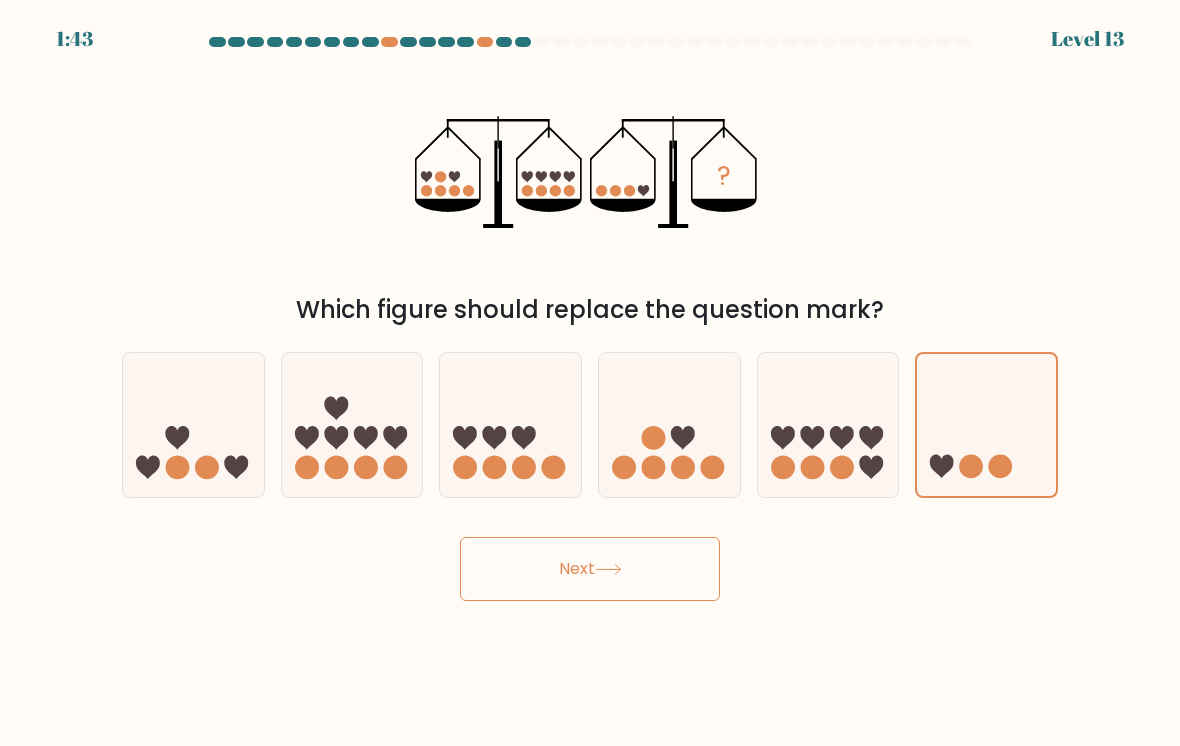 click at bounding box center [608, 569] 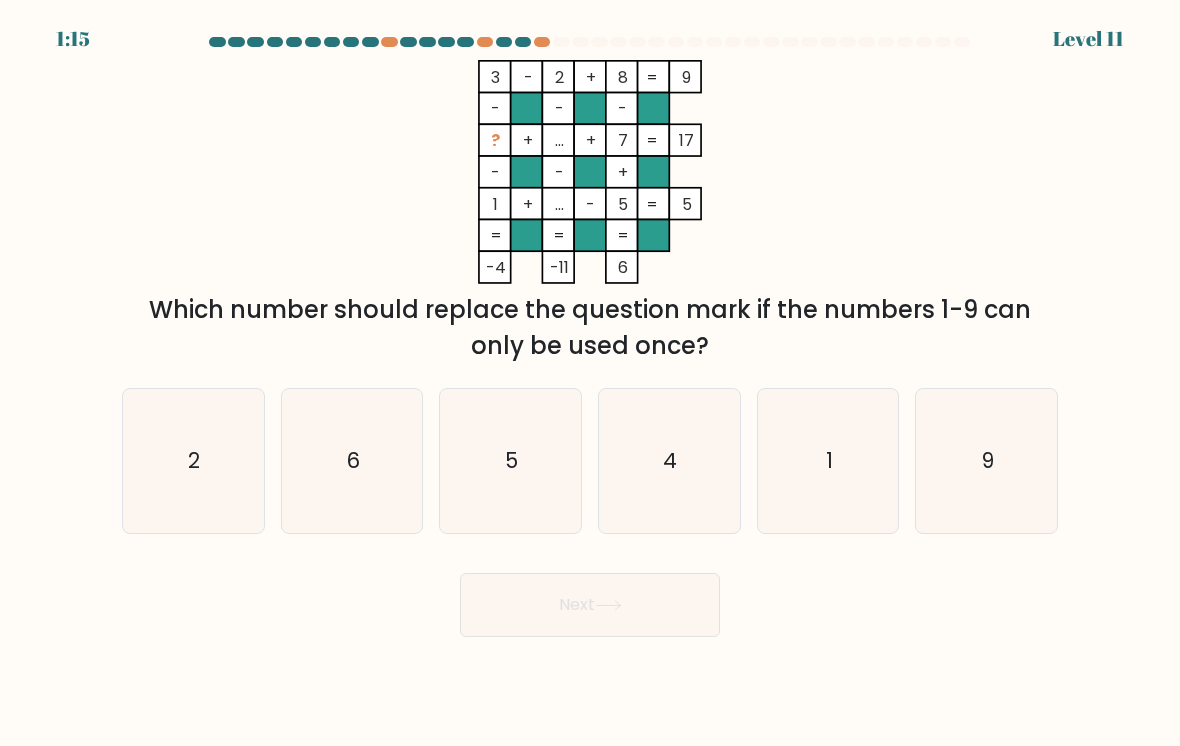 click on "4" at bounding box center [669, 461] 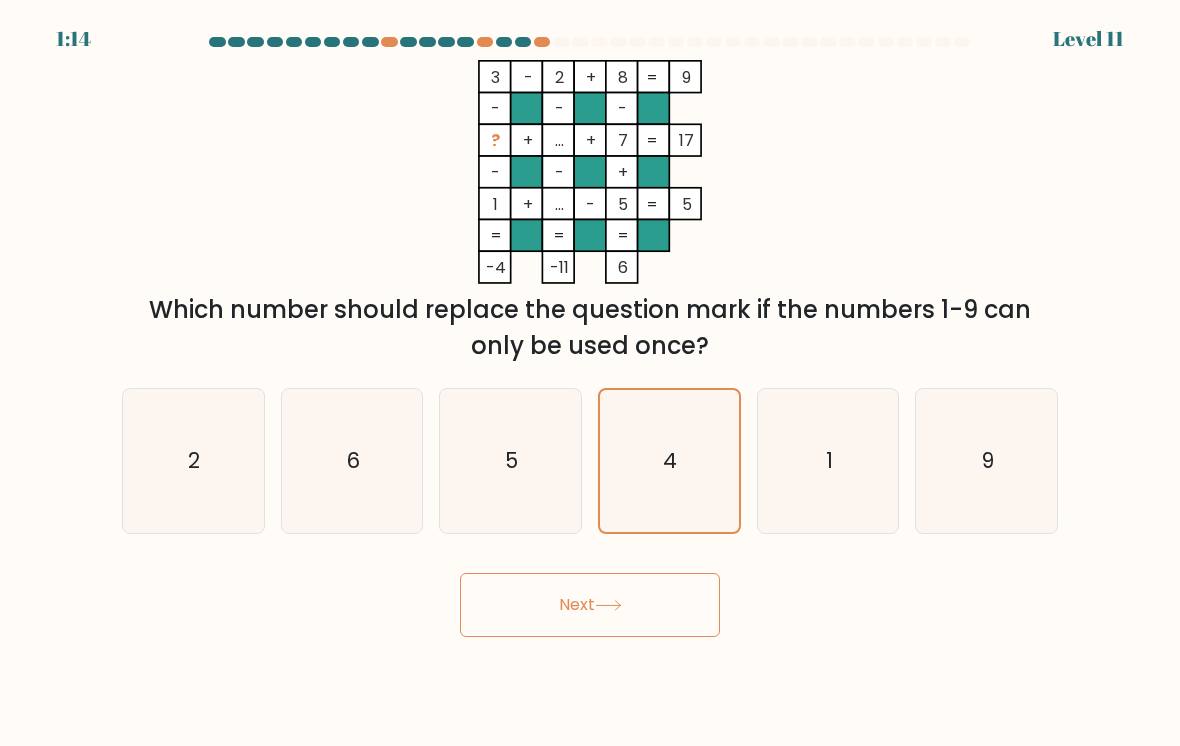 click on "Next" at bounding box center (590, 605) 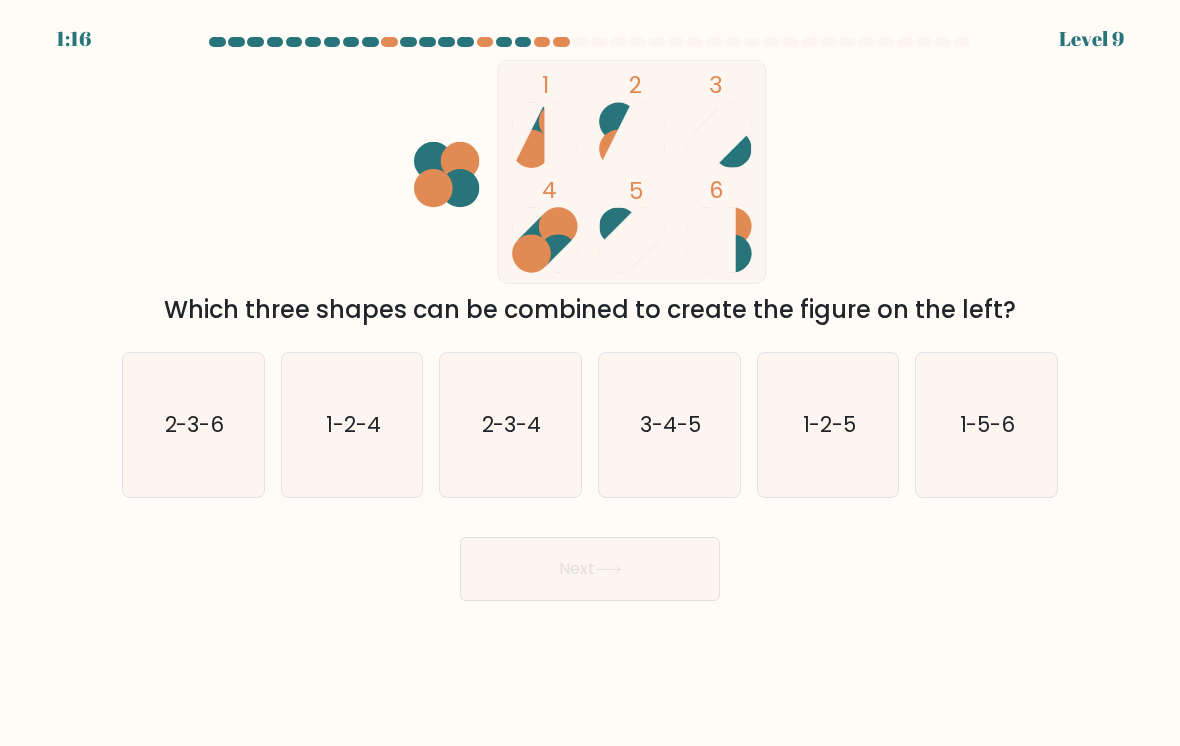 click on "3-4-5" at bounding box center (669, 425) 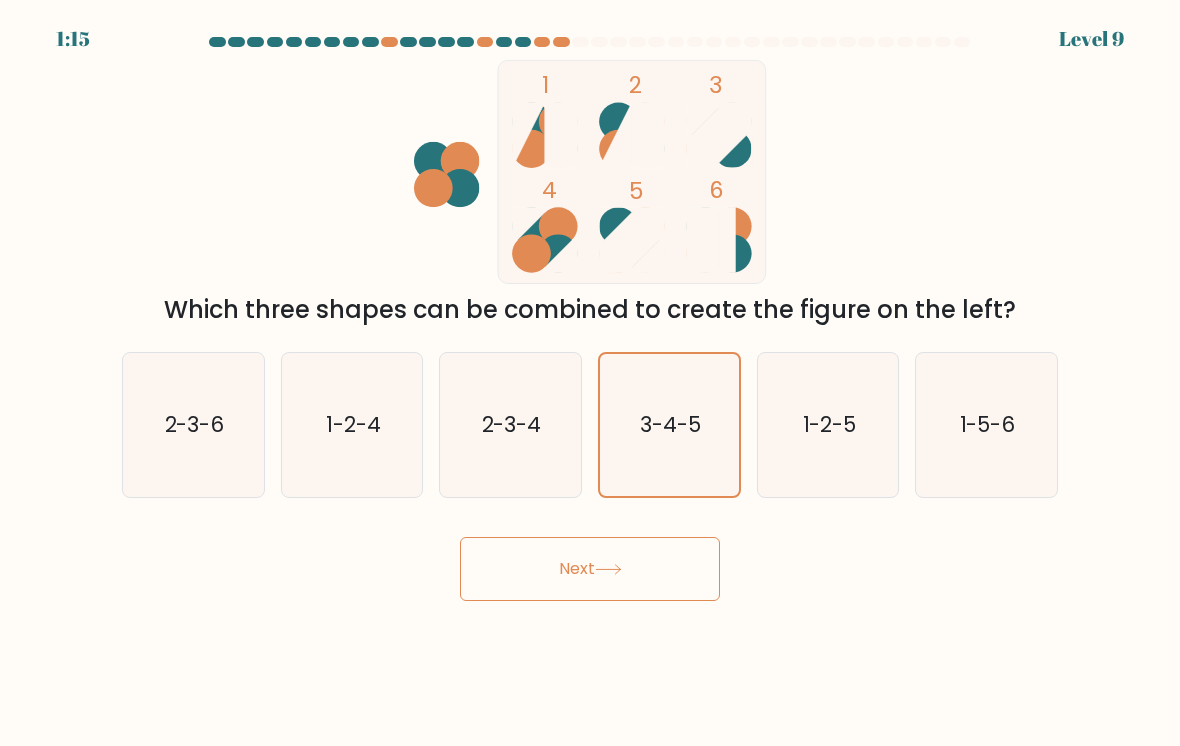click on "Next" at bounding box center (590, 569) 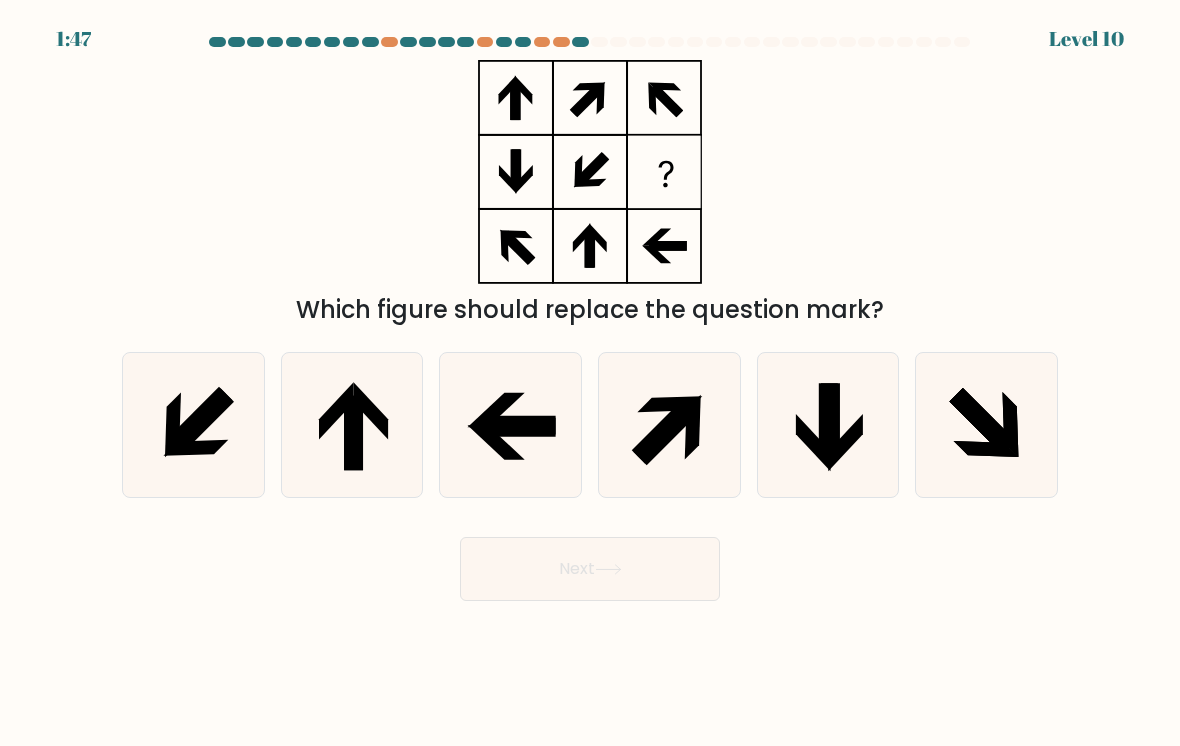 click at bounding box center [983, 421] 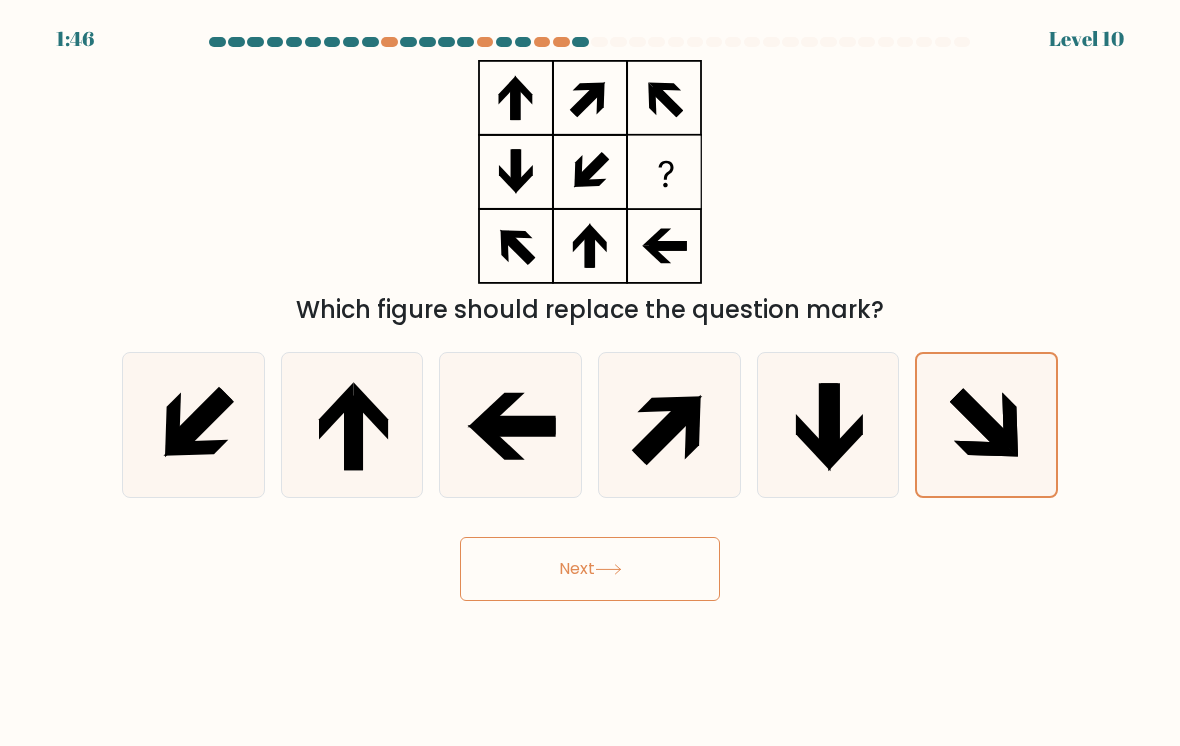 click on "Next" at bounding box center [590, 569] 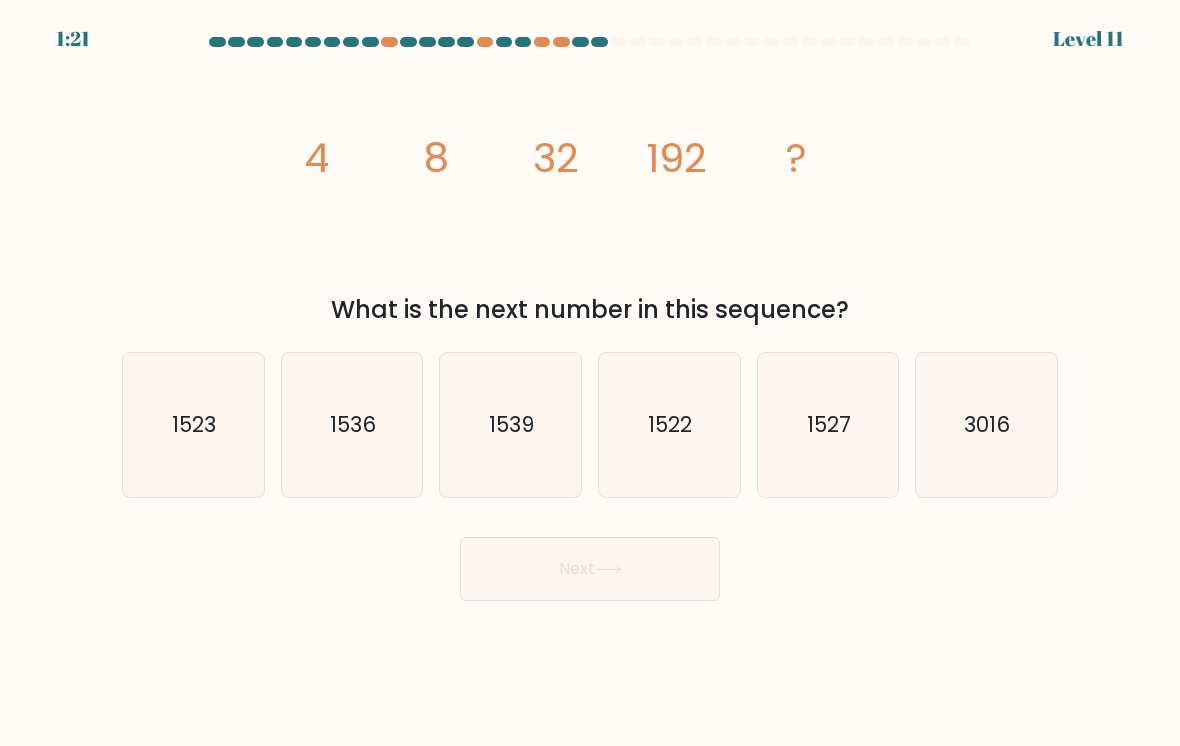 click on "1536" at bounding box center (352, 425) 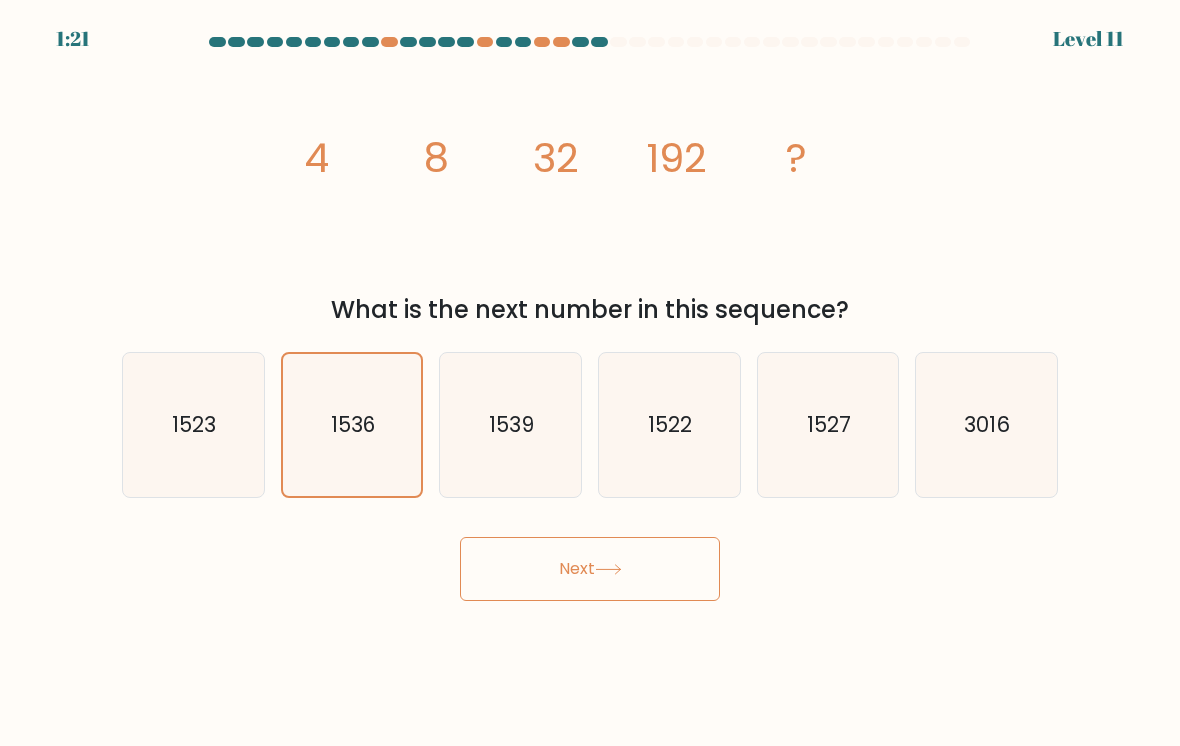 click on "Next" at bounding box center [590, 569] 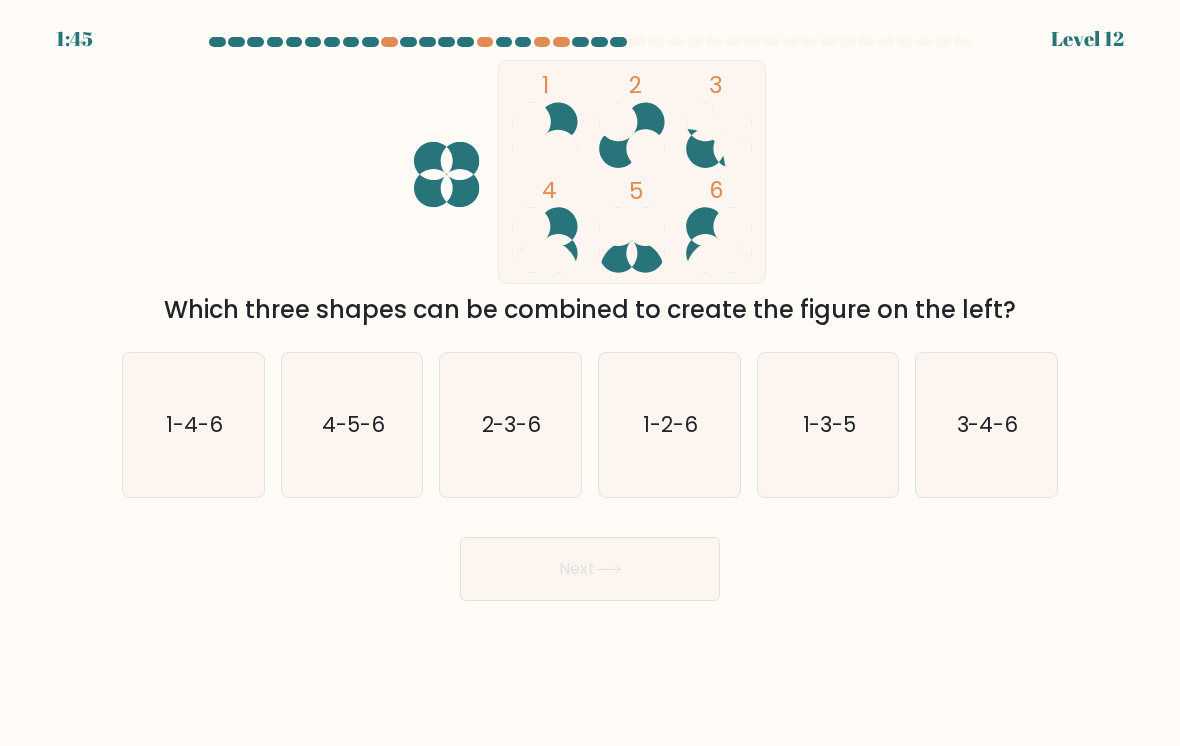 click on "4-5-6" at bounding box center [352, 425] 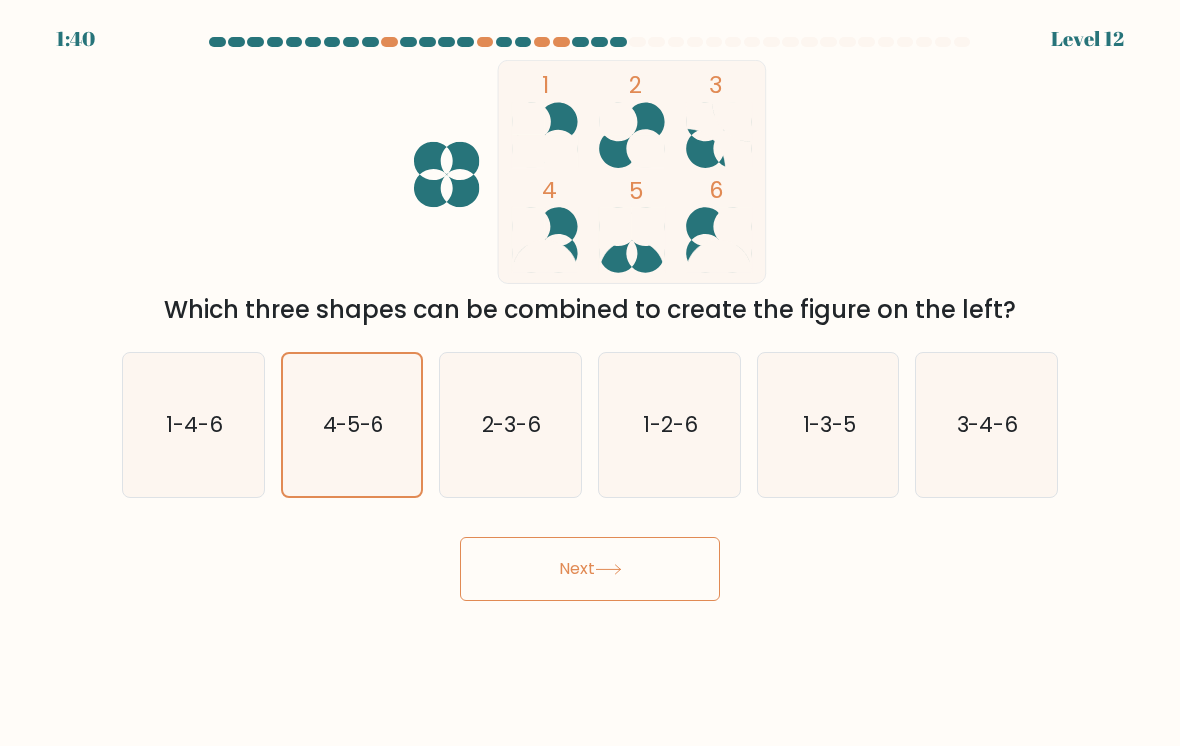 click on "Next" at bounding box center (590, 569) 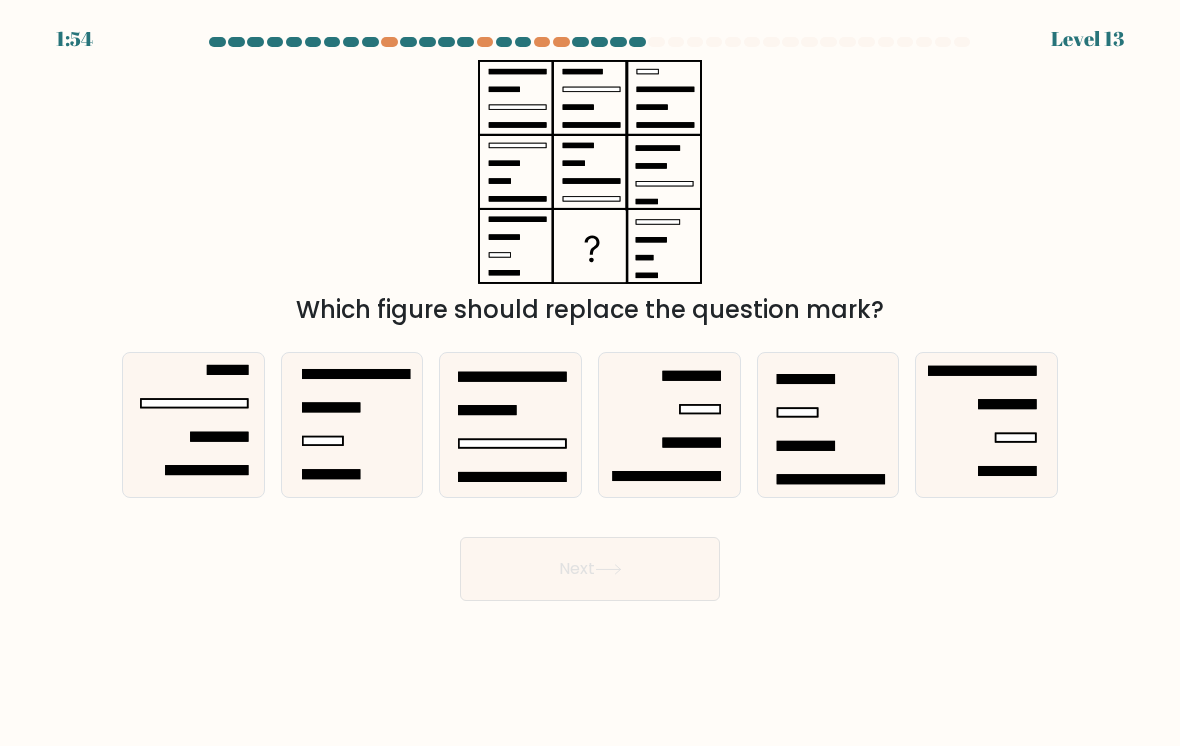 click at bounding box center [805, 446] 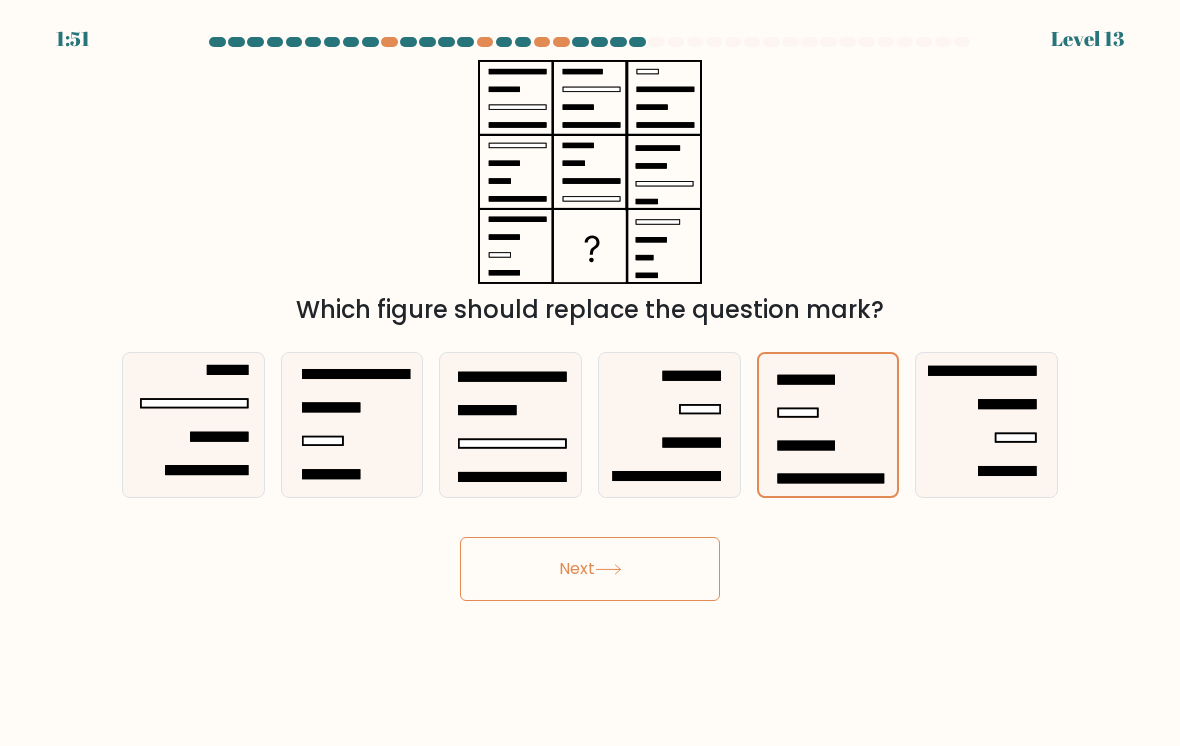 click on "Next" at bounding box center [590, 569] 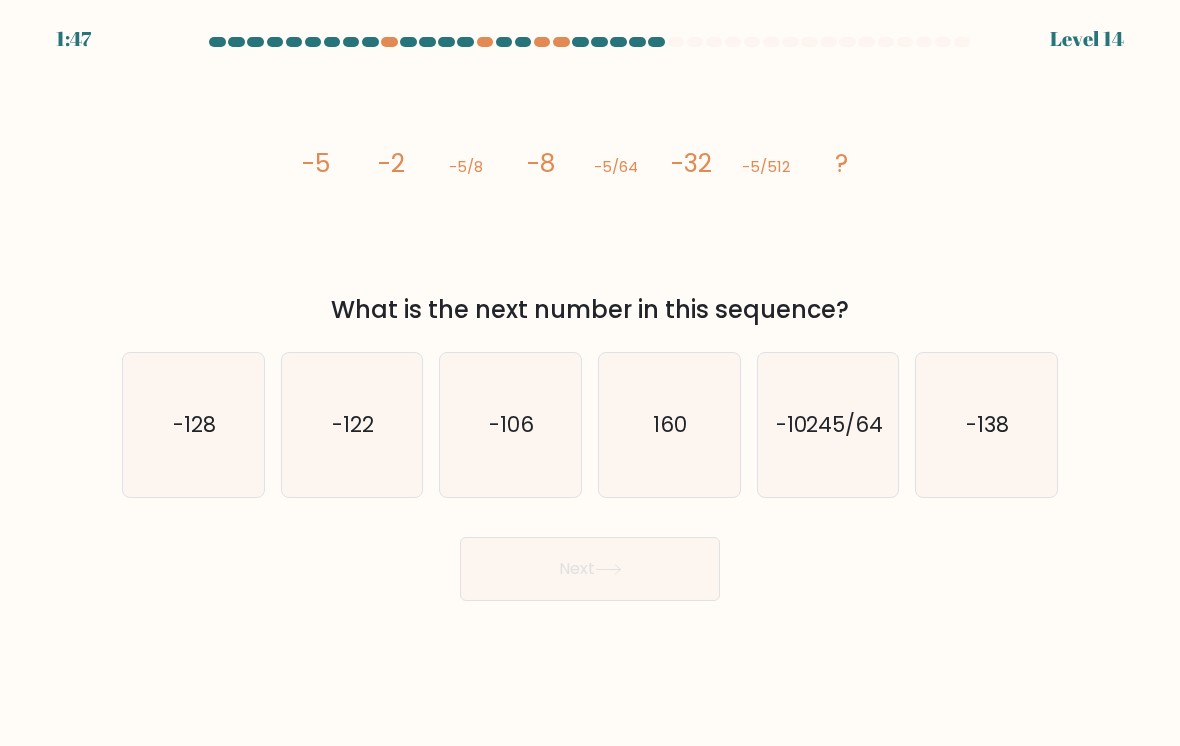 click on "-106" at bounding box center (510, 425) 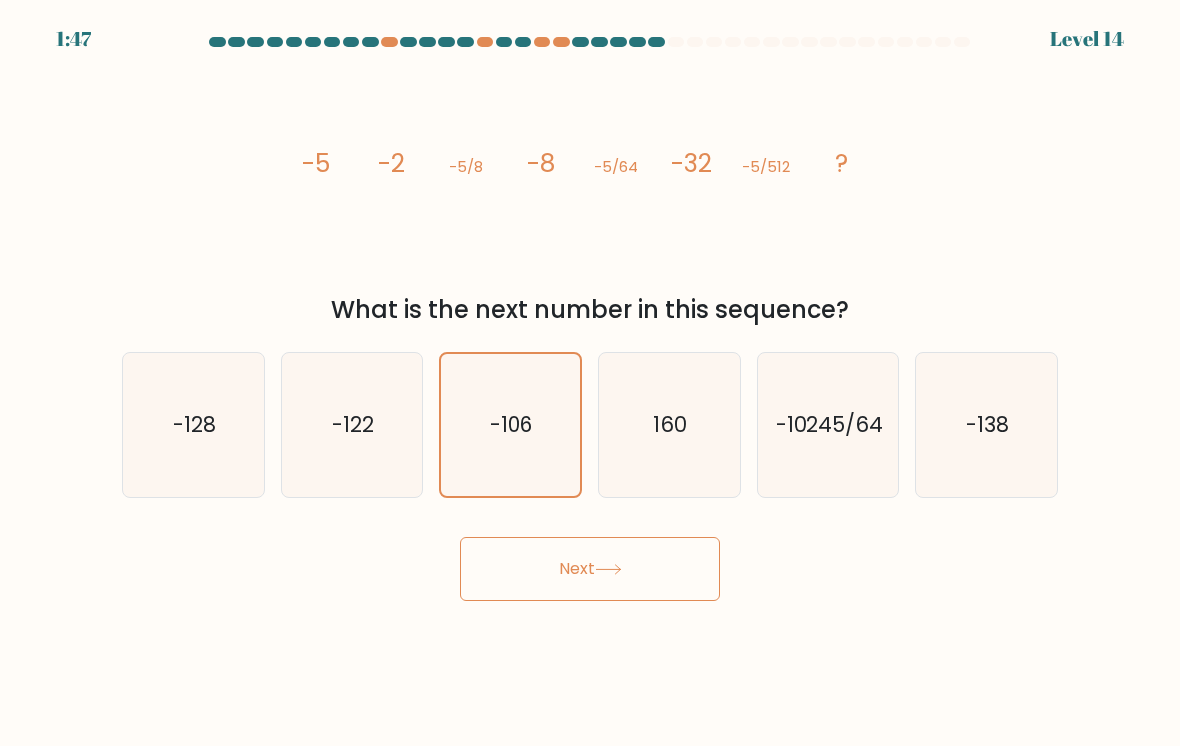 click on "Next" at bounding box center (590, 569) 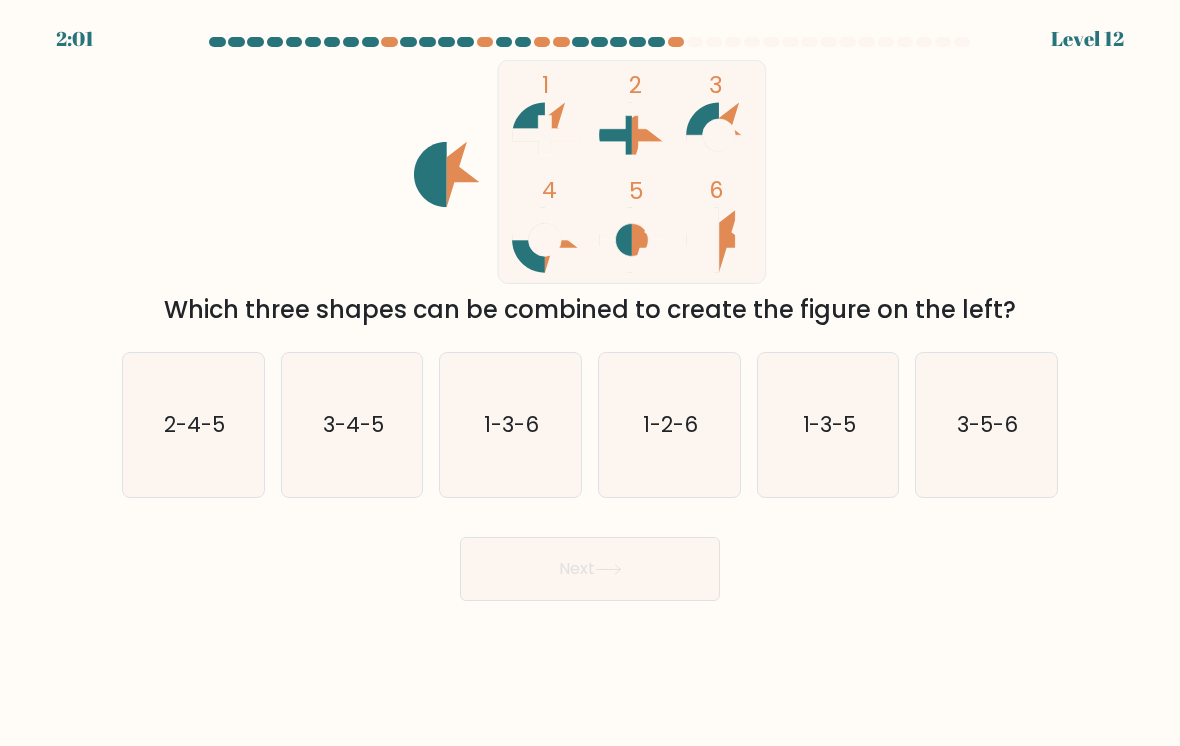 click on "3-4-5" at bounding box center [352, 425] 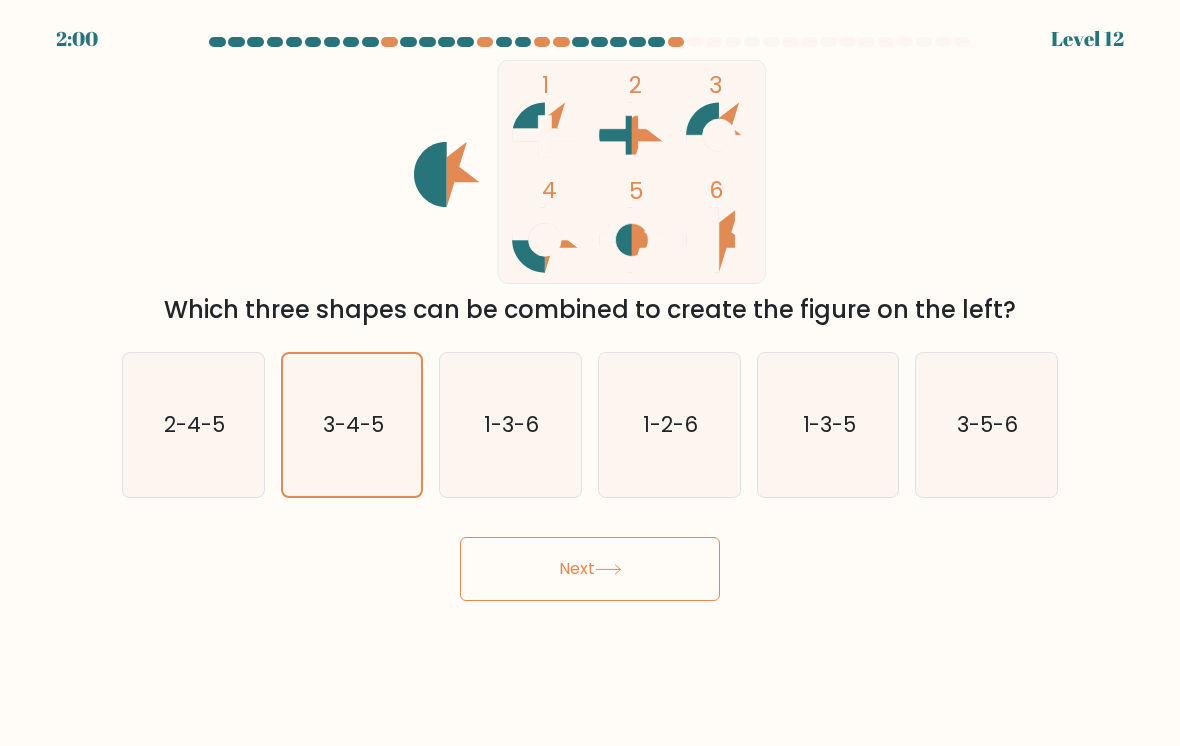click on "Next" at bounding box center (590, 569) 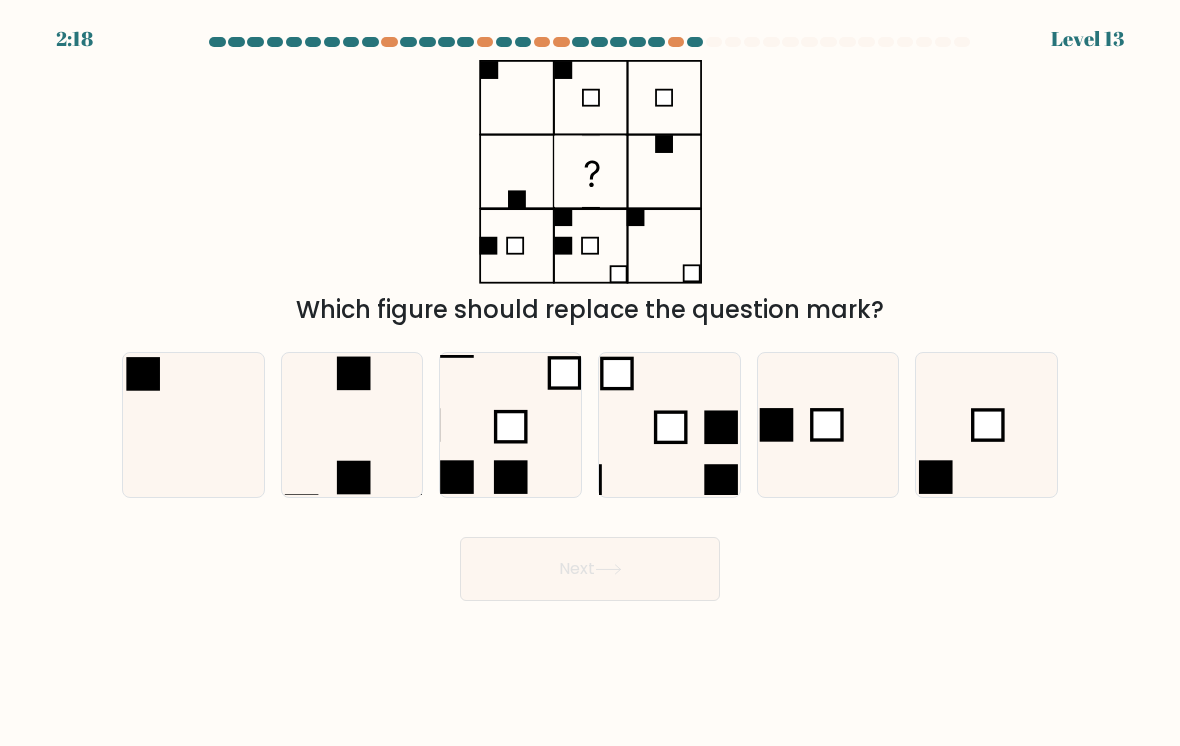 click at bounding box center (354, 478) 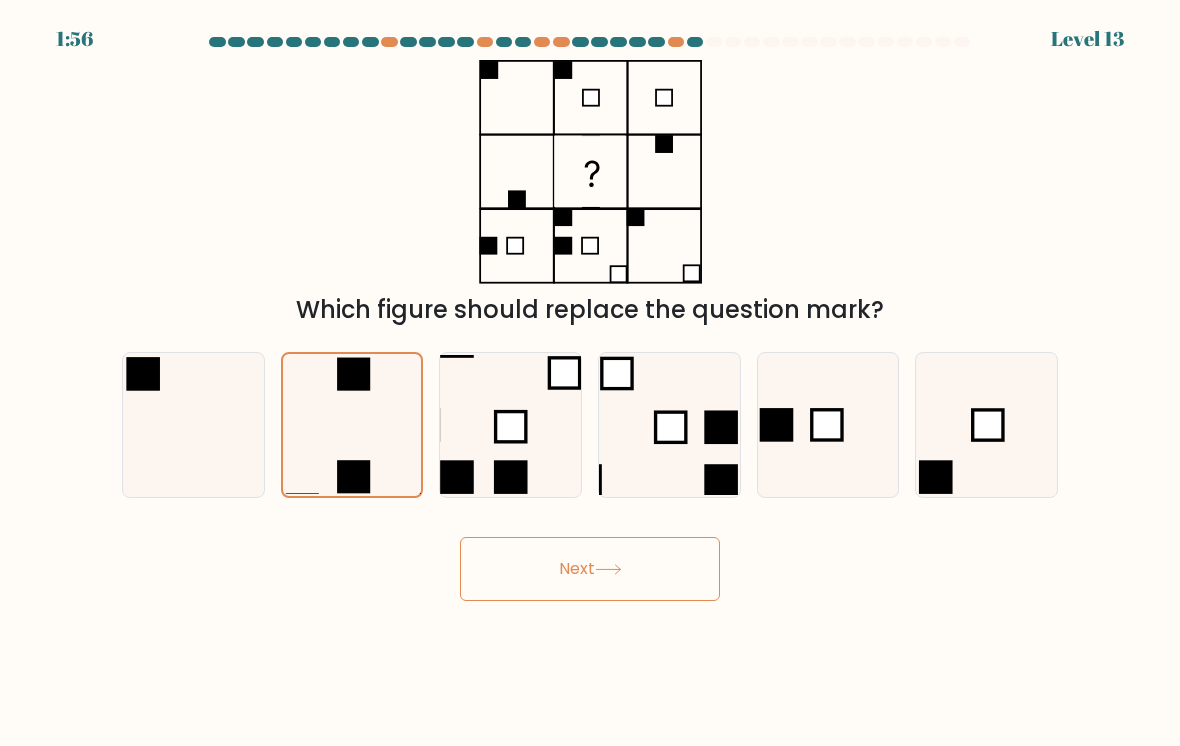 click at bounding box center (986, 425) 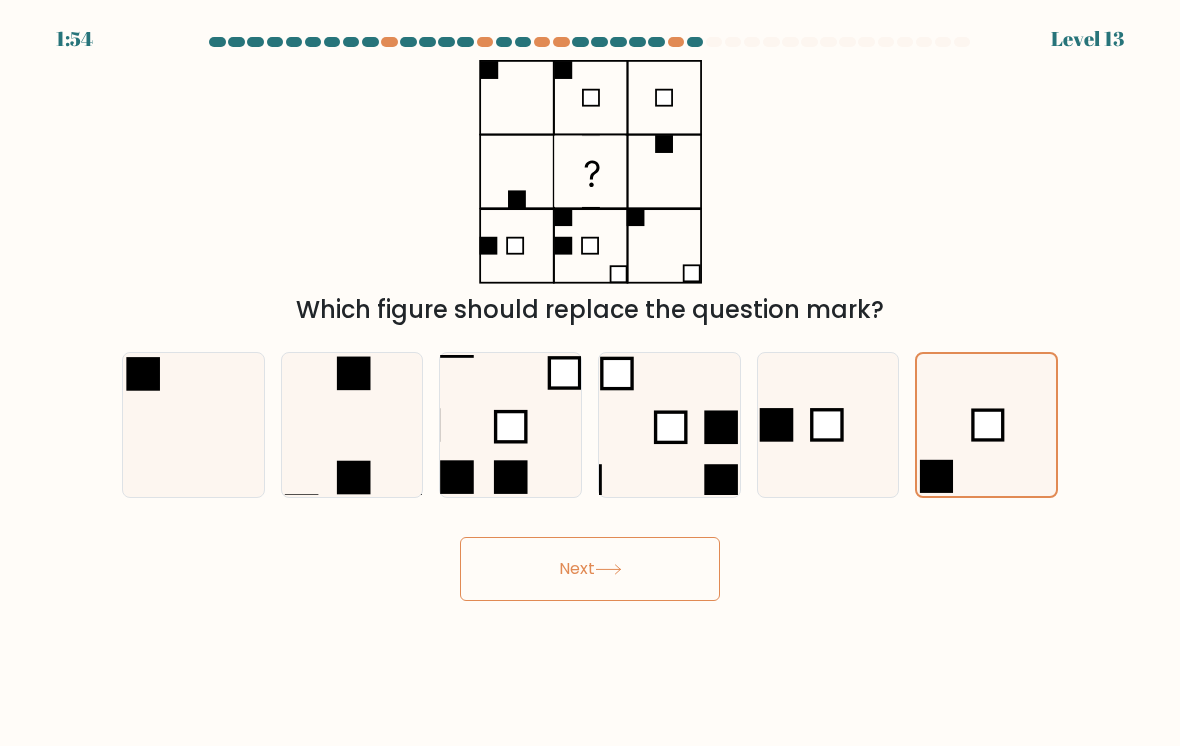 click on "1:54
Level 13" at bounding box center (590, 373) 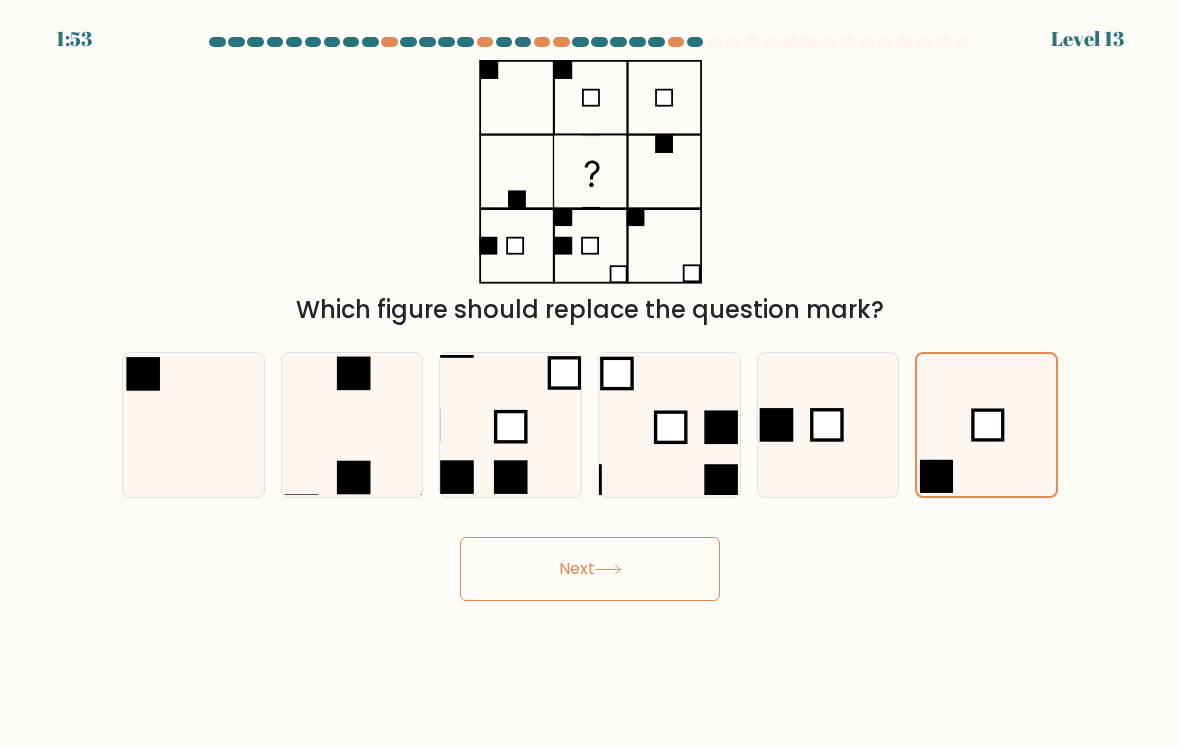 click on "Next" at bounding box center [590, 569] 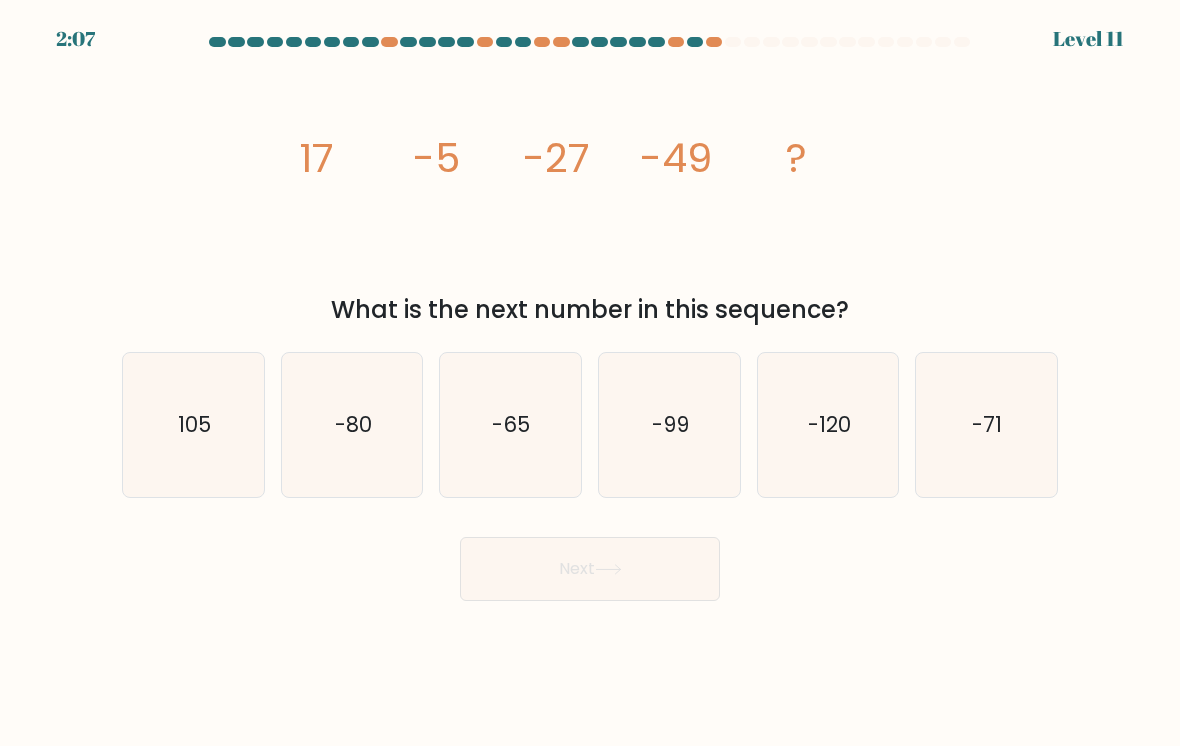 click on "-71" at bounding box center [986, 425] 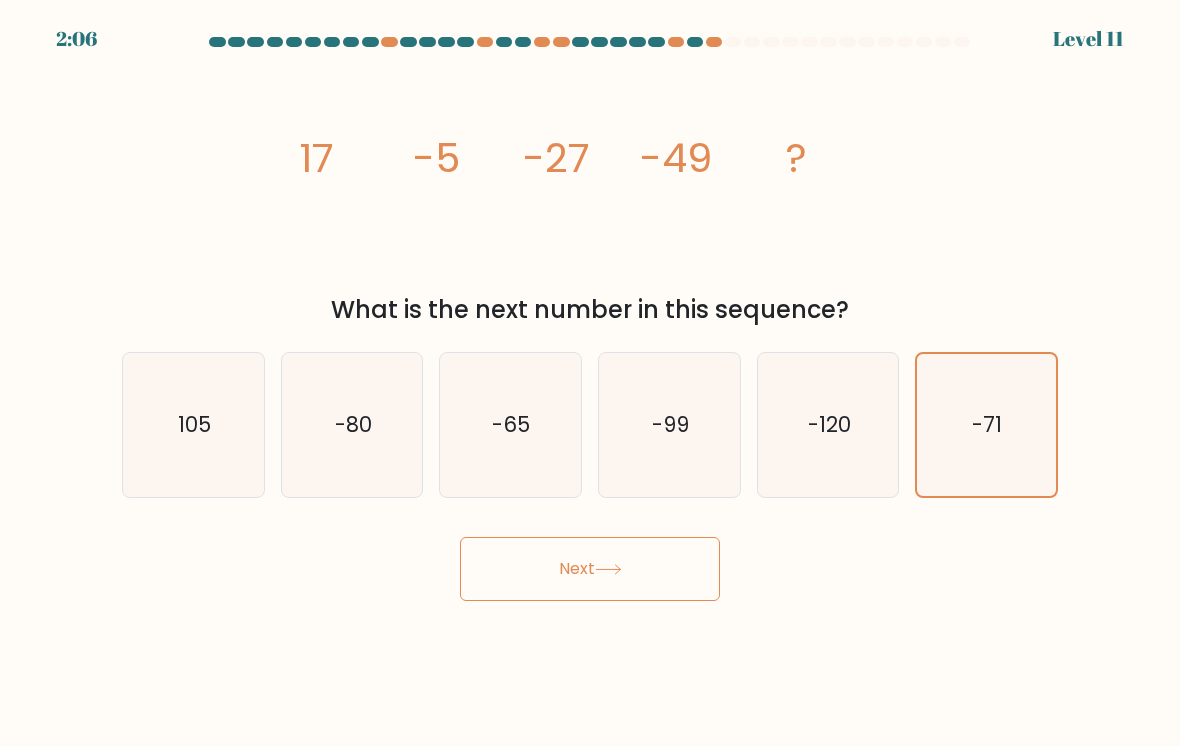 click on "Next" at bounding box center [590, 569] 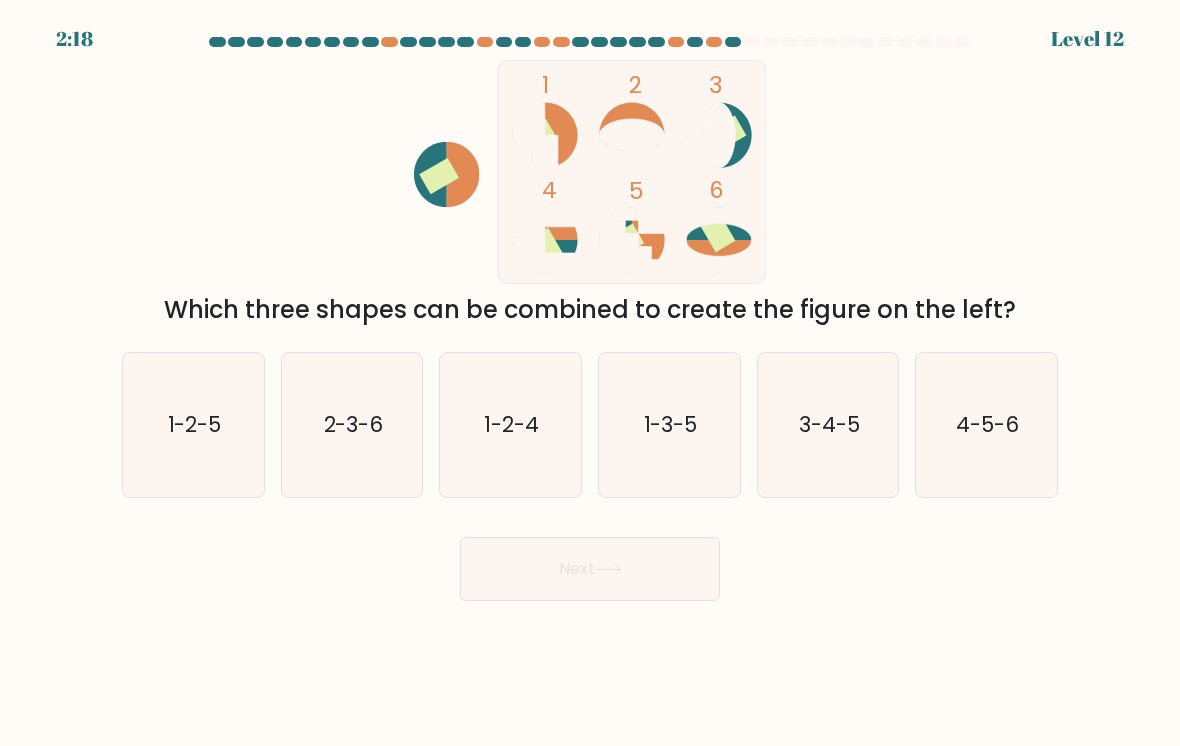 click on "2-3-6" at bounding box center (352, 425) 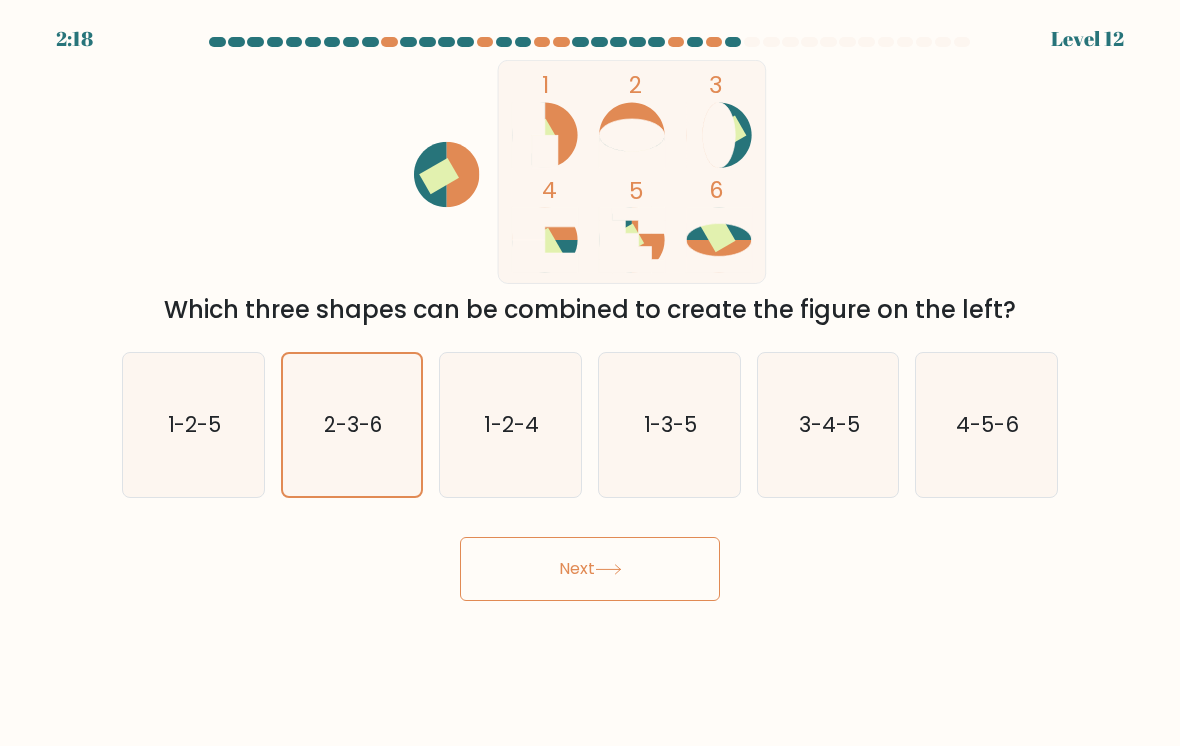 click on "2-3-6" at bounding box center (352, 425) 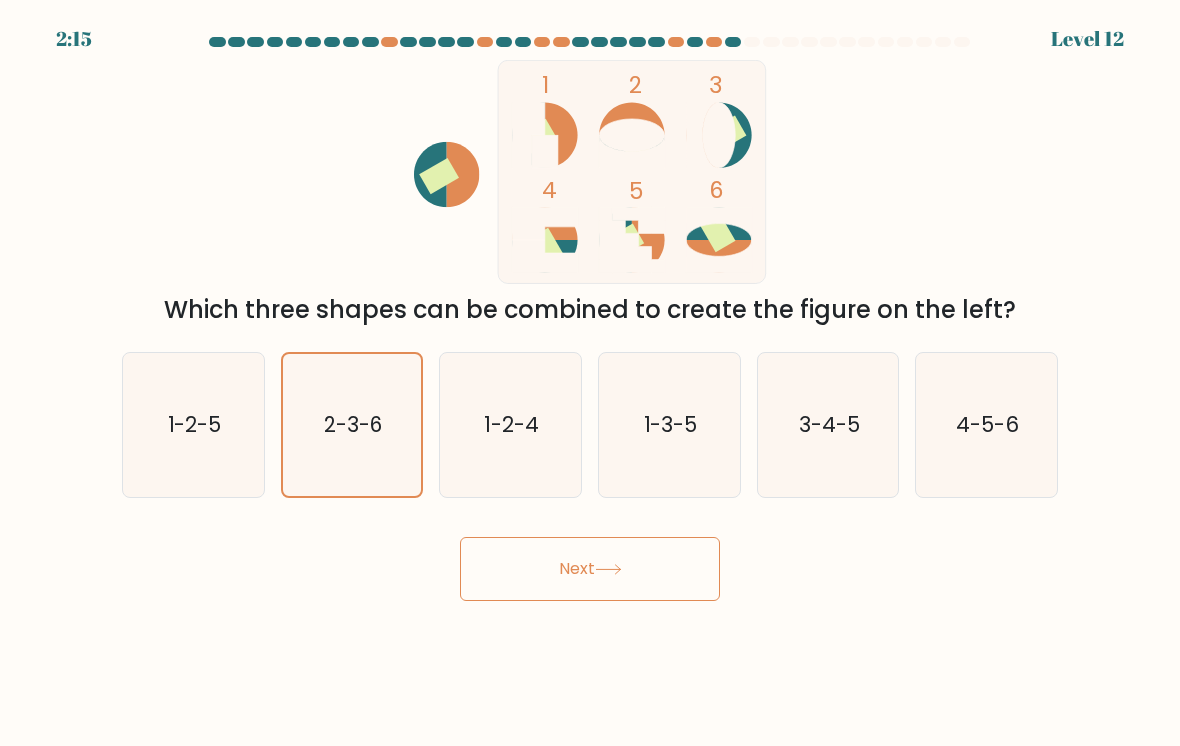 click on "Next" at bounding box center [590, 569] 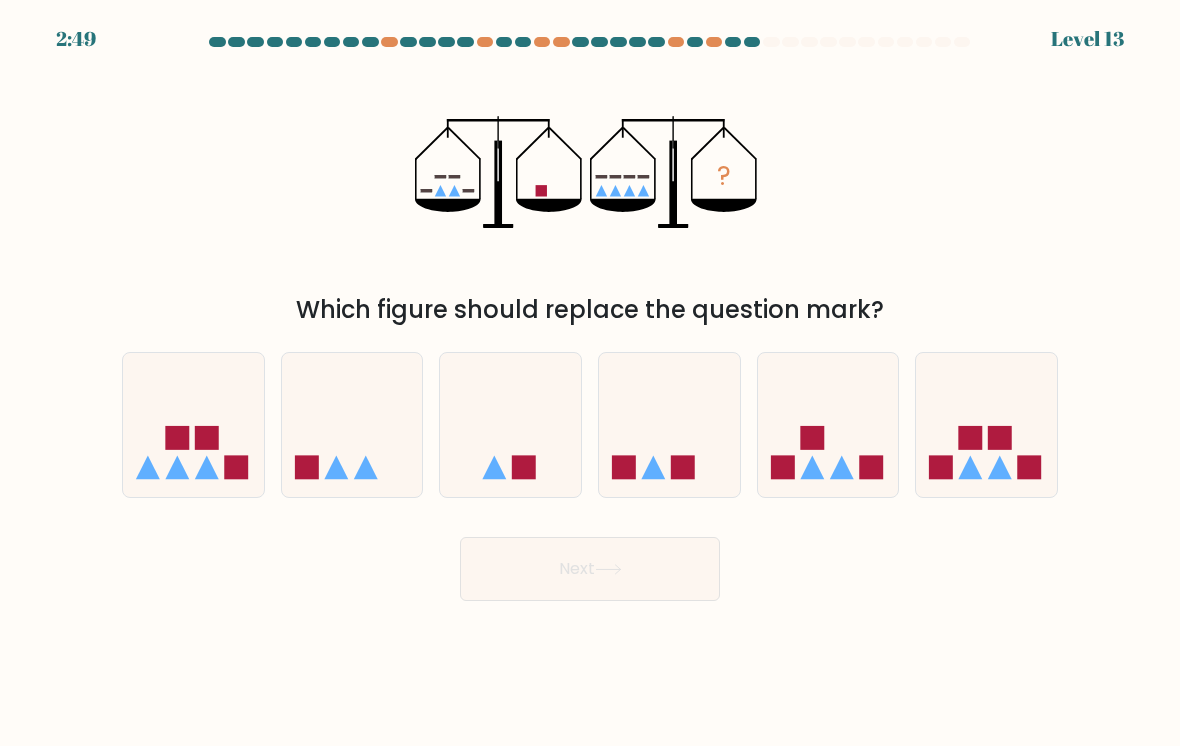 click at bounding box center (669, 425) 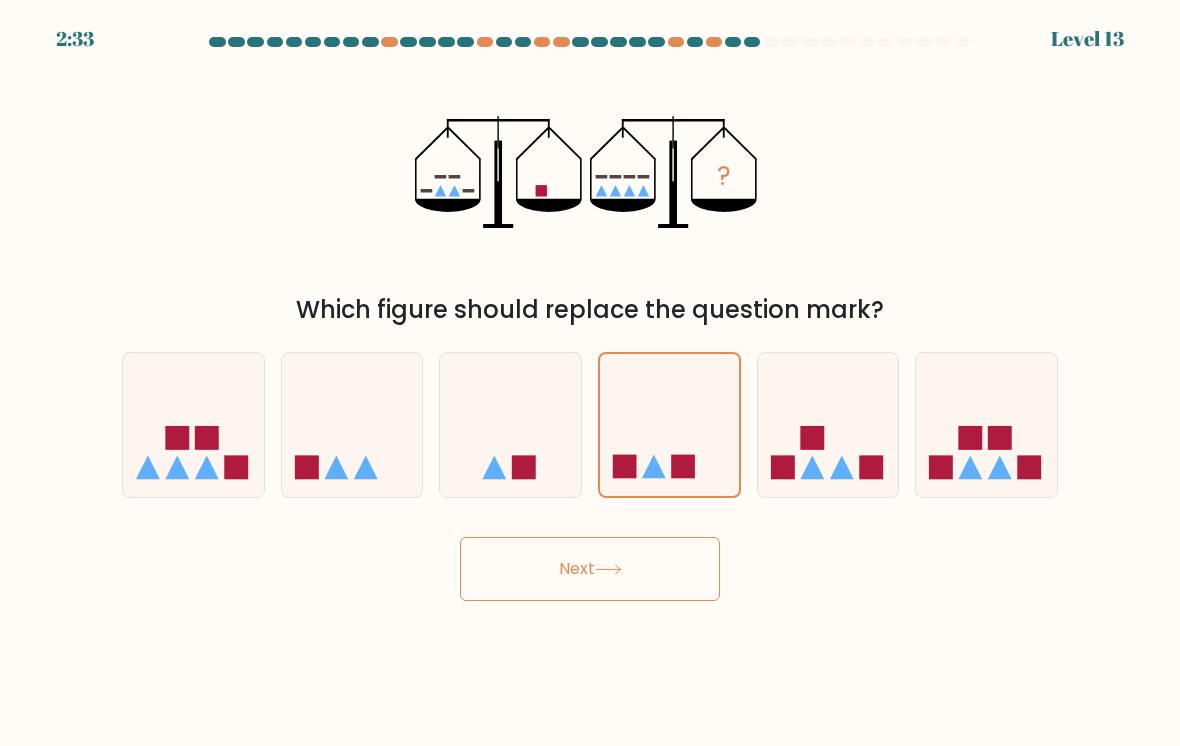 click at bounding box center [783, 467] 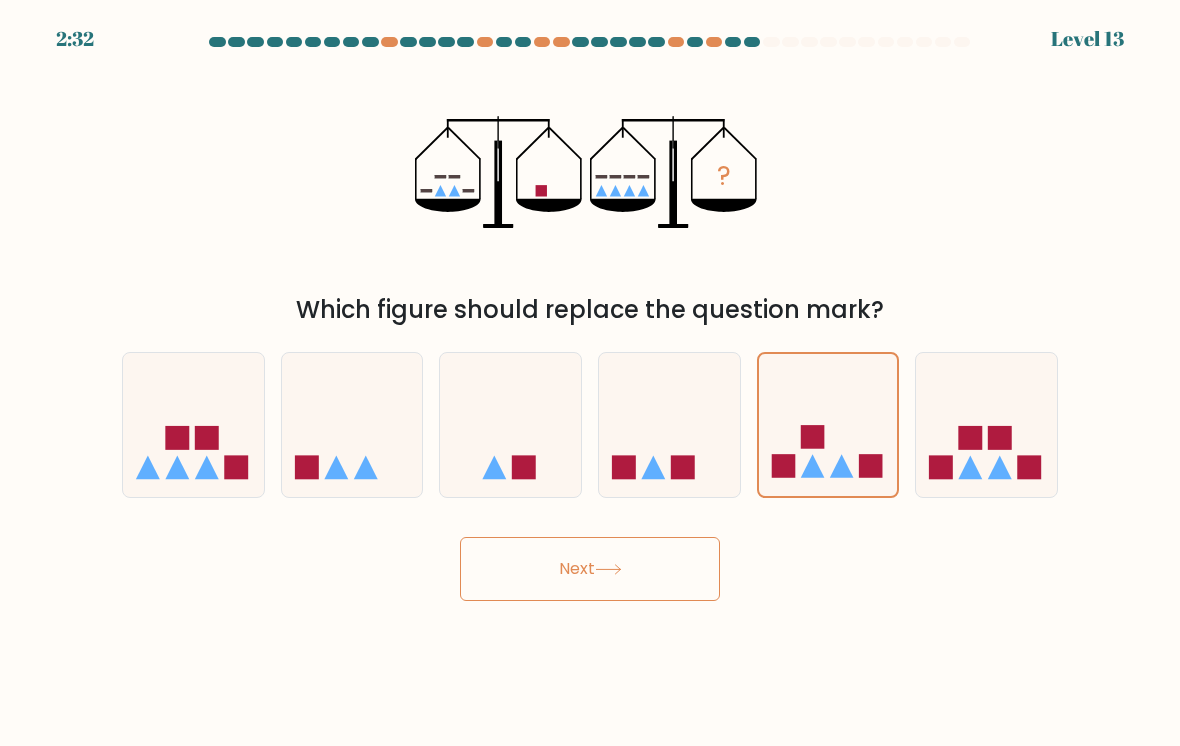 click on "Next" at bounding box center (590, 569) 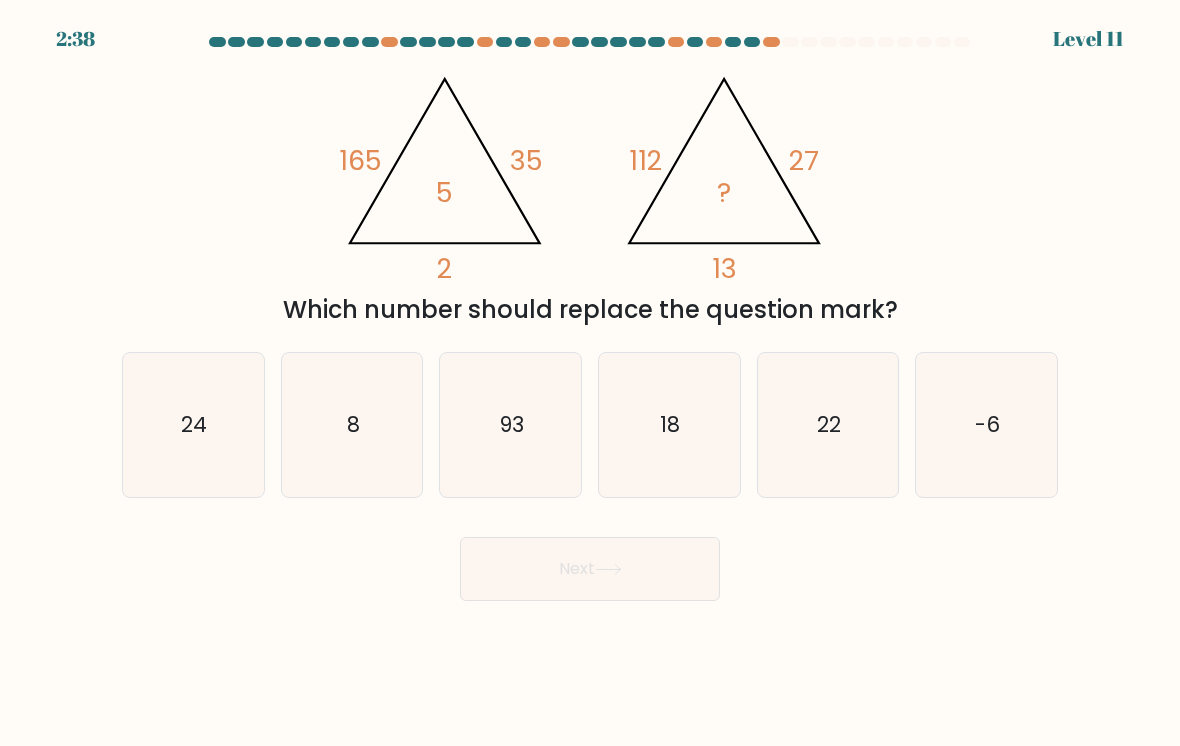 click on "8" at bounding box center [352, 425] 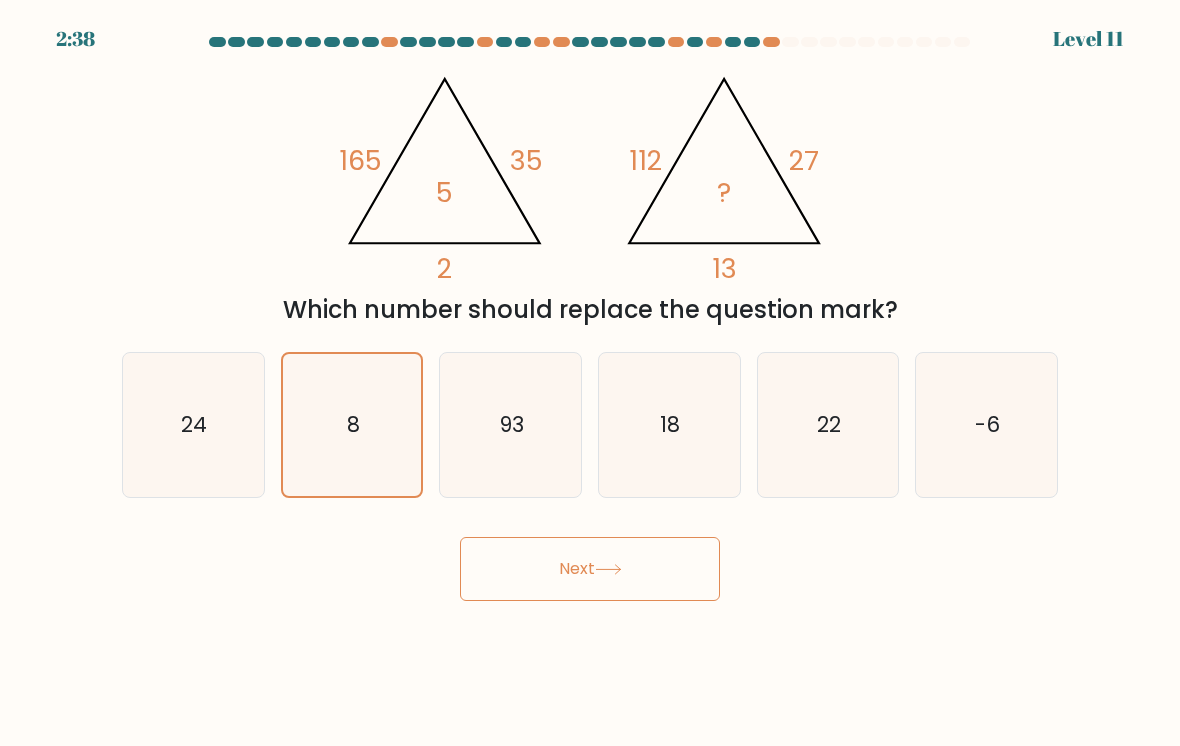 click on "Next" at bounding box center (590, 569) 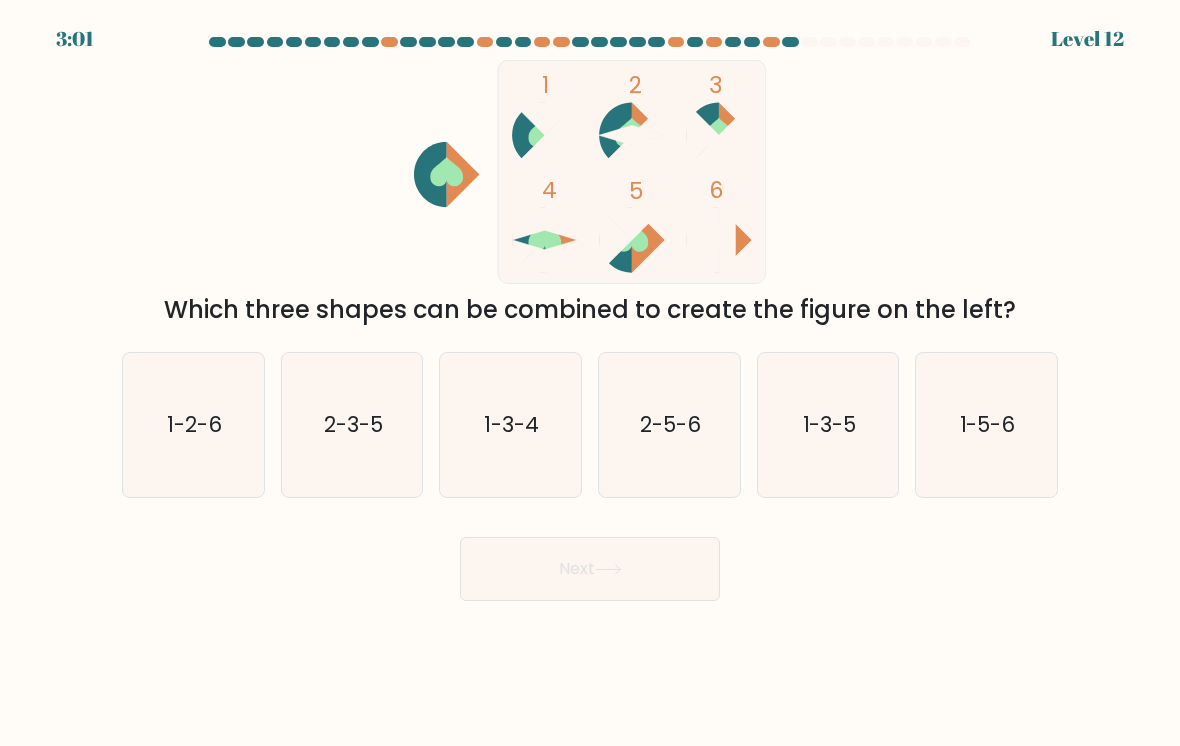 click on "1-3-5" at bounding box center [829, 424] 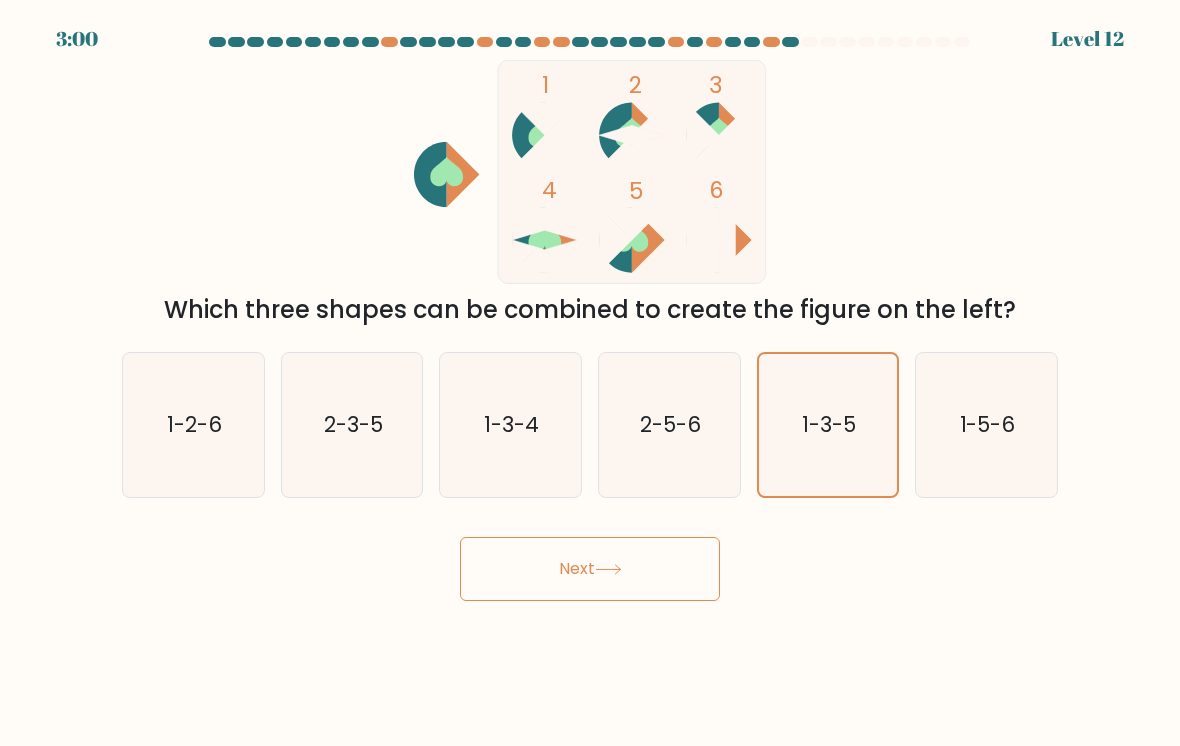 click on "Next" at bounding box center [590, 569] 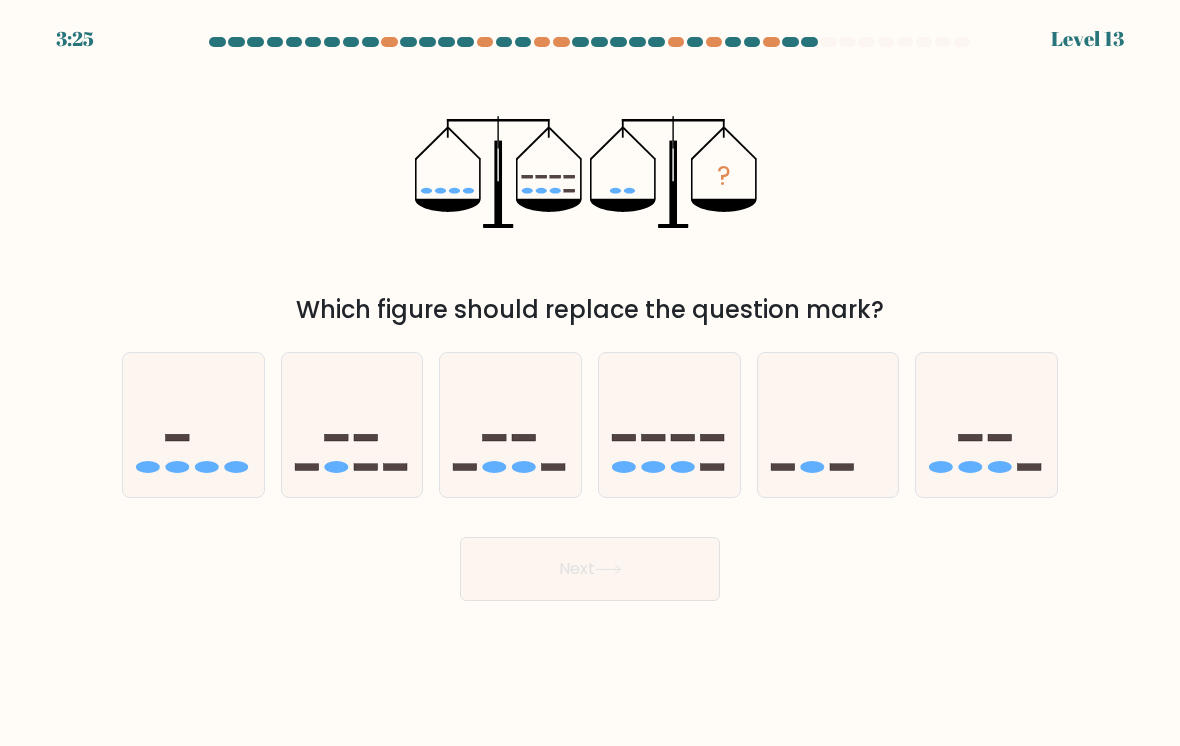 click at bounding box center [828, 425] 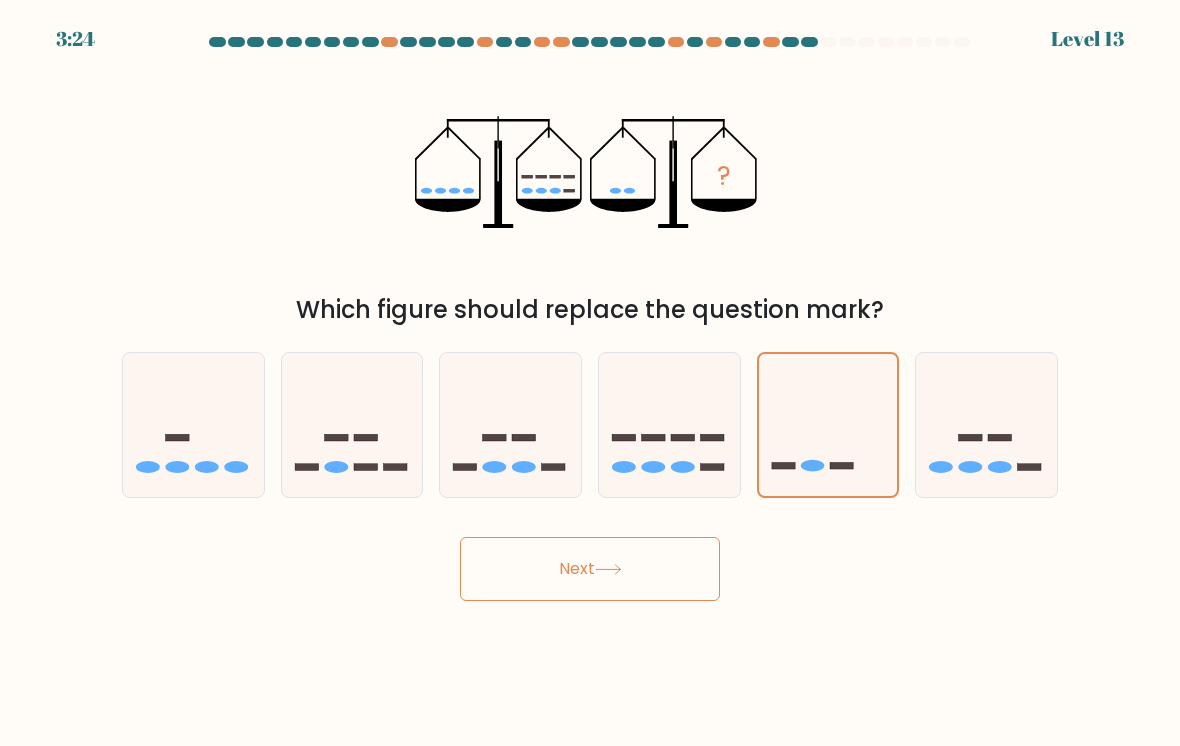 click on "Next" at bounding box center [590, 569] 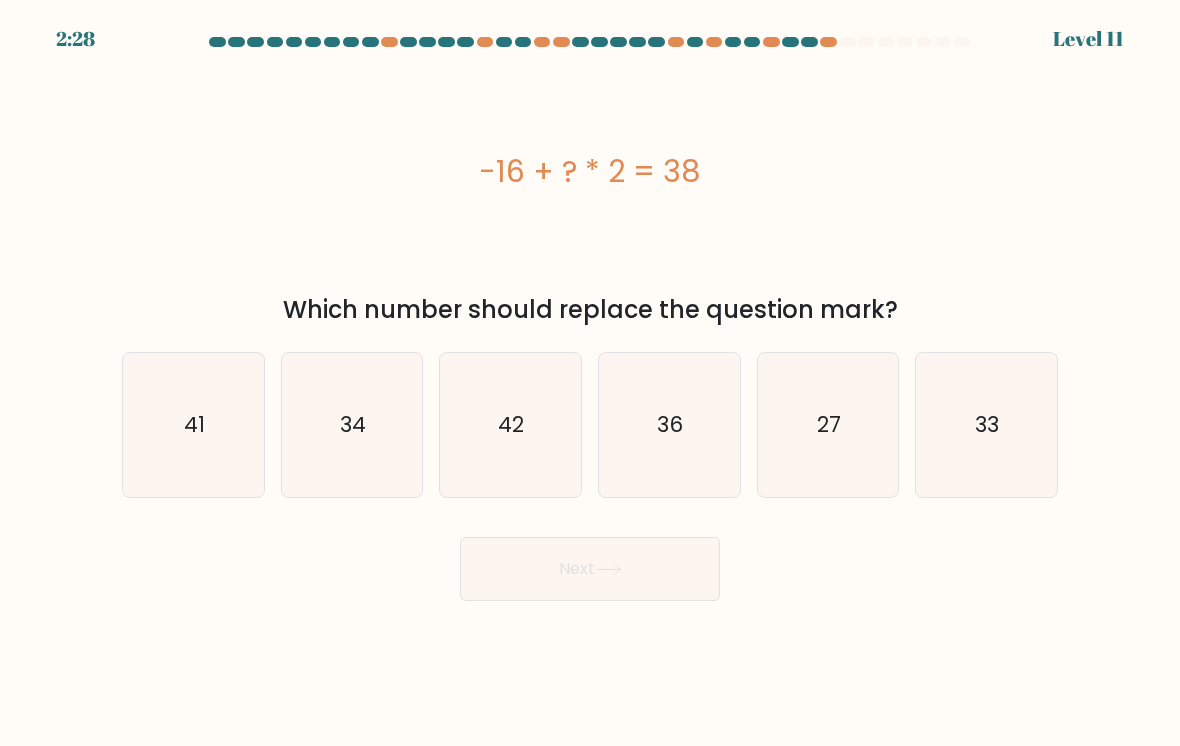 click on "27" at bounding box center [829, 424] 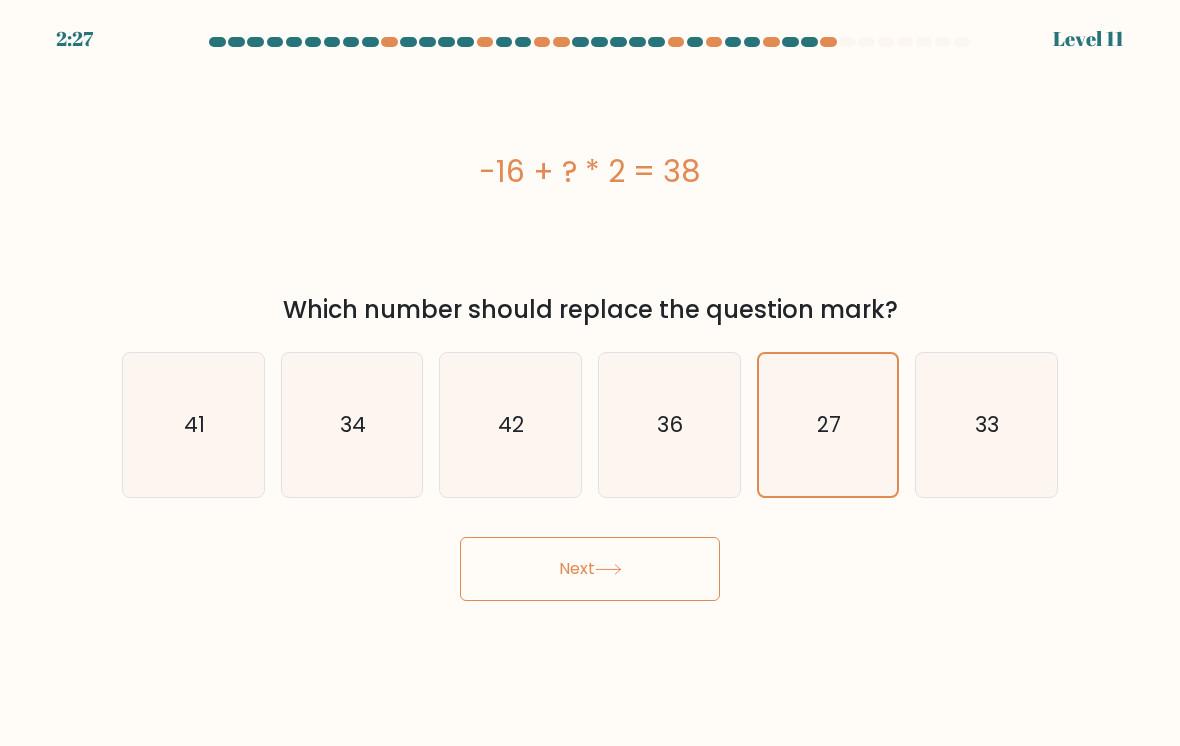 click on "Next" at bounding box center (590, 569) 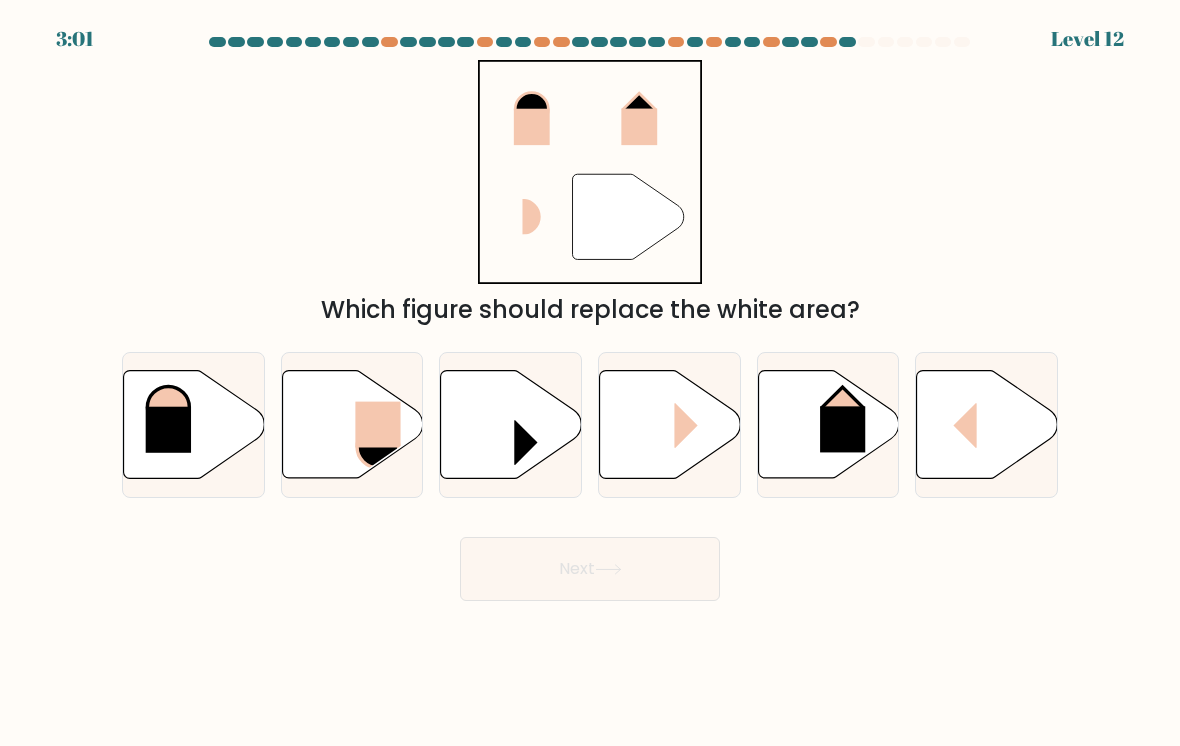 click at bounding box center [670, 425] 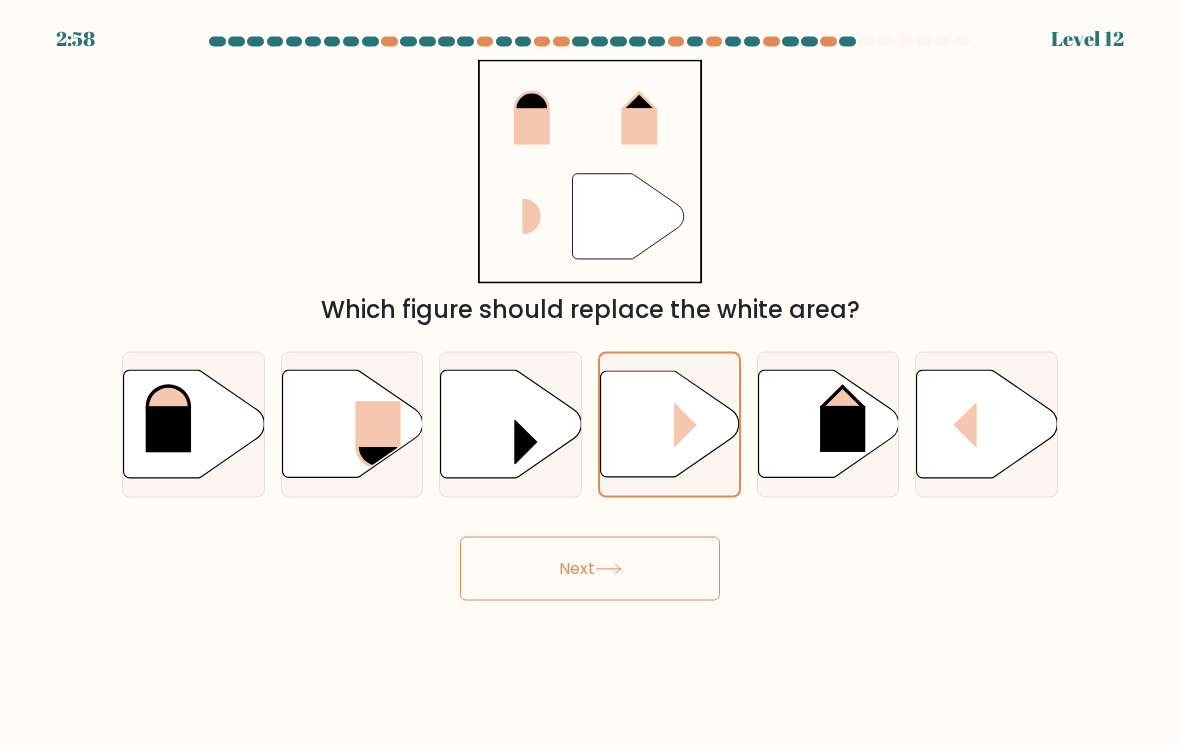 click on "Next" at bounding box center (590, 569) 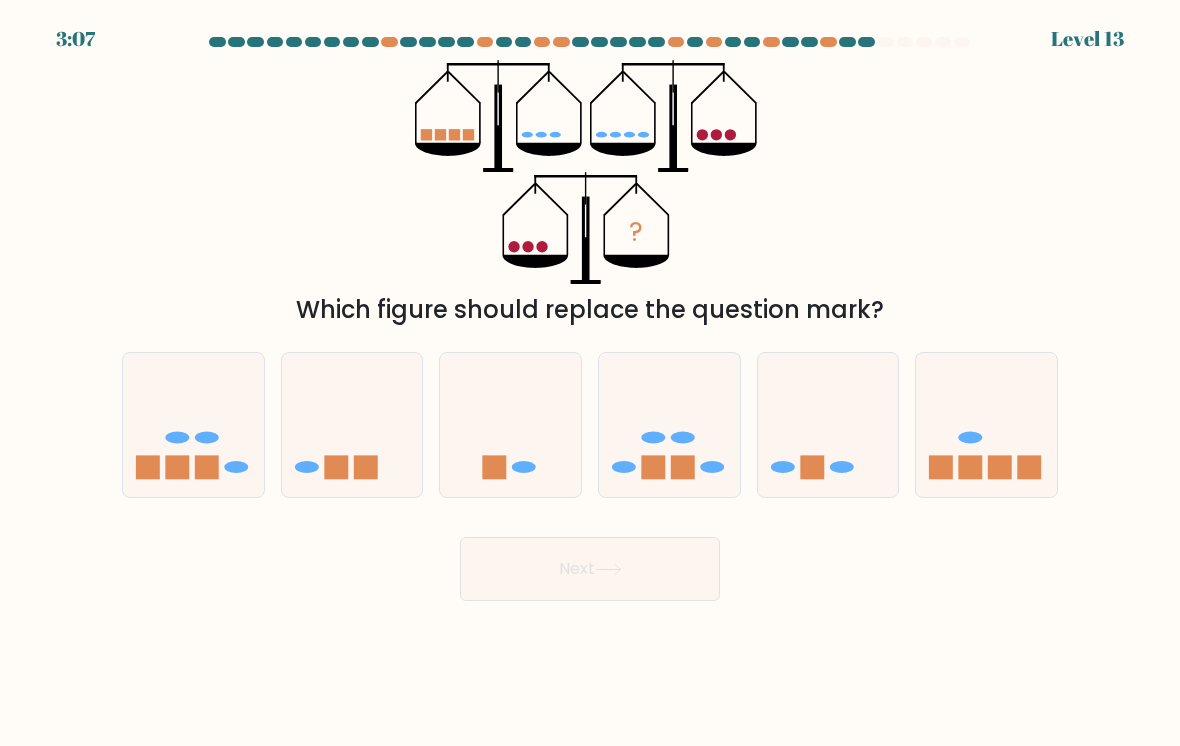 click at bounding box center (986, 425) 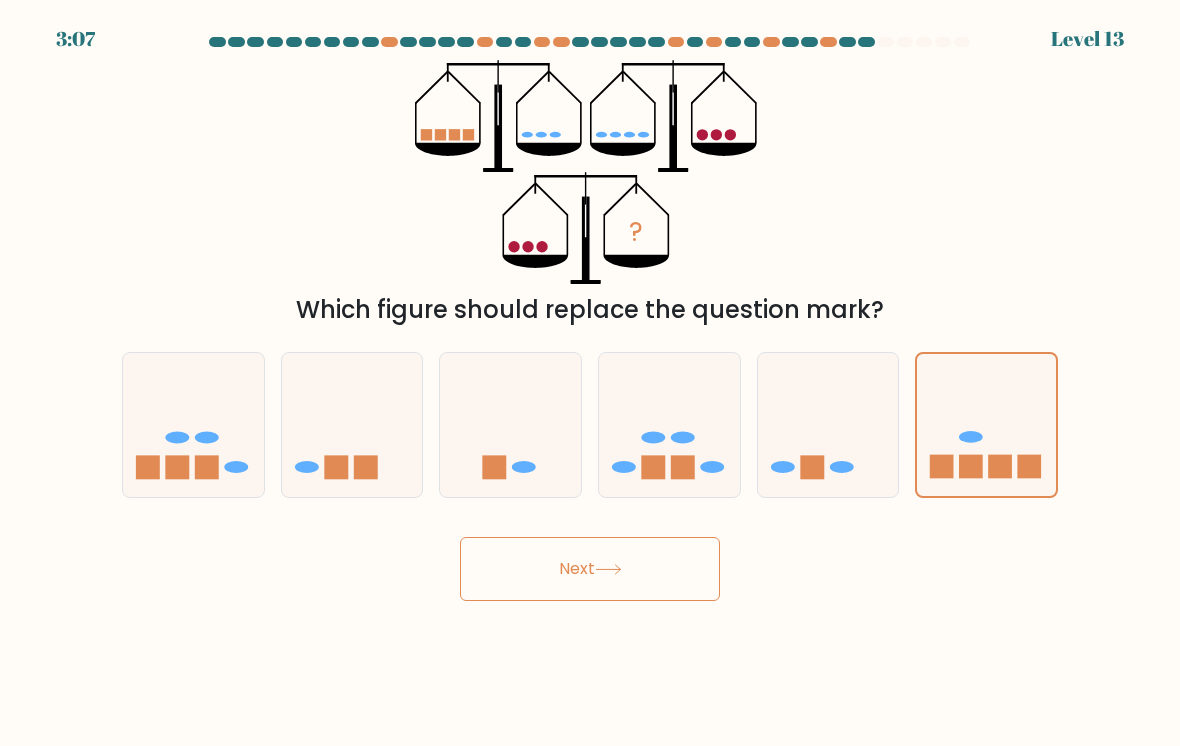 click on "Next" at bounding box center [590, 569] 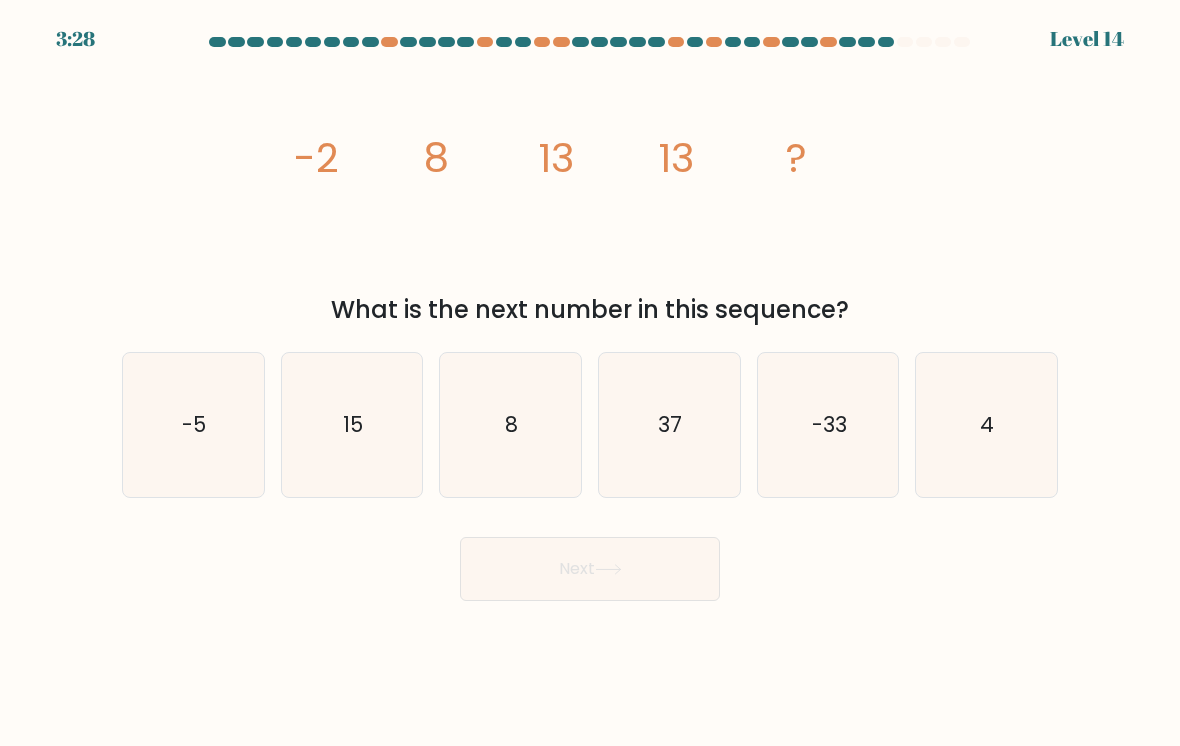click on "15" at bounding box center (352, 425) 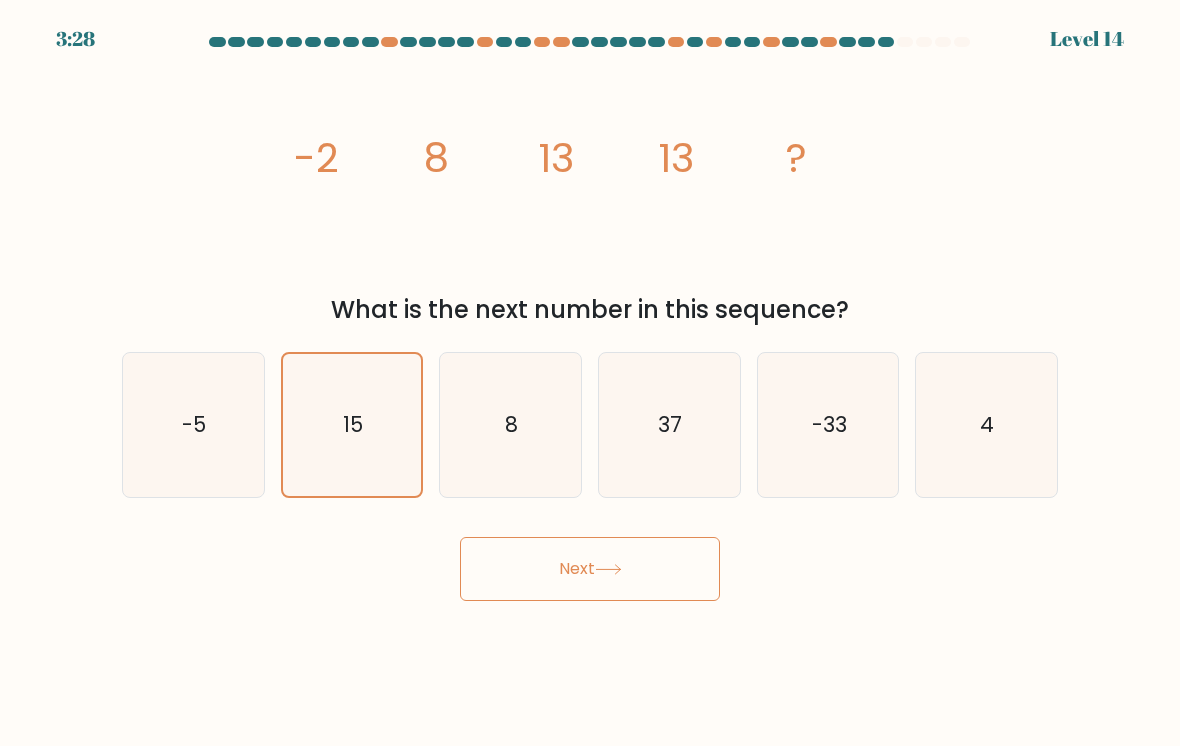 click on "Next" at bounding box center (590, 569) 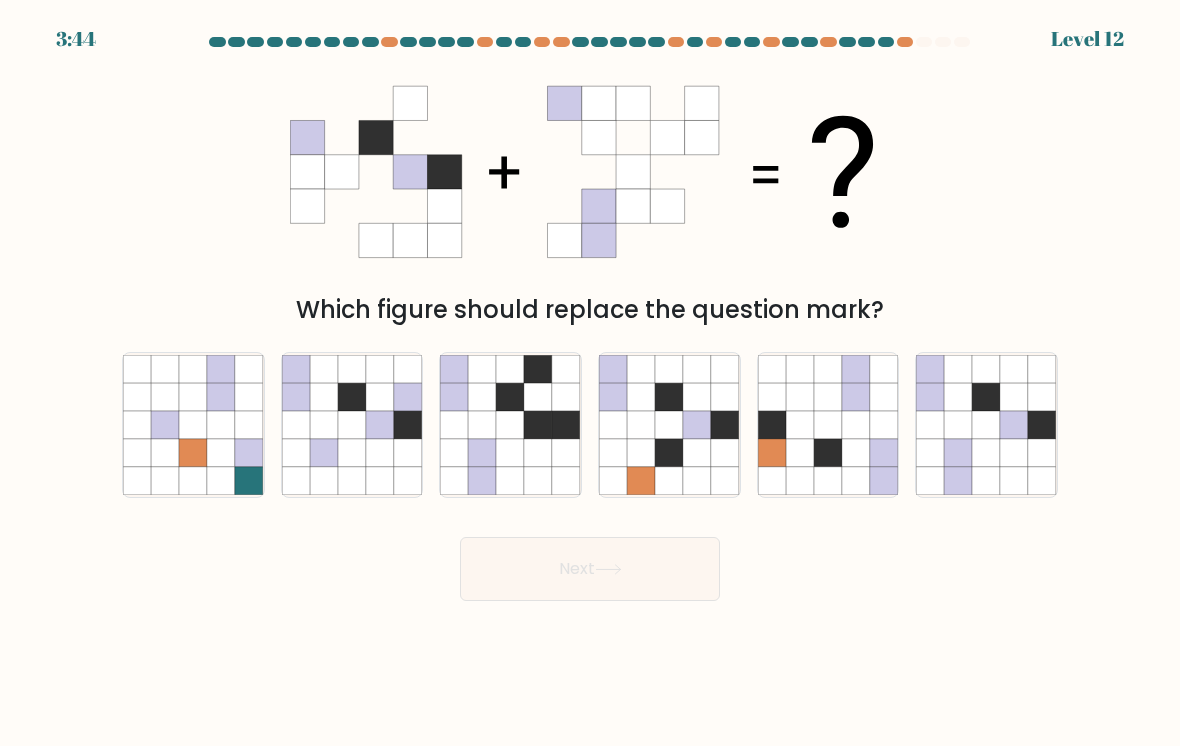 click at bounding box center [987, 397] 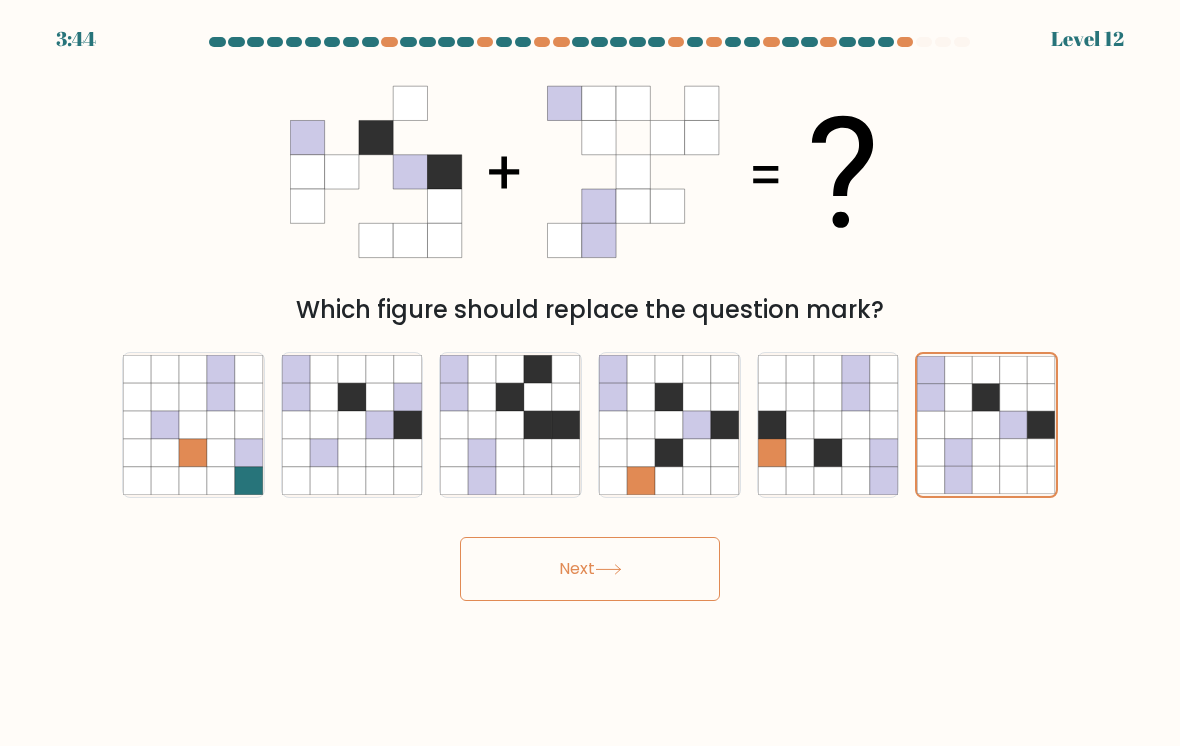 click at bounding box center [608, 569] 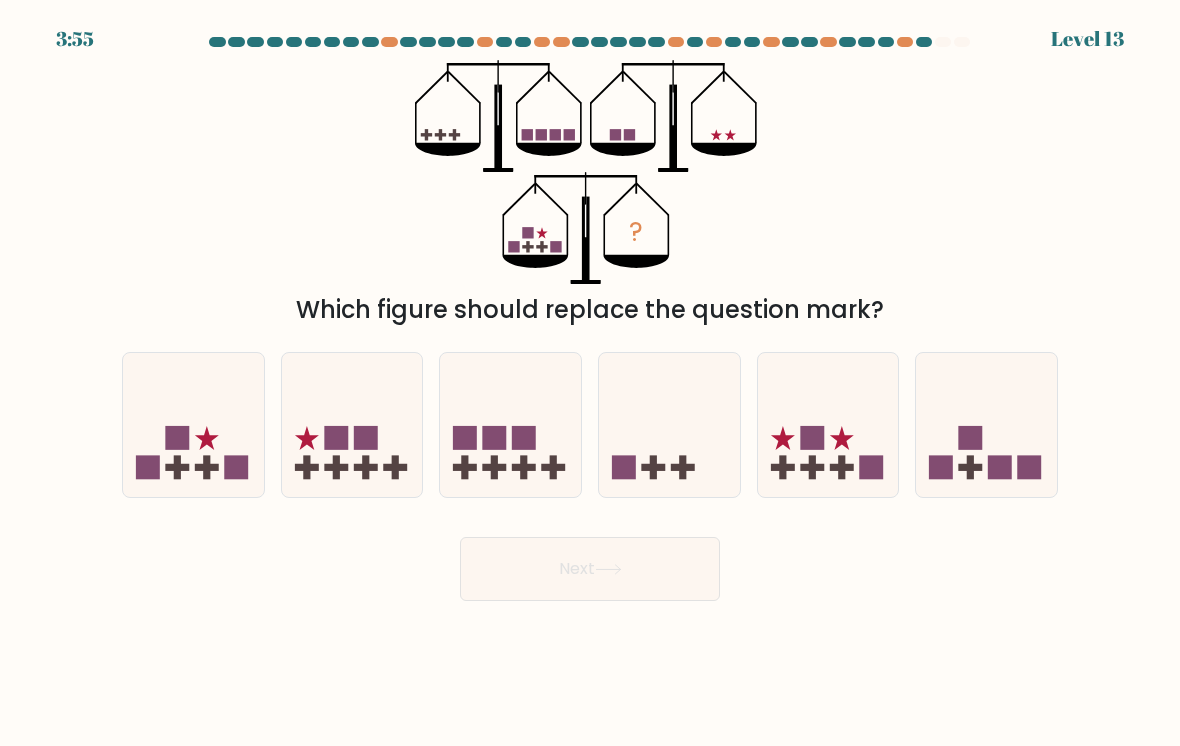 click at bounding box center [812, 467] 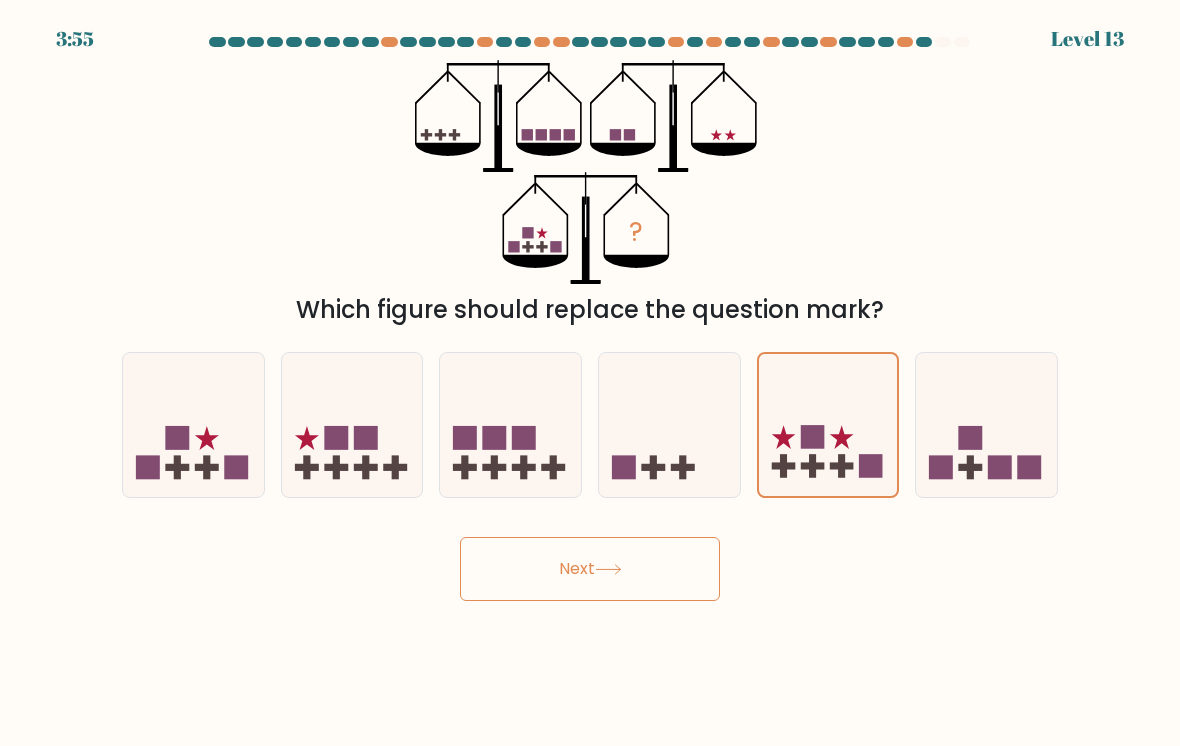 click on "Next" at bounding box center [590, 569] 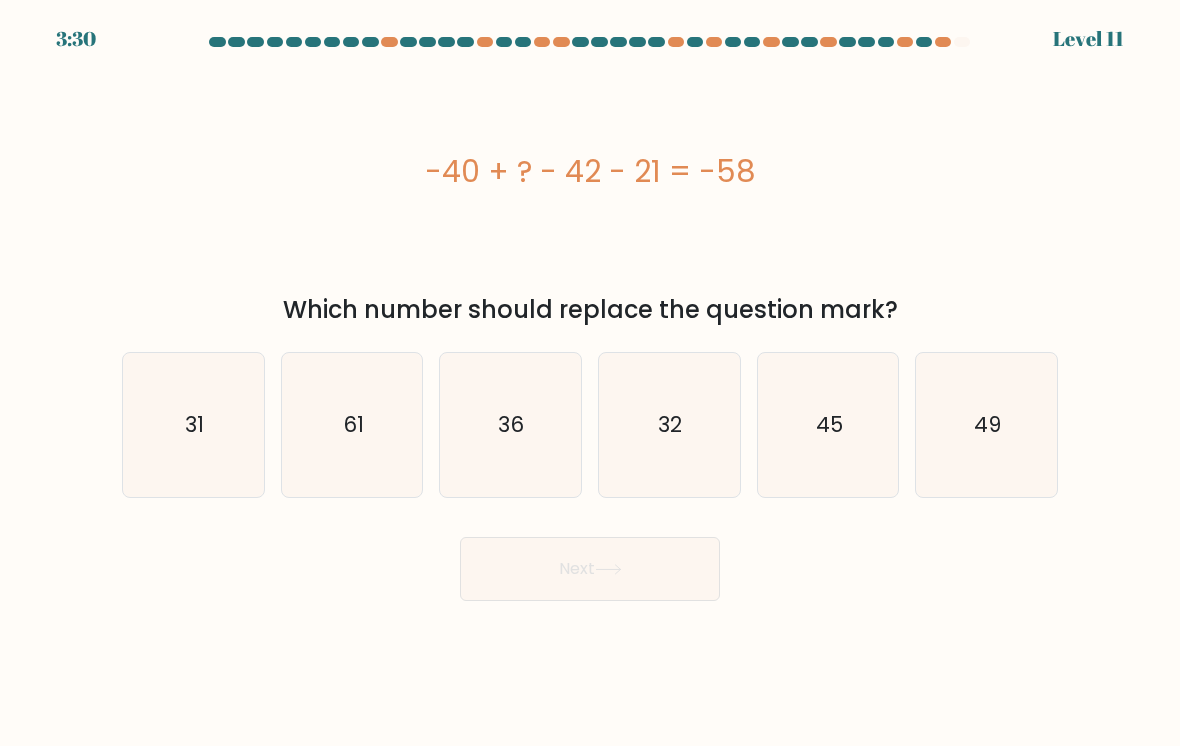 click on "45" at bounding box center (829, 424) 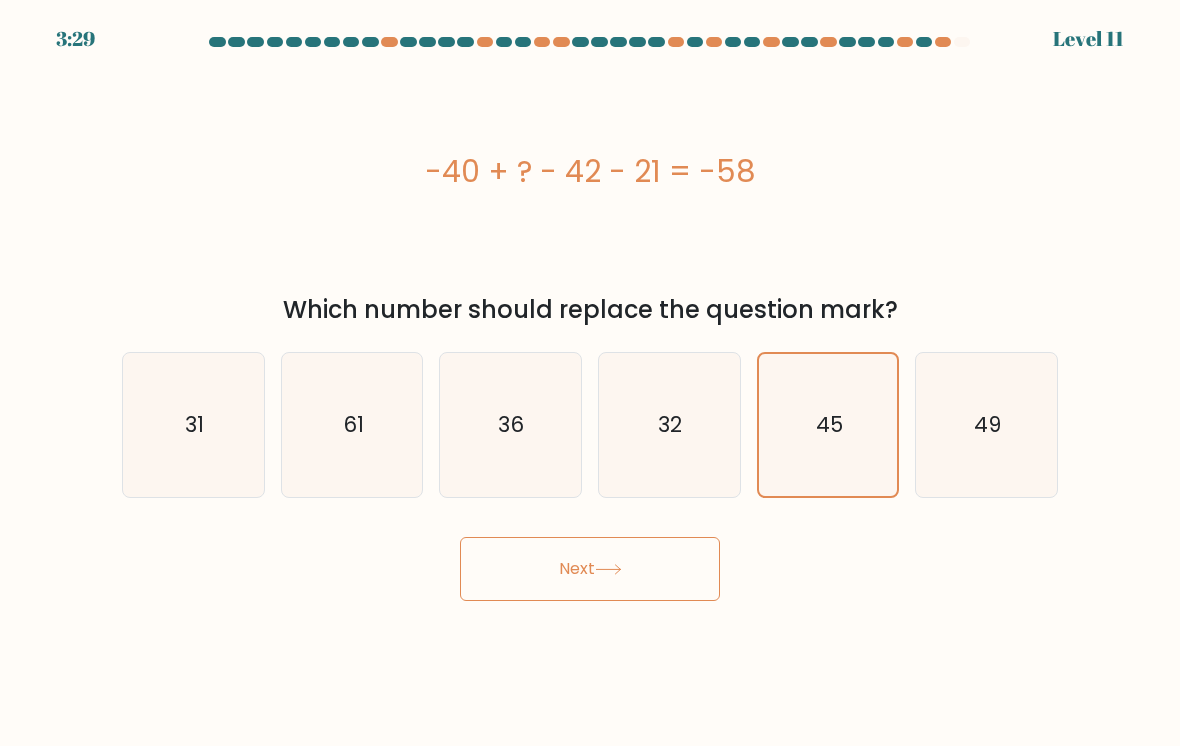 click on "Next" at bounding box center [590, 569] 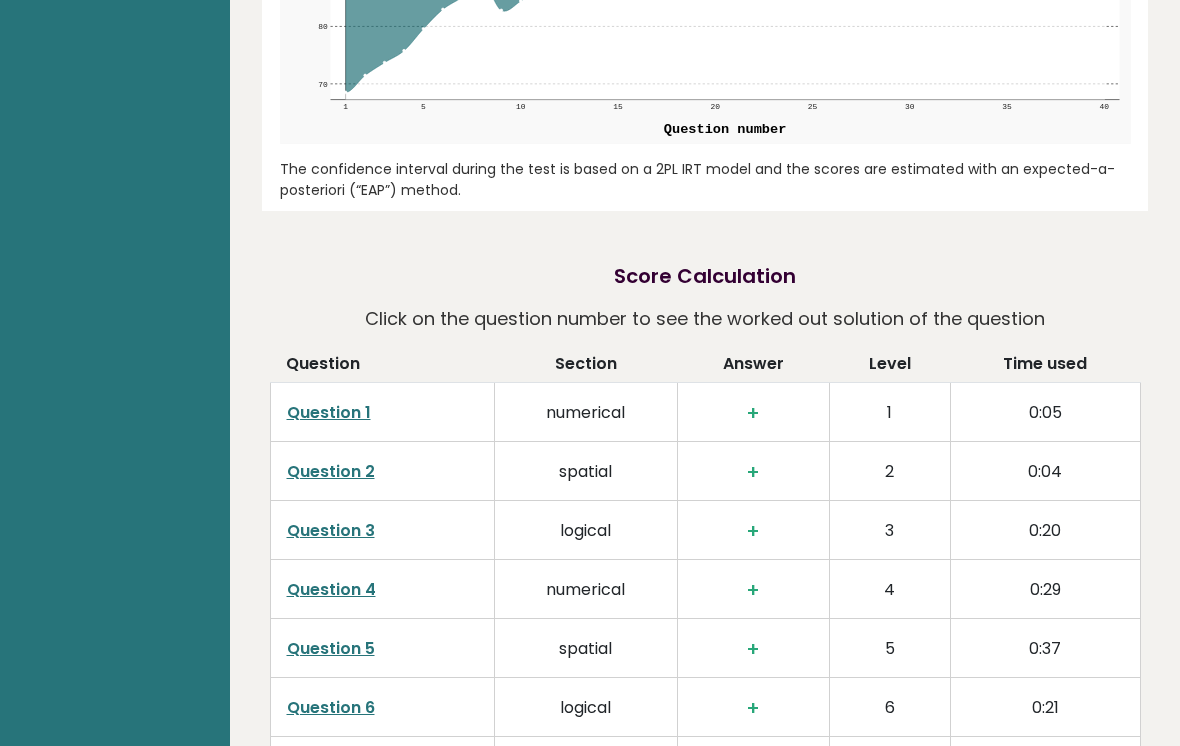 scroll, scrollTop: 2794, scrollLeft: 0, axis: vertical 